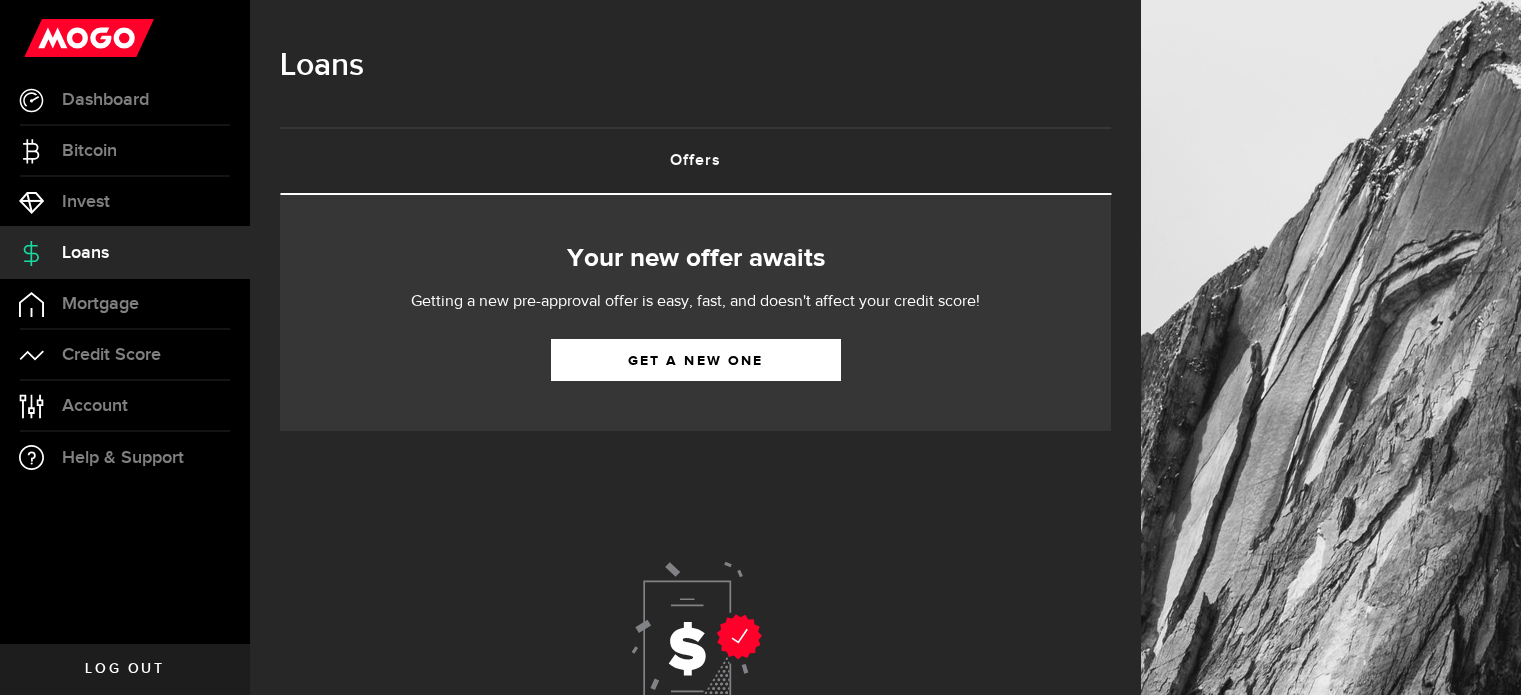 scroll, scrollTop: 0, scrollLeft: 0, axis: both 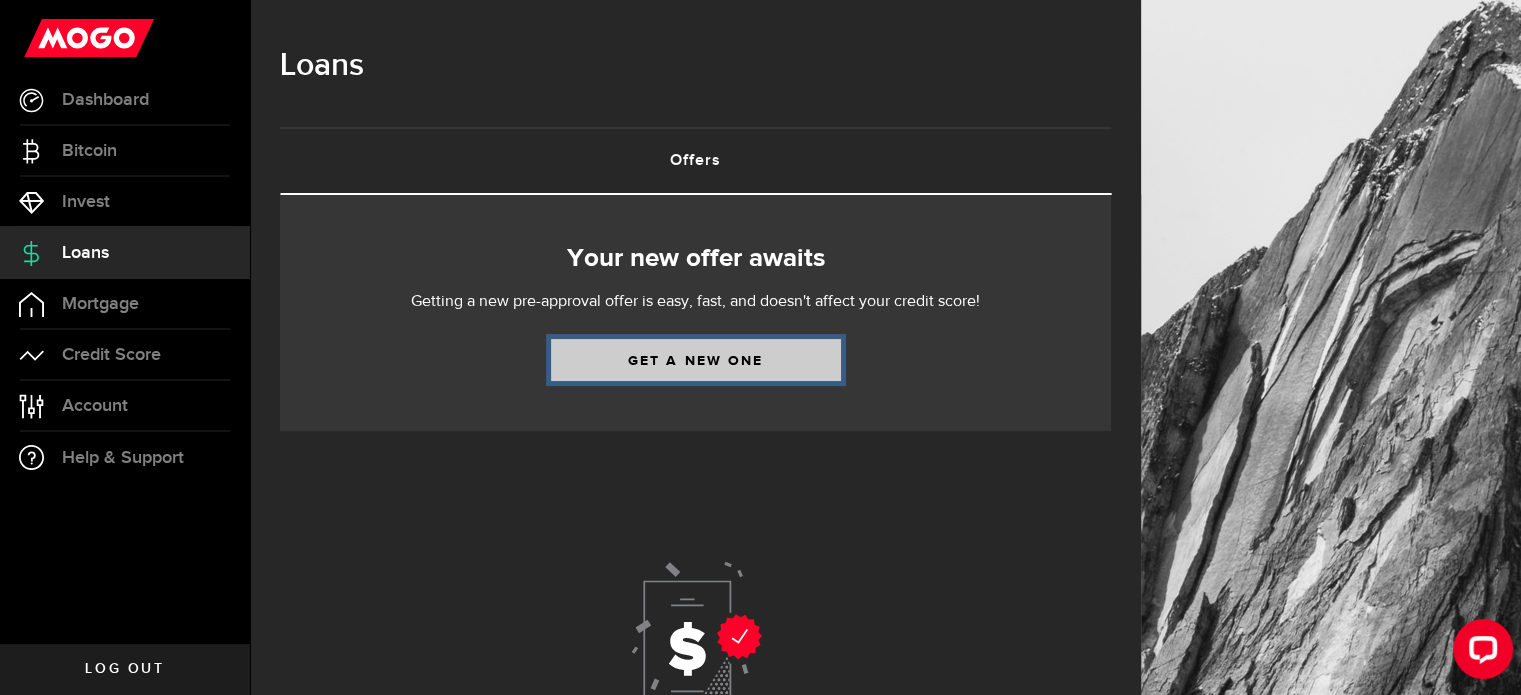 click on "Get a new one" at bounding box center (696, 360) 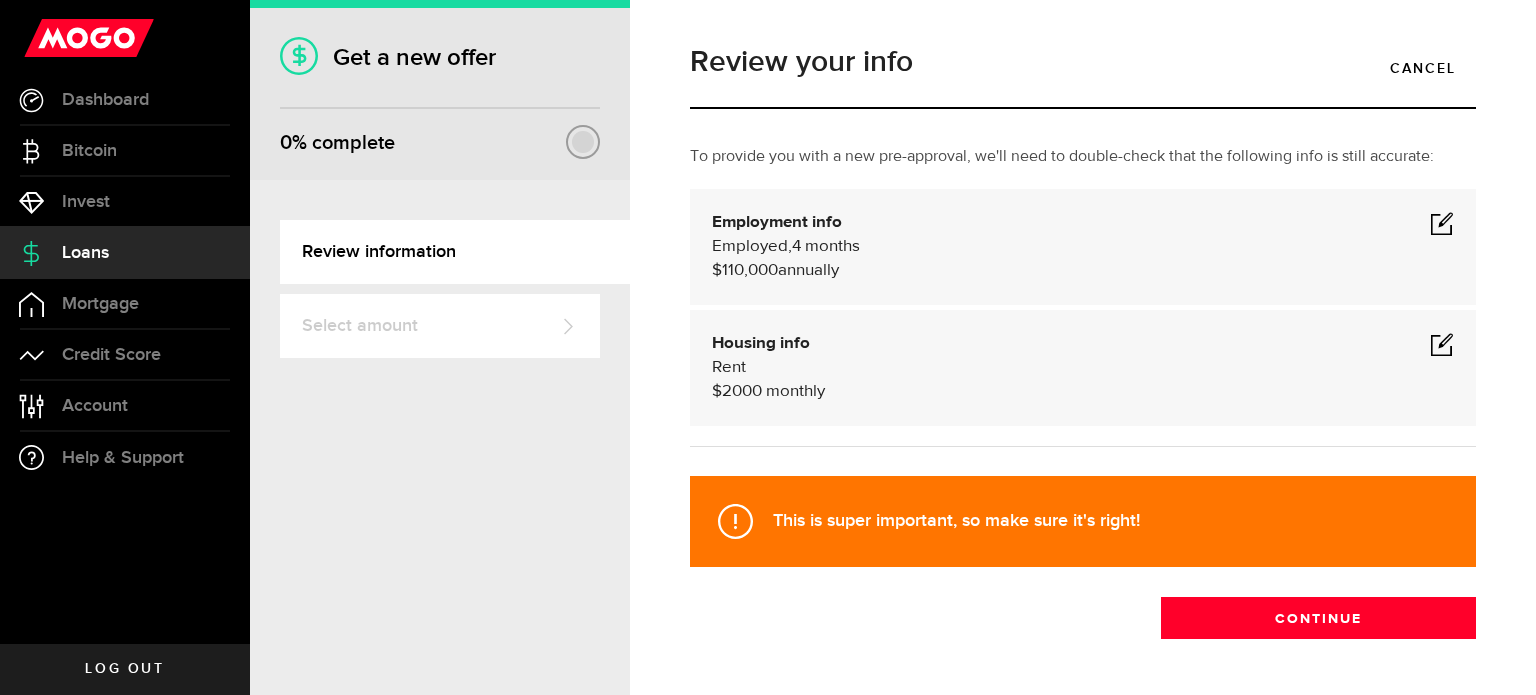 click at bounding box center (1442, 223) 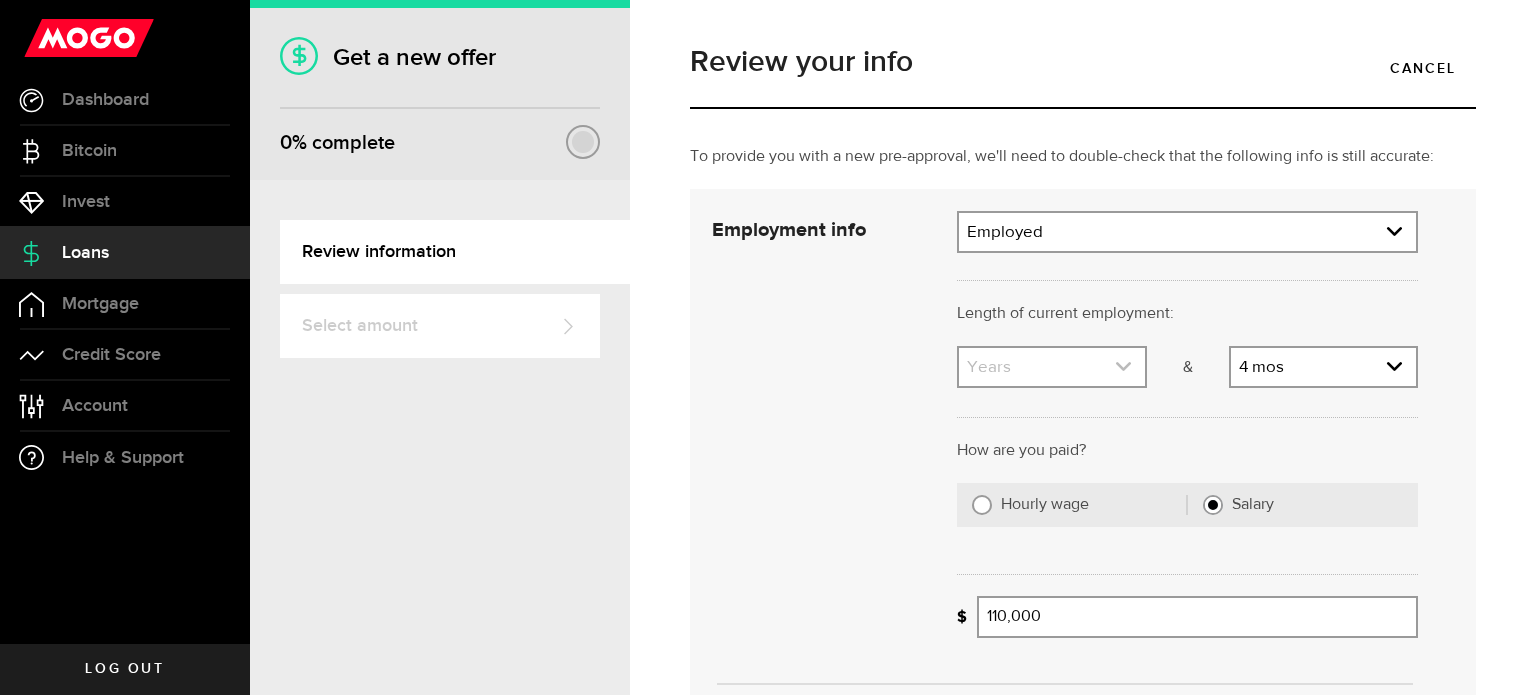 click at bounding box center (1051, 367) 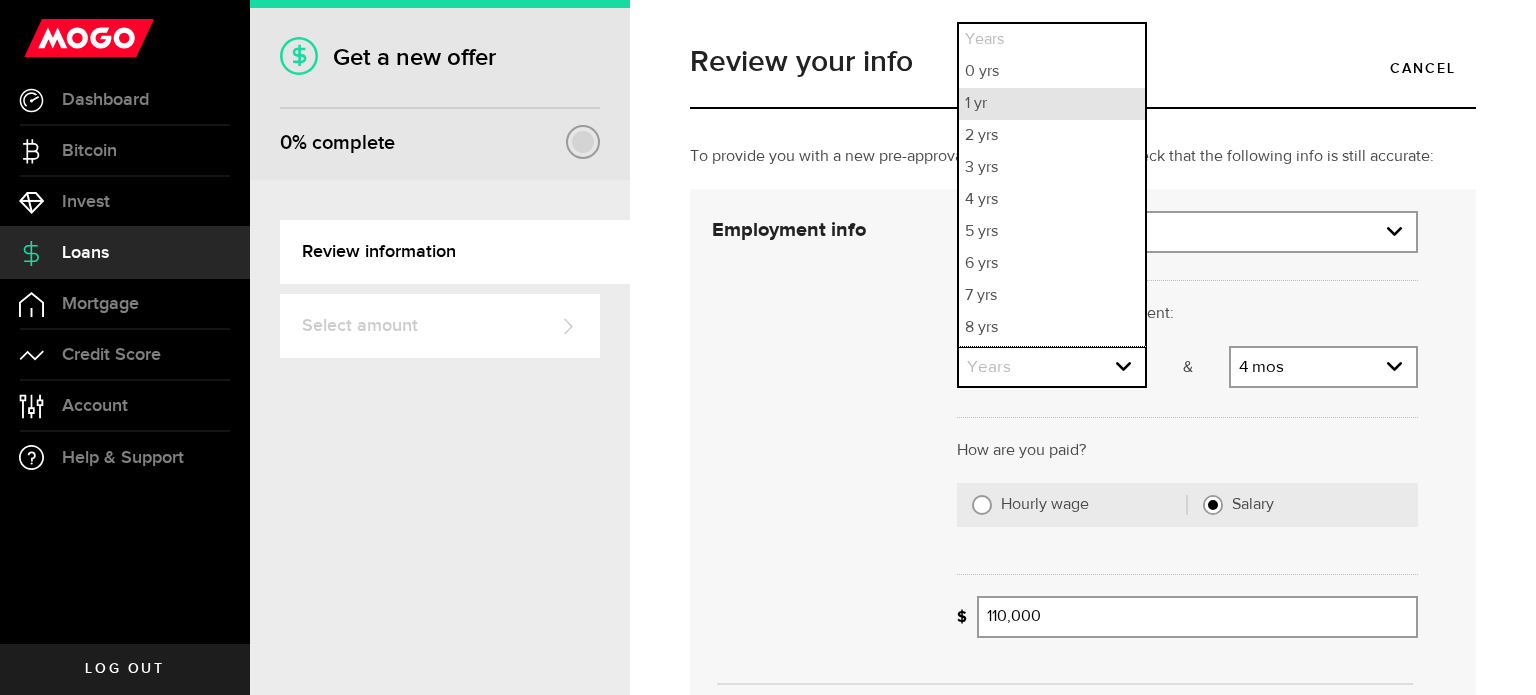 click on "1 yr" at bounding box center (1051, 104) 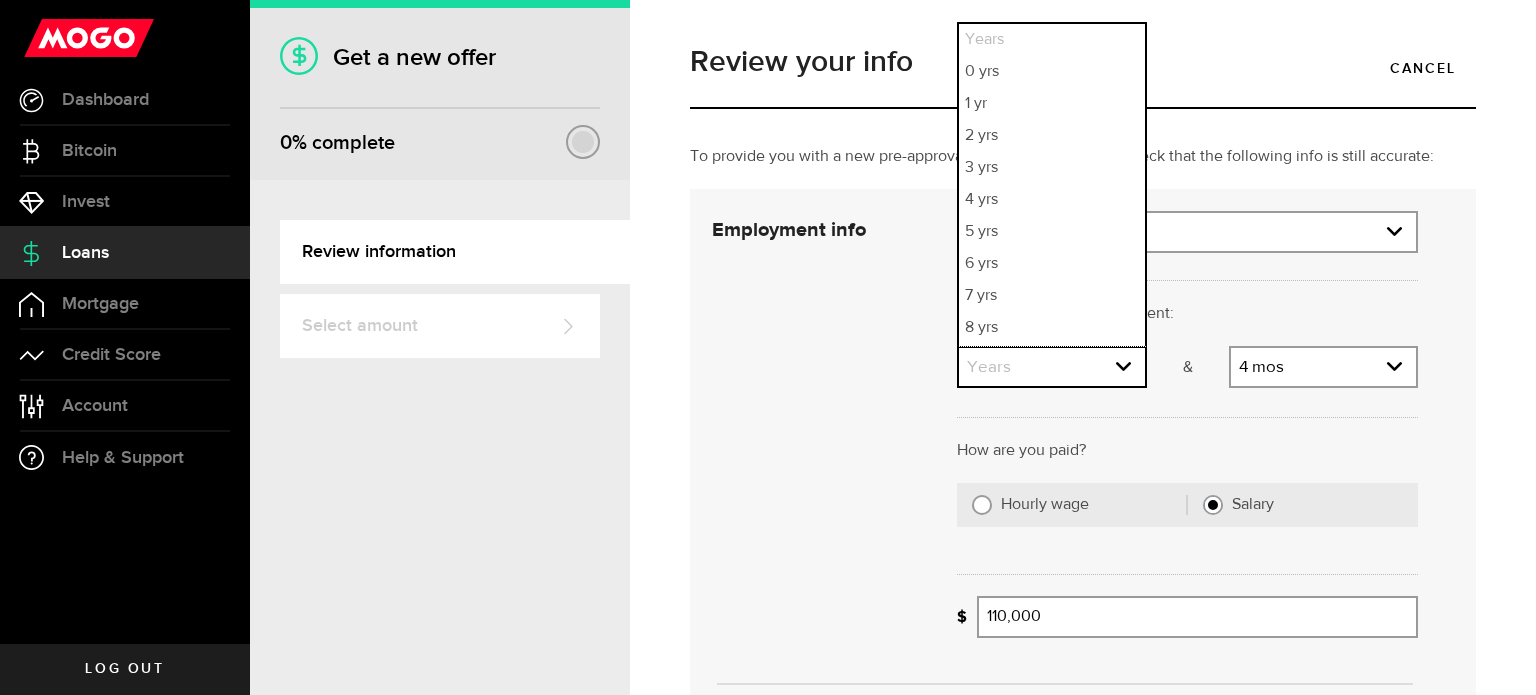 select on "1" 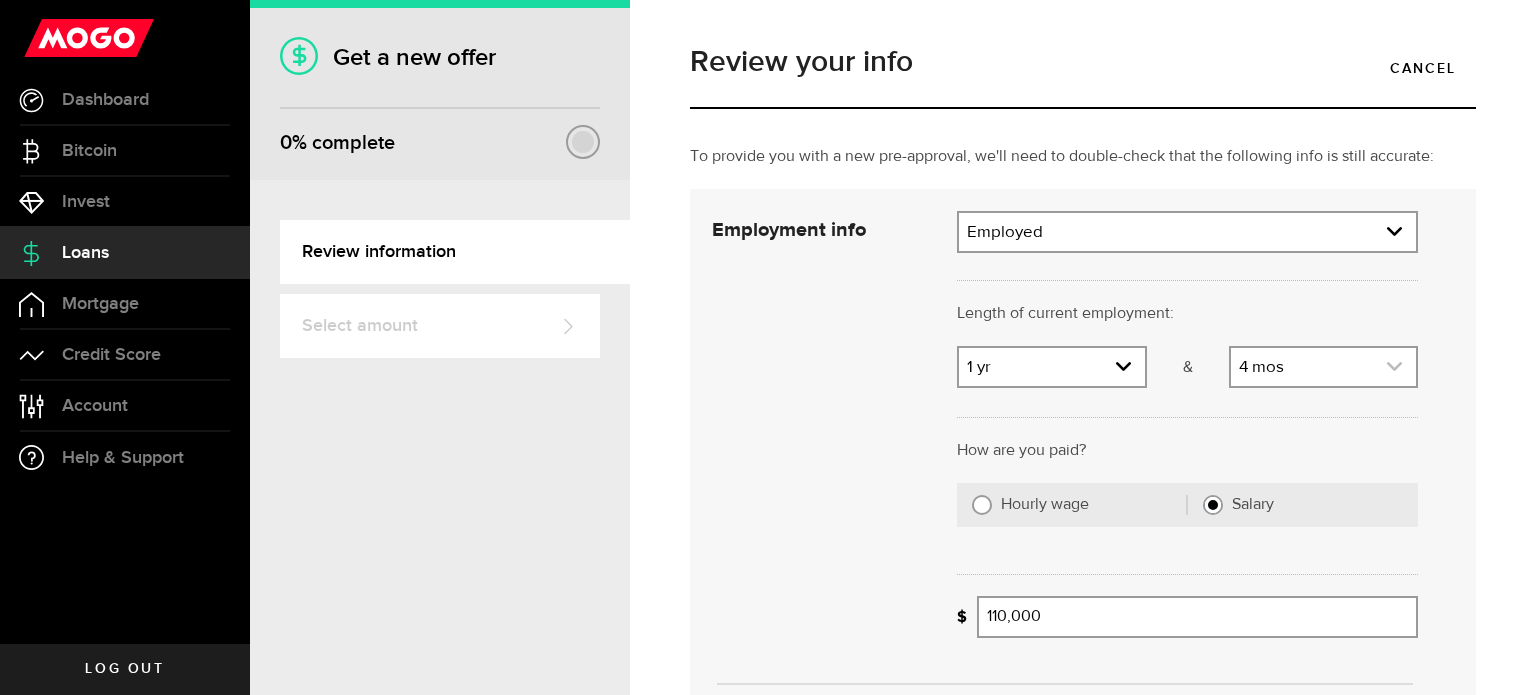 click at bounding box center [1323, 367] 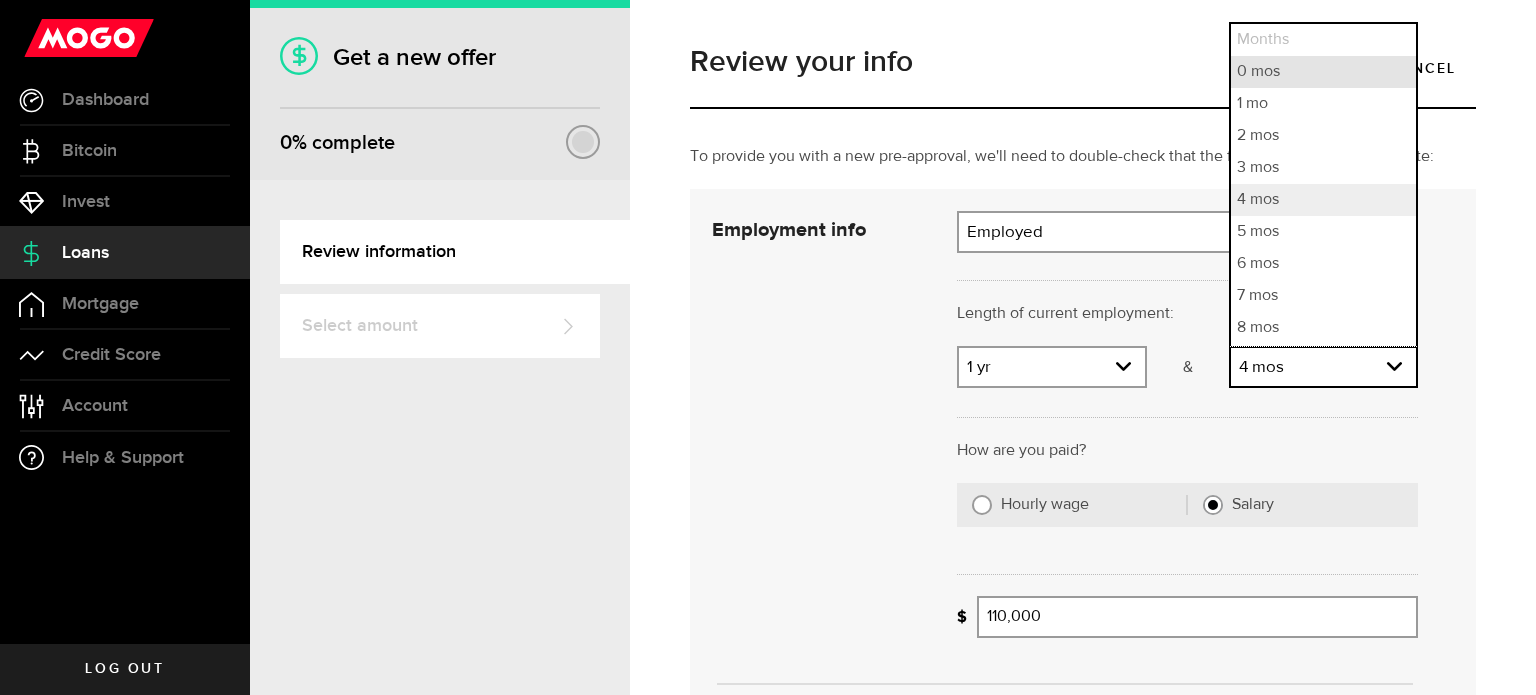 click on "0 mos" at bounding box center (1323, 72) 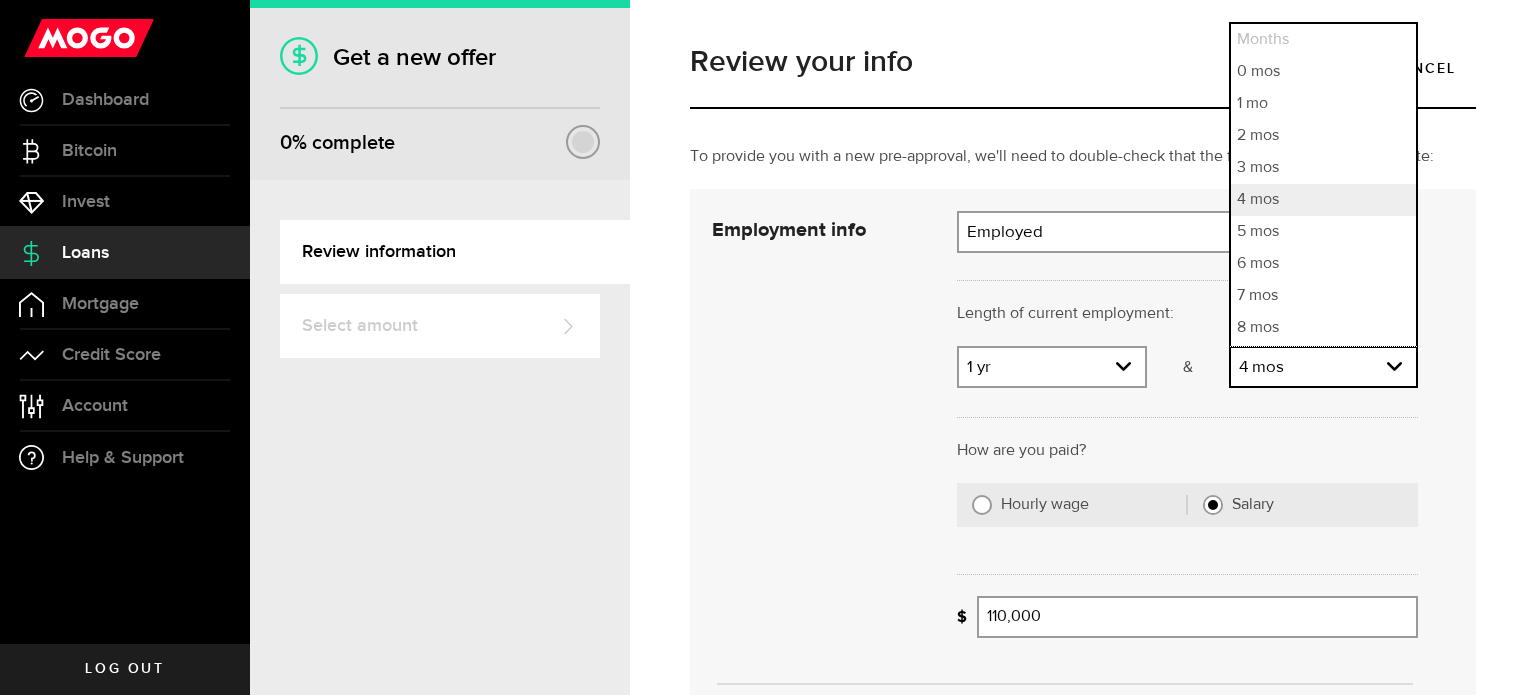 select on "0" 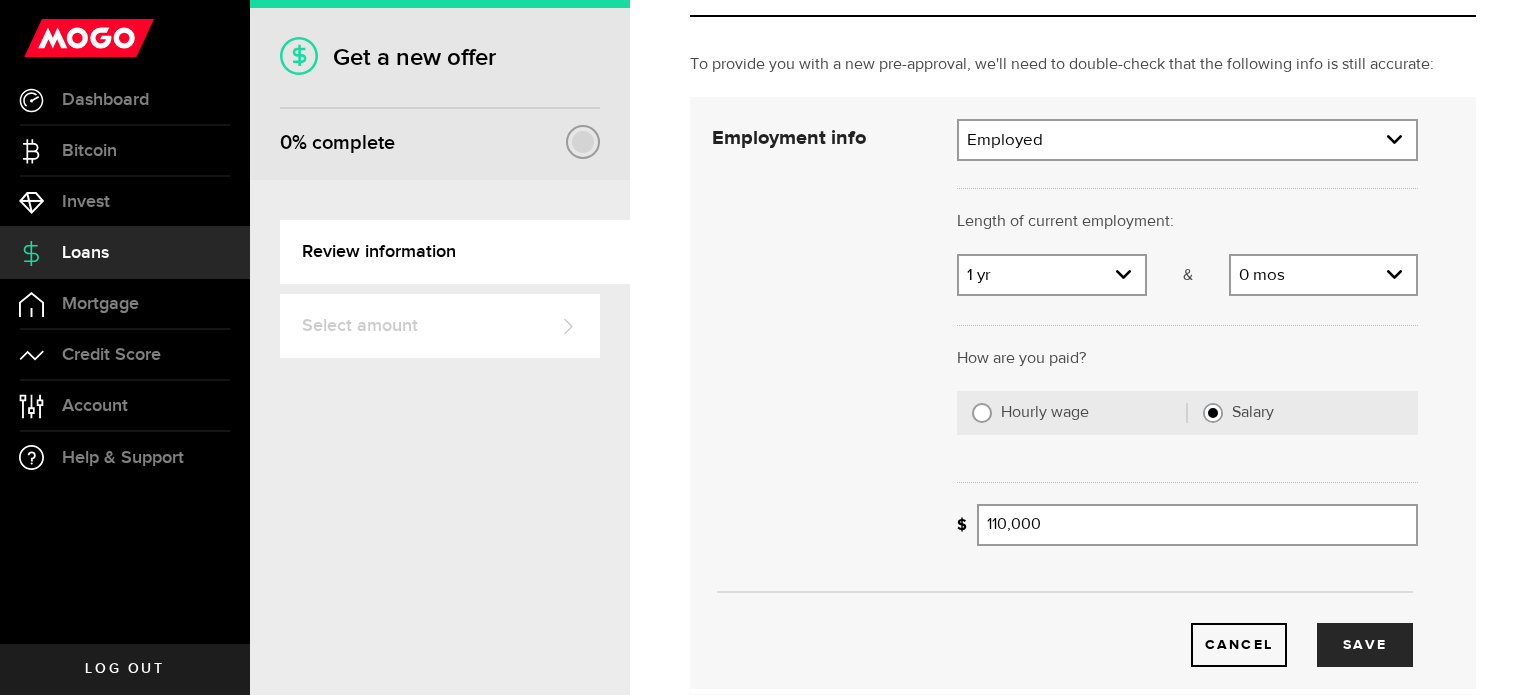 scroll, scrollTop: 200, scrollLeft: 0, axis: vertical 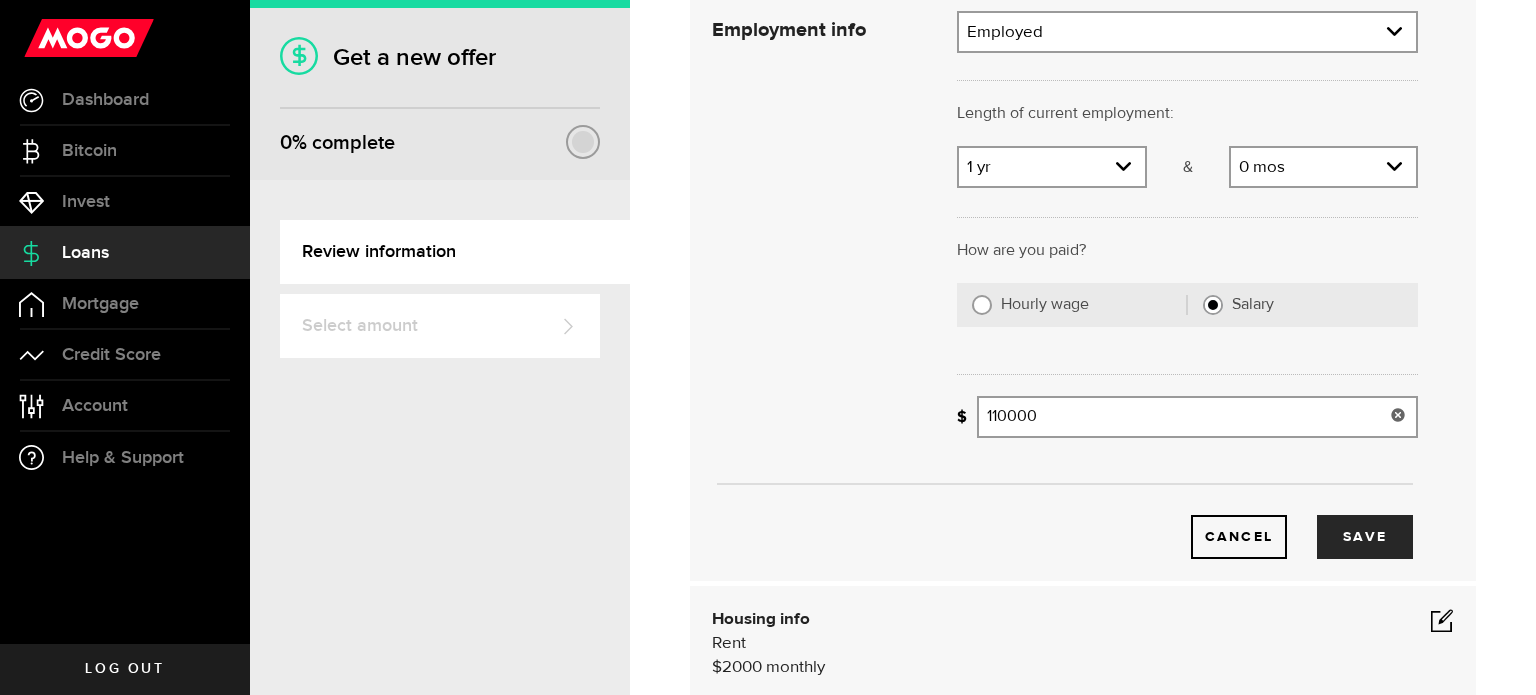 click on "110000" at bounding box center (1197, 417) 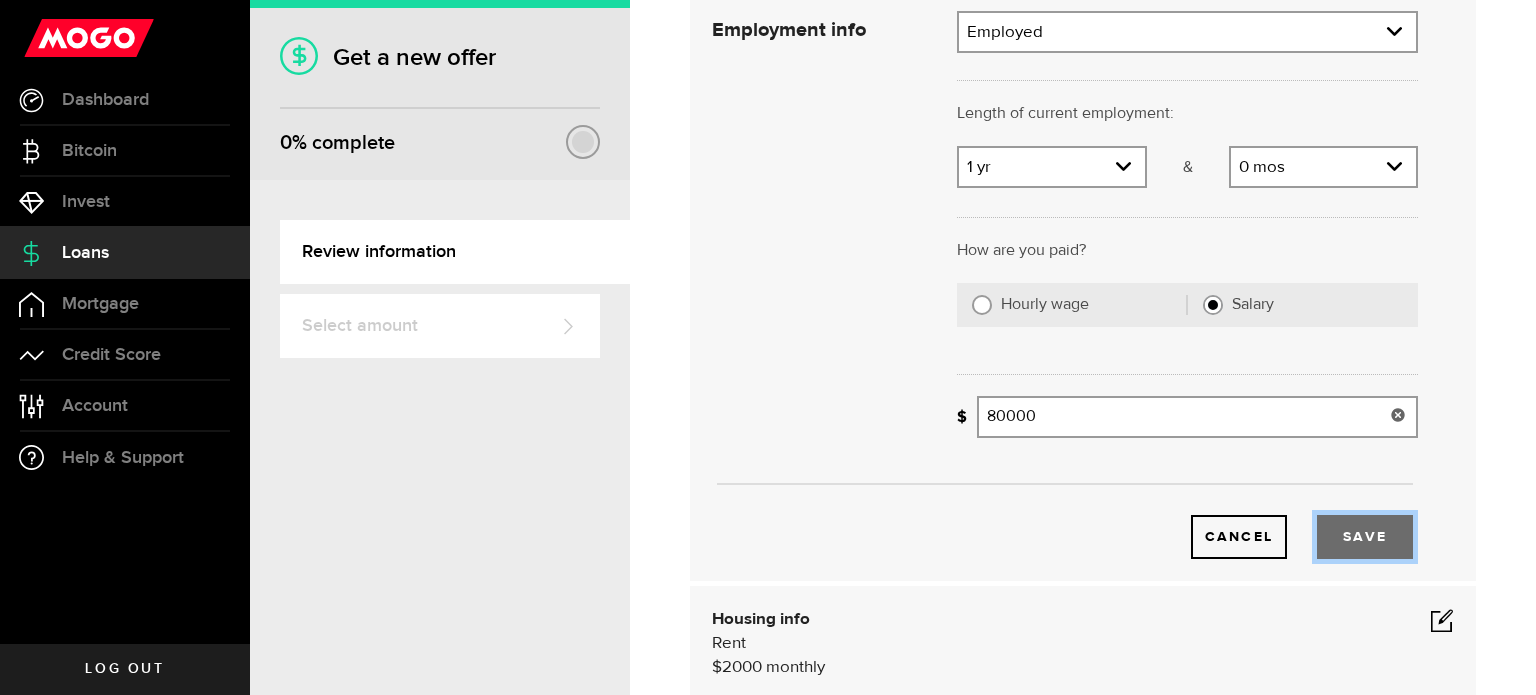 type on "80,000" 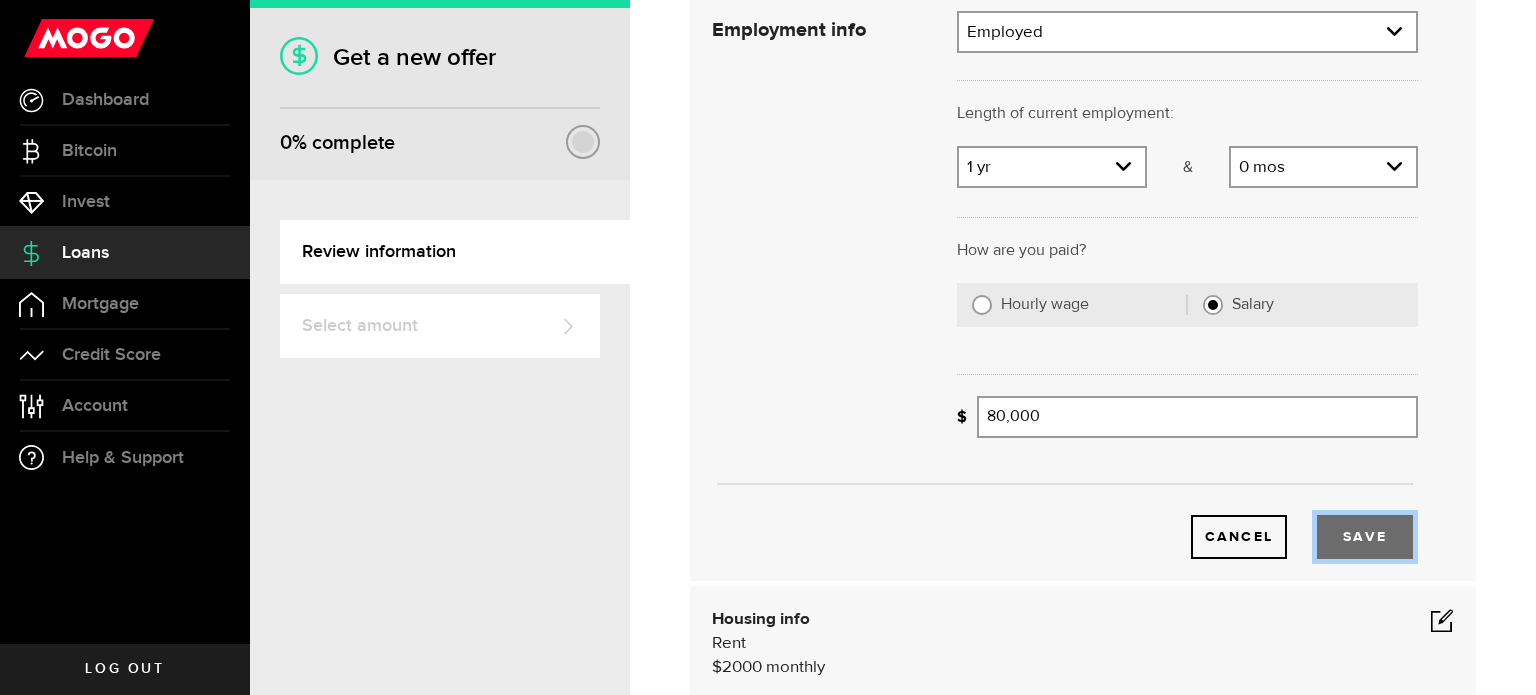 click on "Save" at bounding box center (1365, 537) 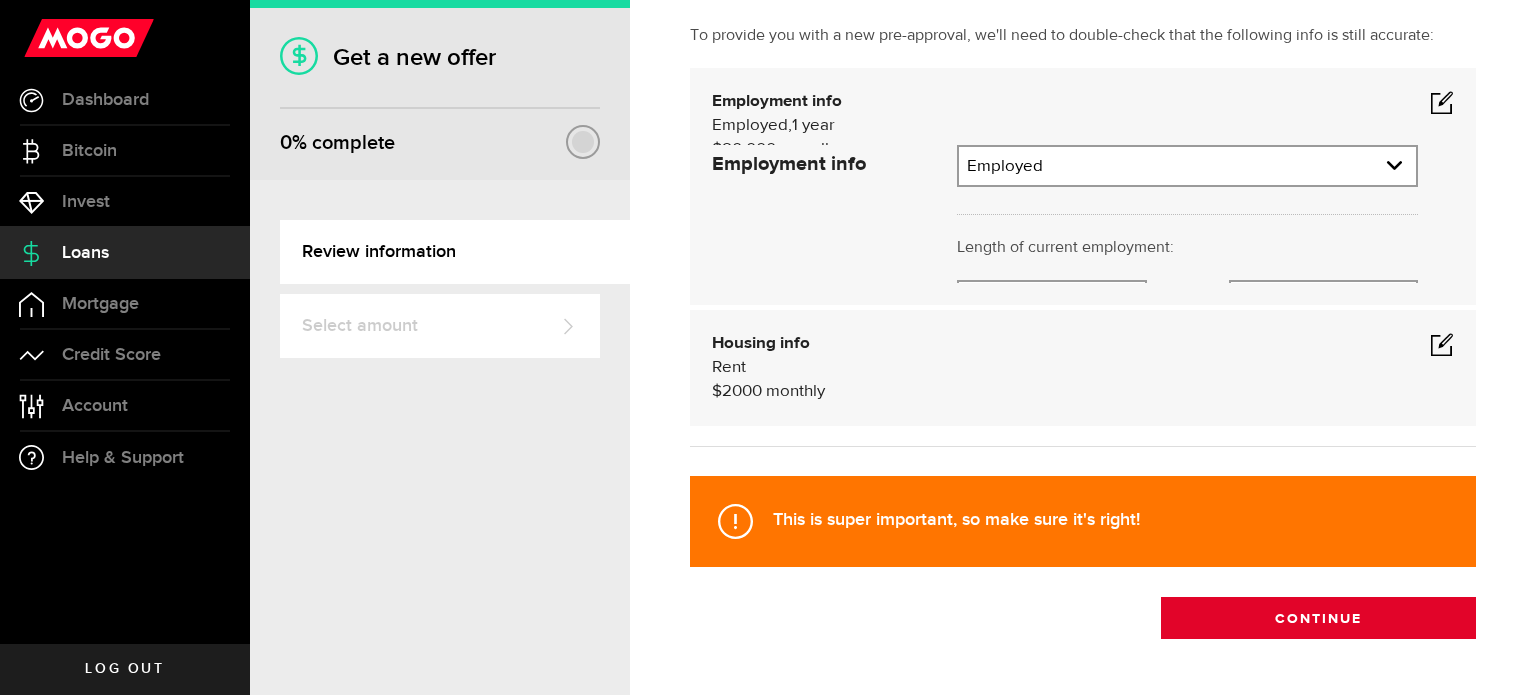 scroll, scrollTop: 71, scrollLeft: 0, axis: vertical 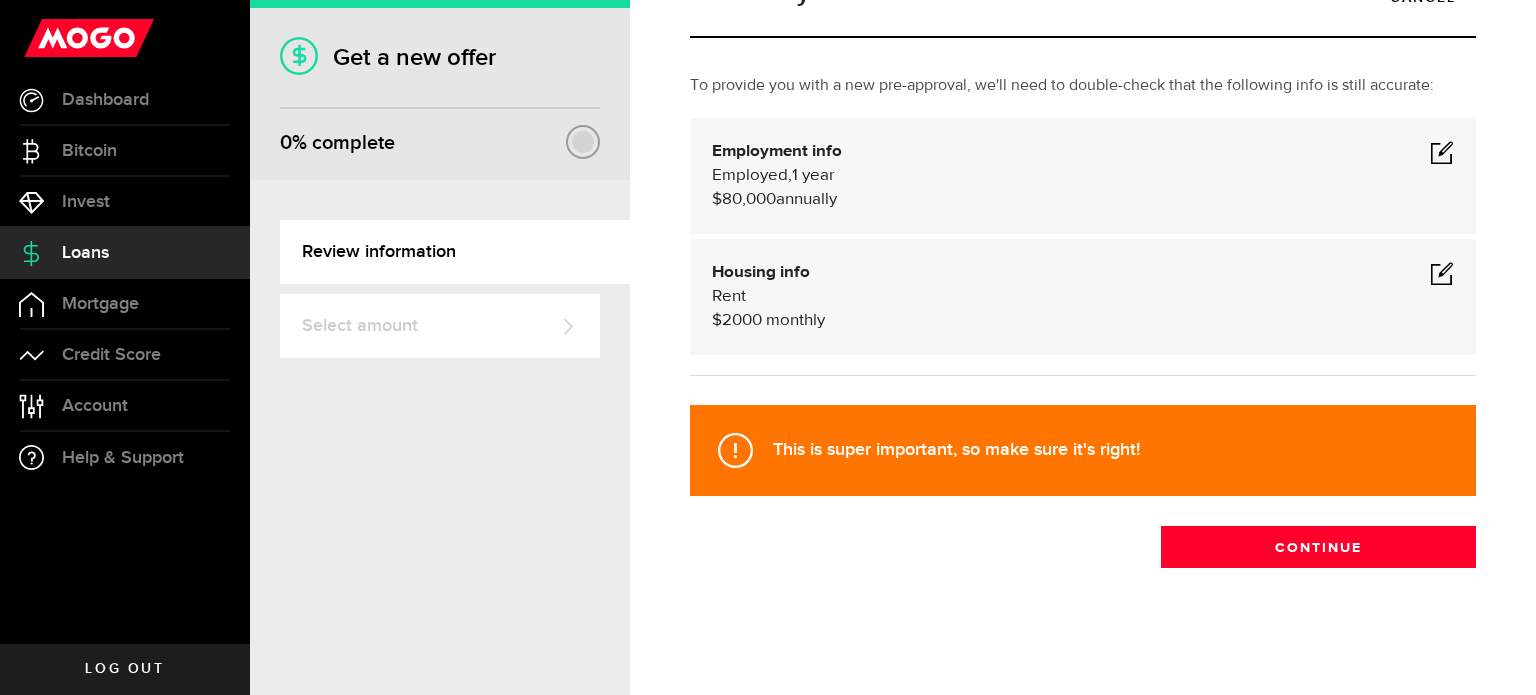 click at bounding box center (1442, 273) 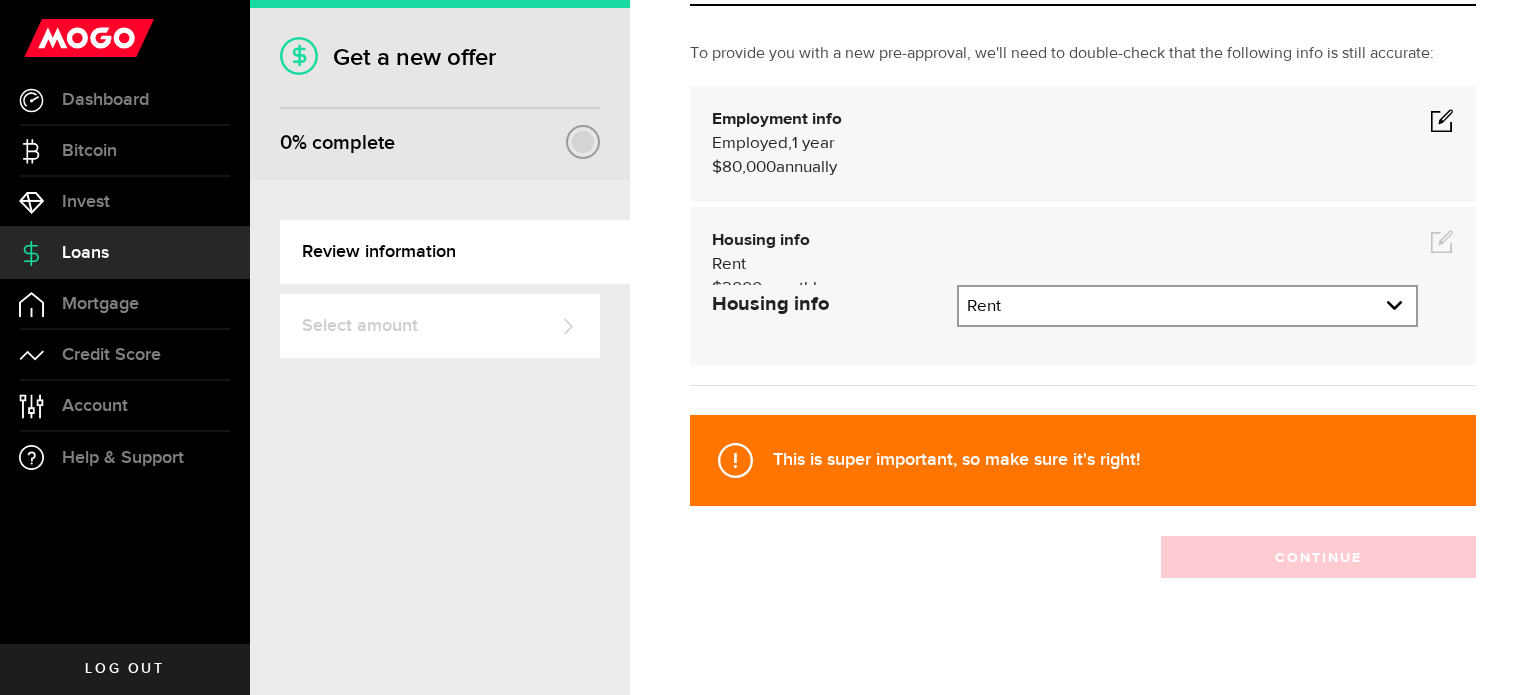 scroll, scrollTop: 165, scrollLeft: 0, axis: vertical 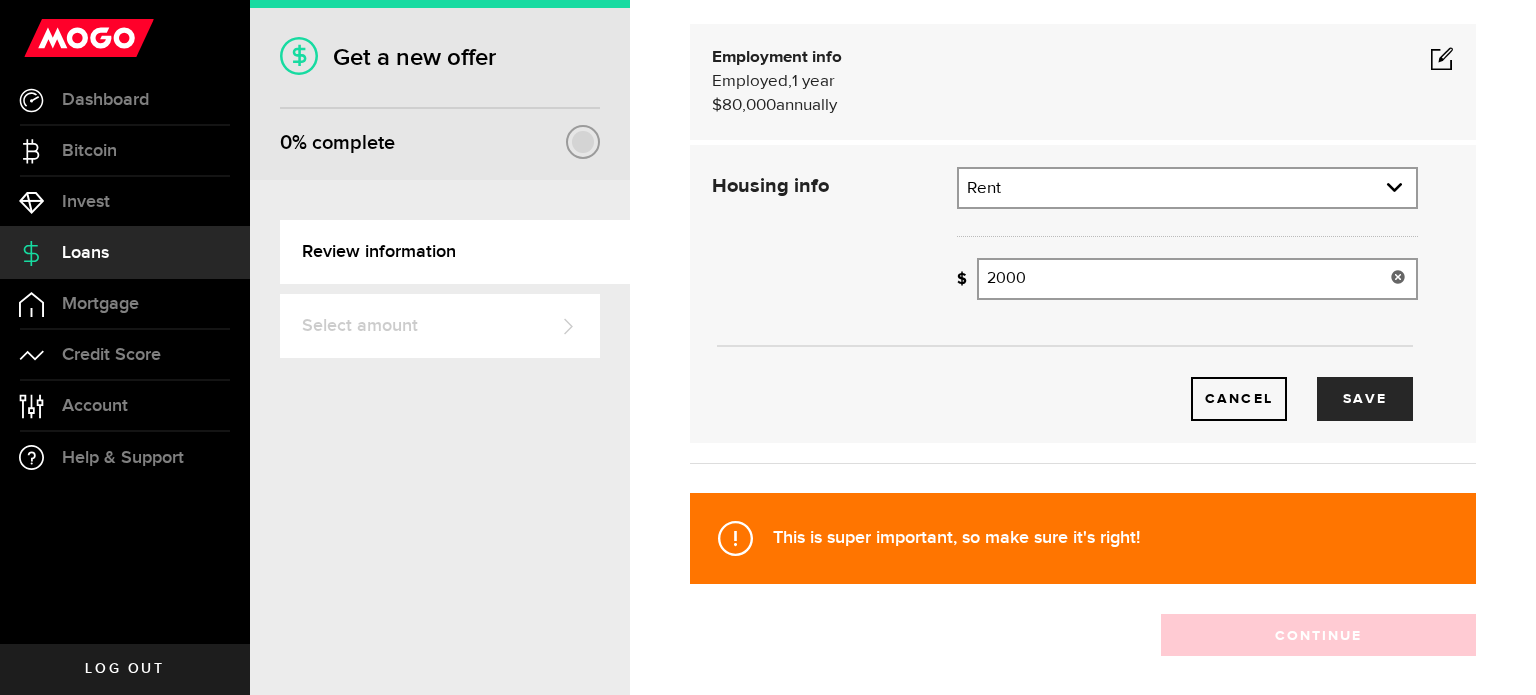 drag, startPoint x: 1046, startPoint y: 275, endPoint x: 801, endPoint y: 218, distance: 251.54324 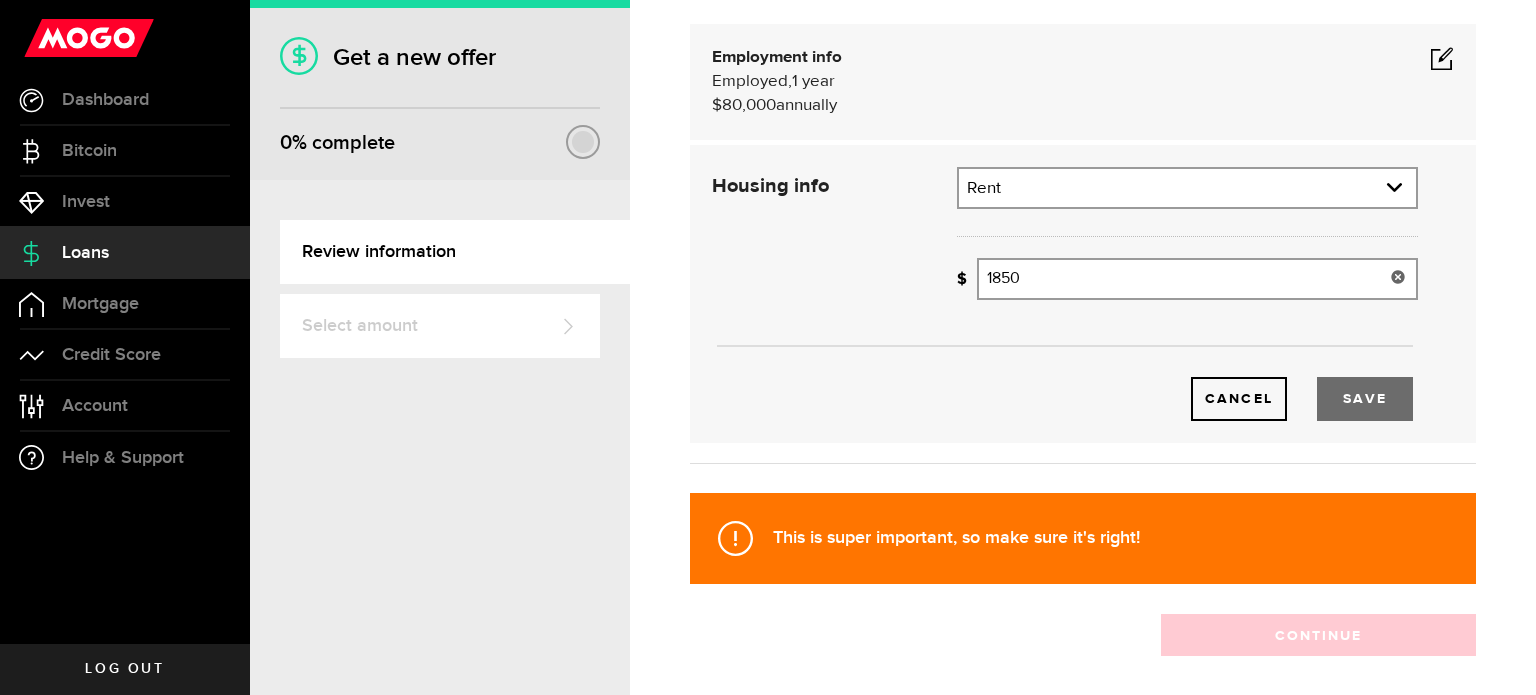 type on "1,850" 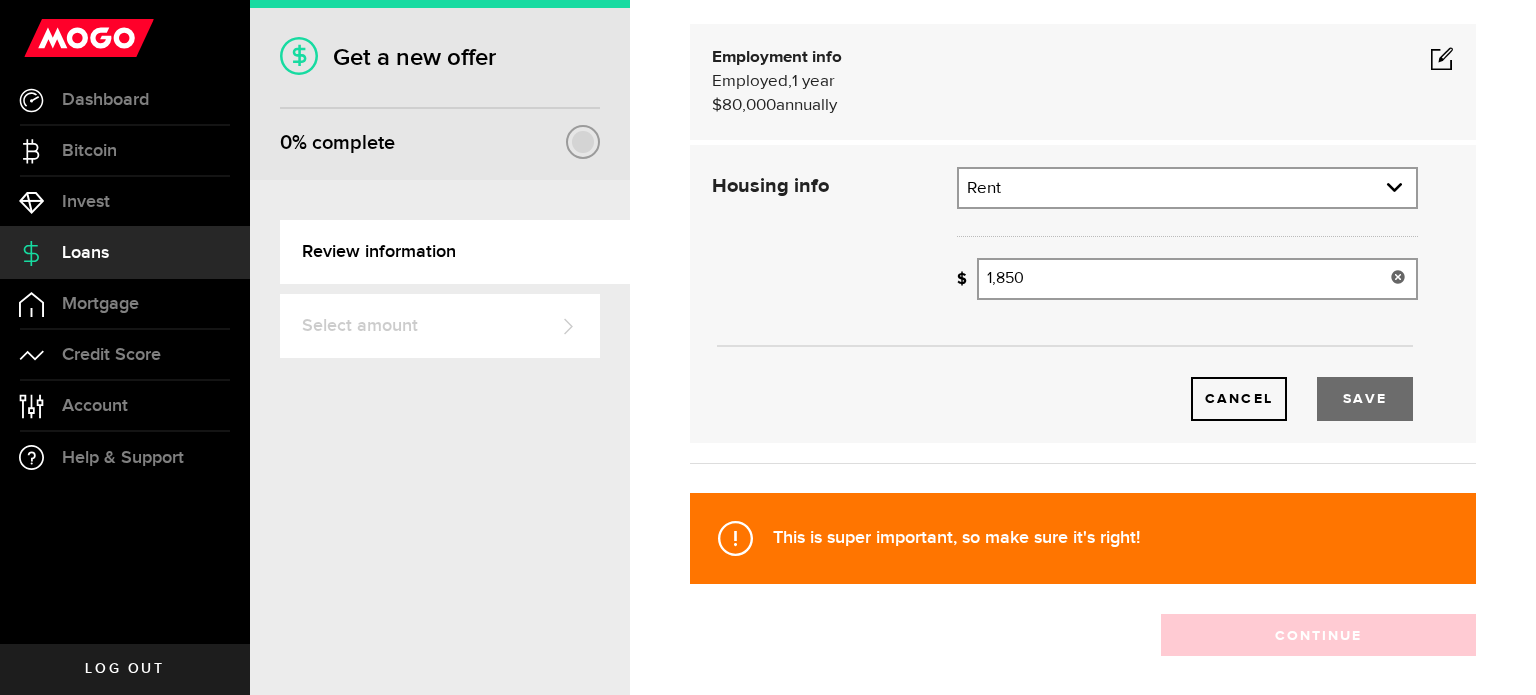 drag, startPoint x: 1346, startPoint y: 417, endPoint x: 1355, endPoint y: 407, distance: 13.453624 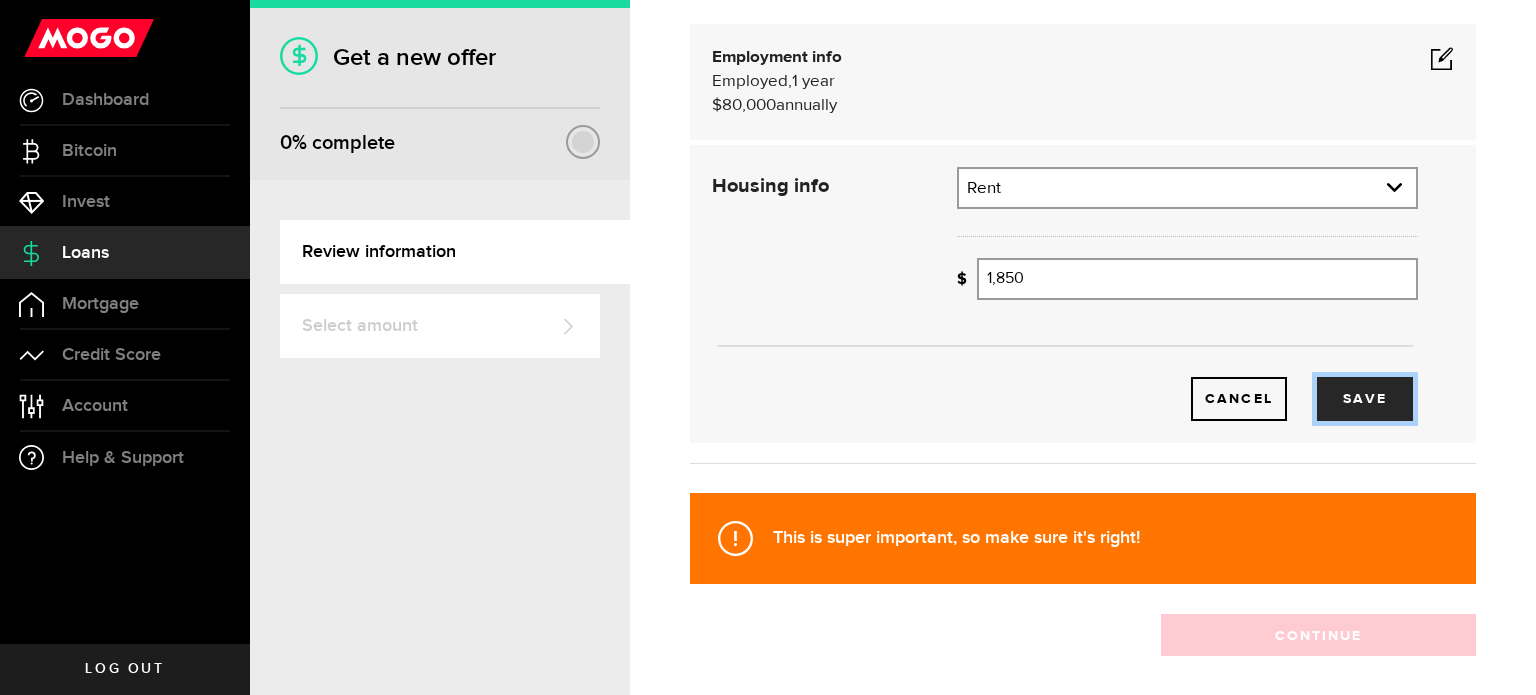 drag, startPoint x: 1363, startPoint y: 411, endPoint x: 1326, endPoint y: 450, distance: 53.75872 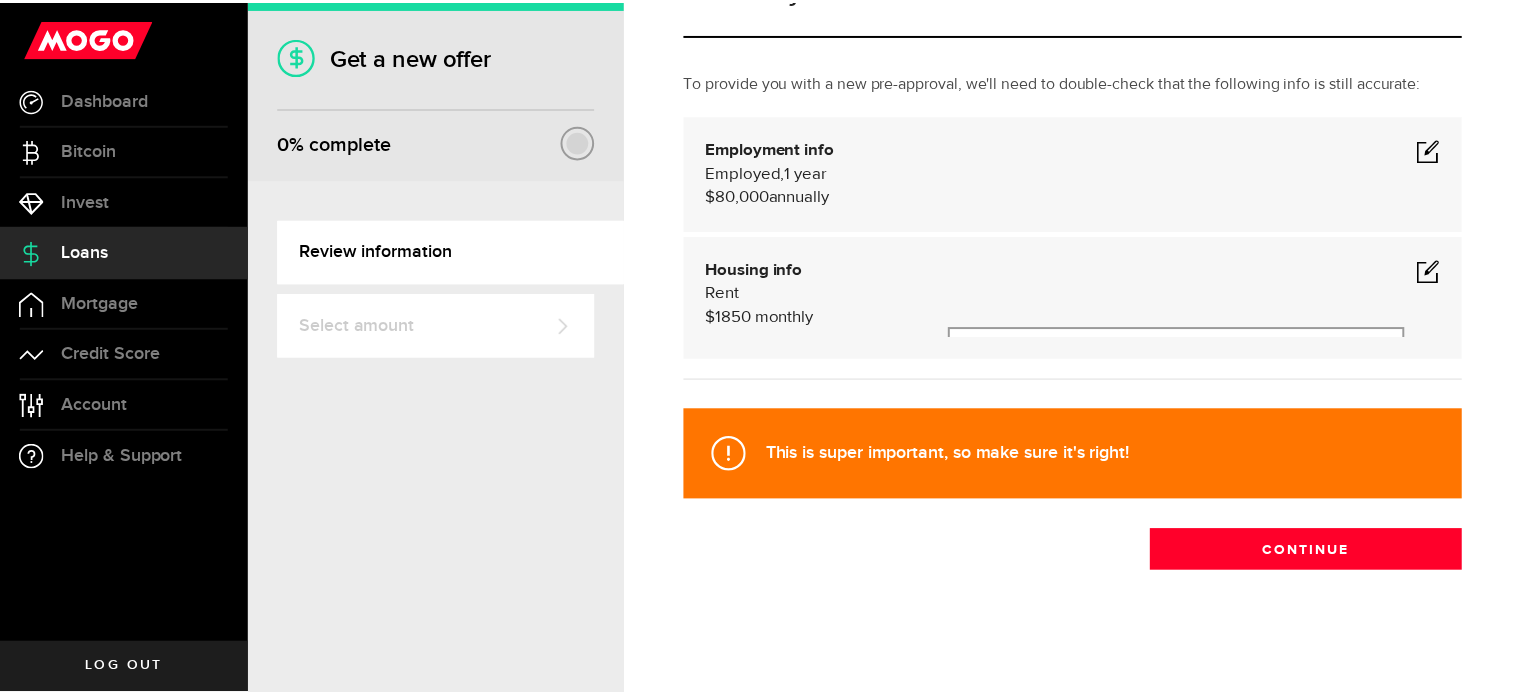scroll, scrollTop: 71, scrollLeft: 0, axis: vertical 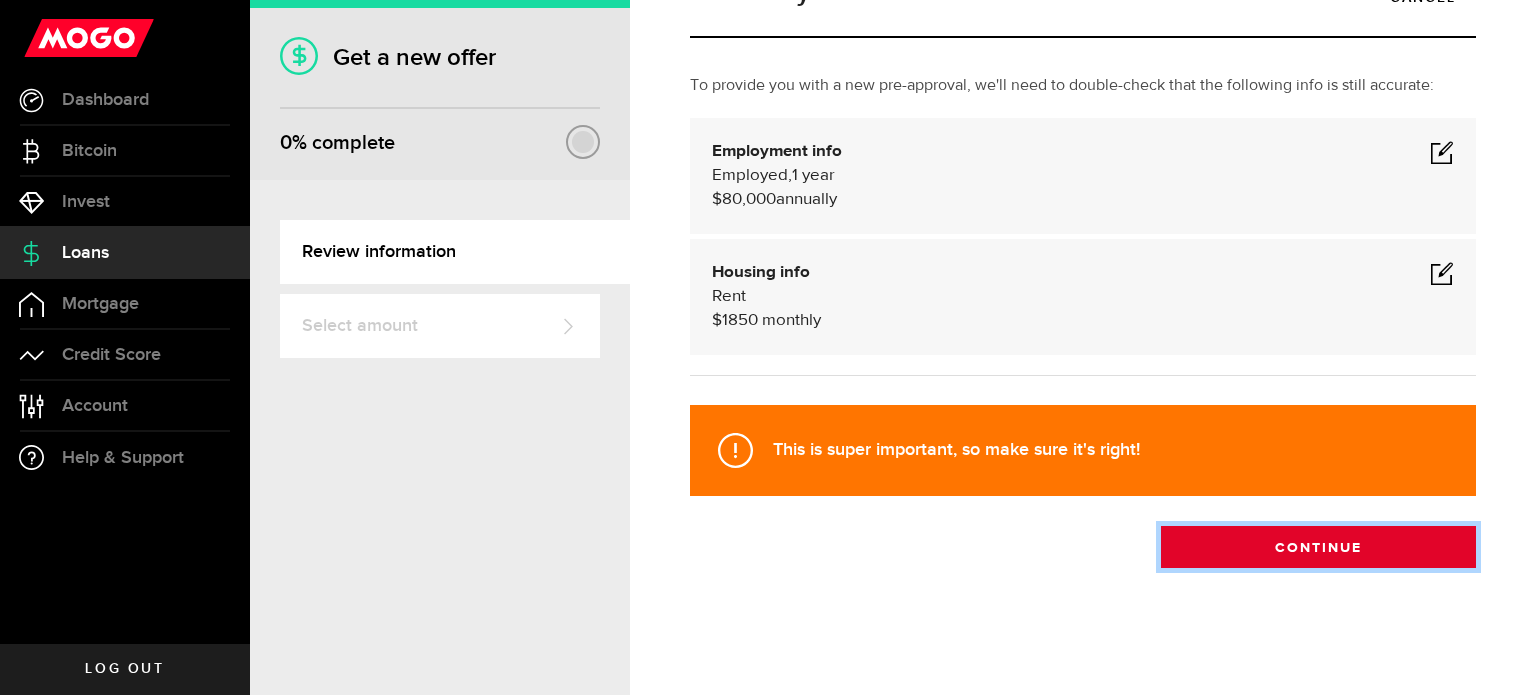click on "Continue" at bounding box center (1318, 547) 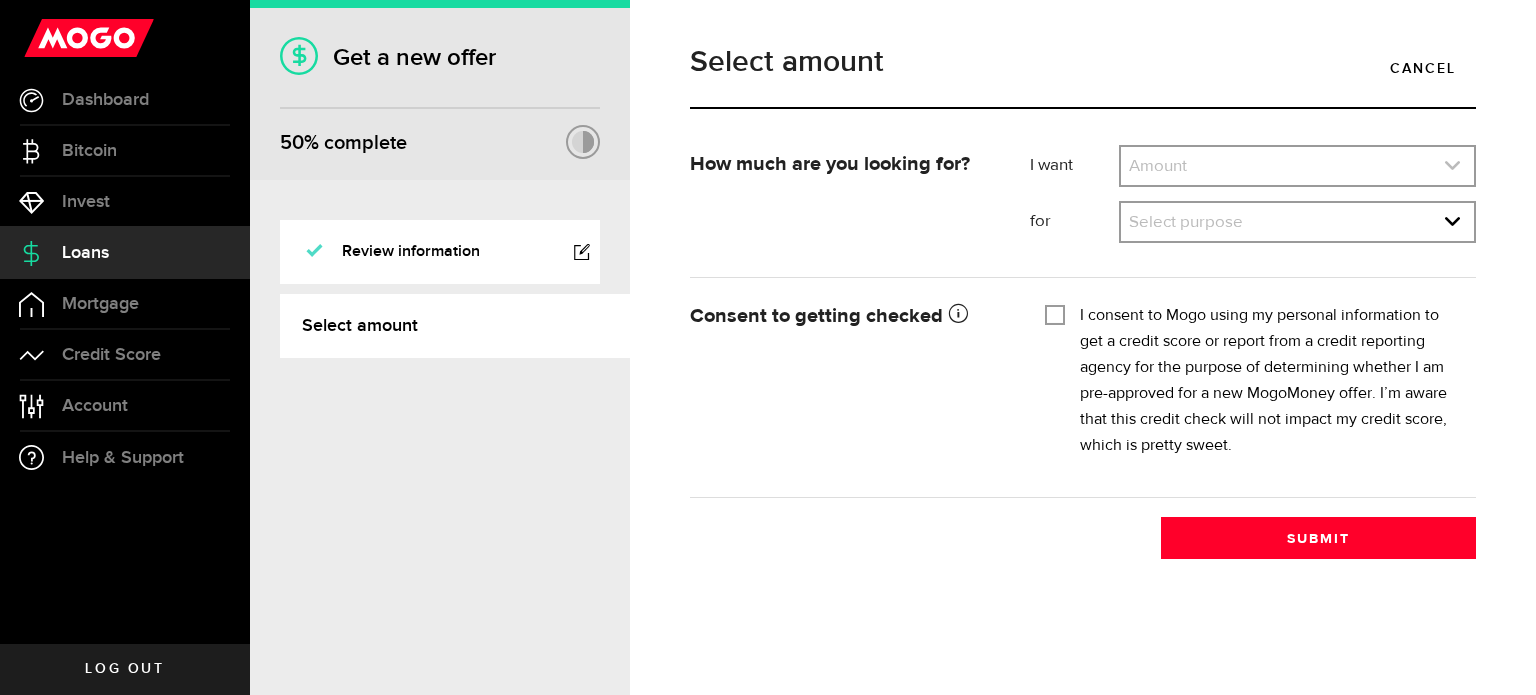click at bounding box center (1297, 166) 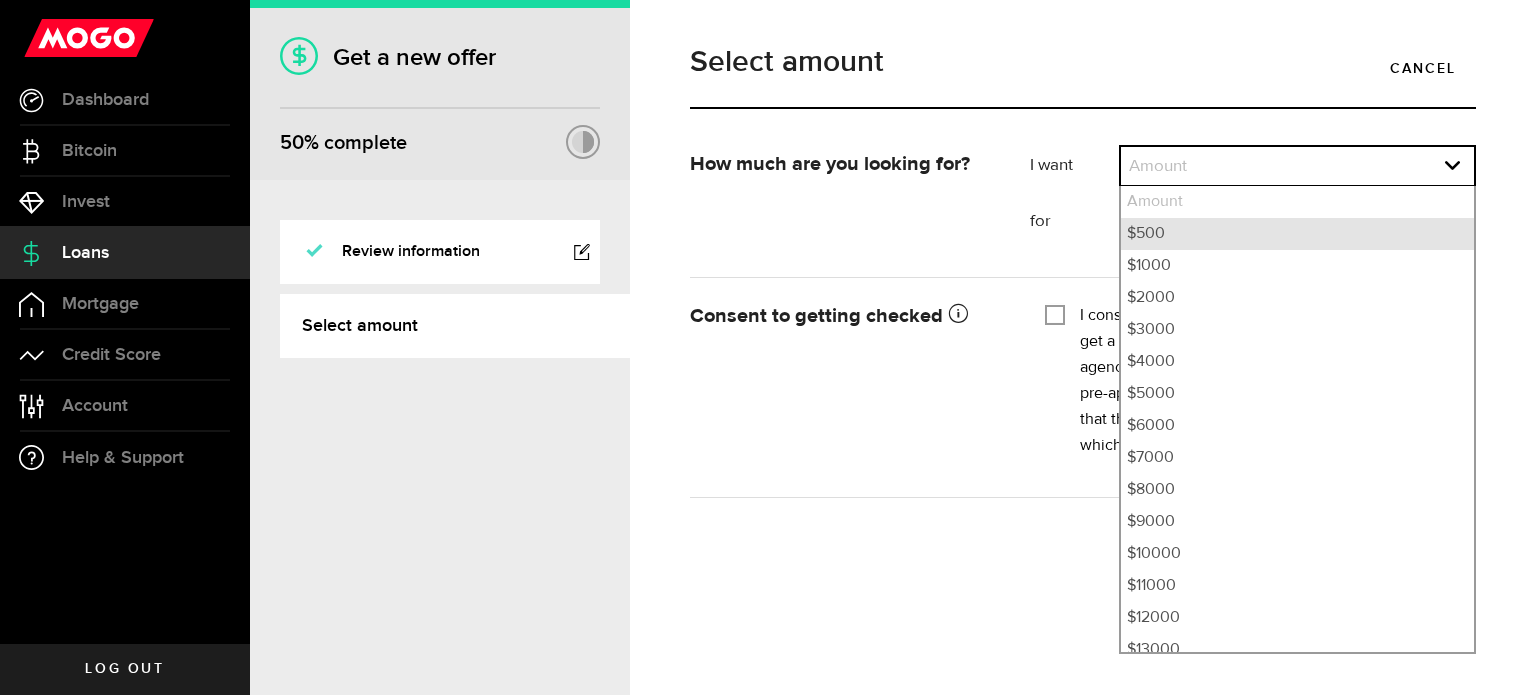click on "$500" at bounding box center [1297, 234] 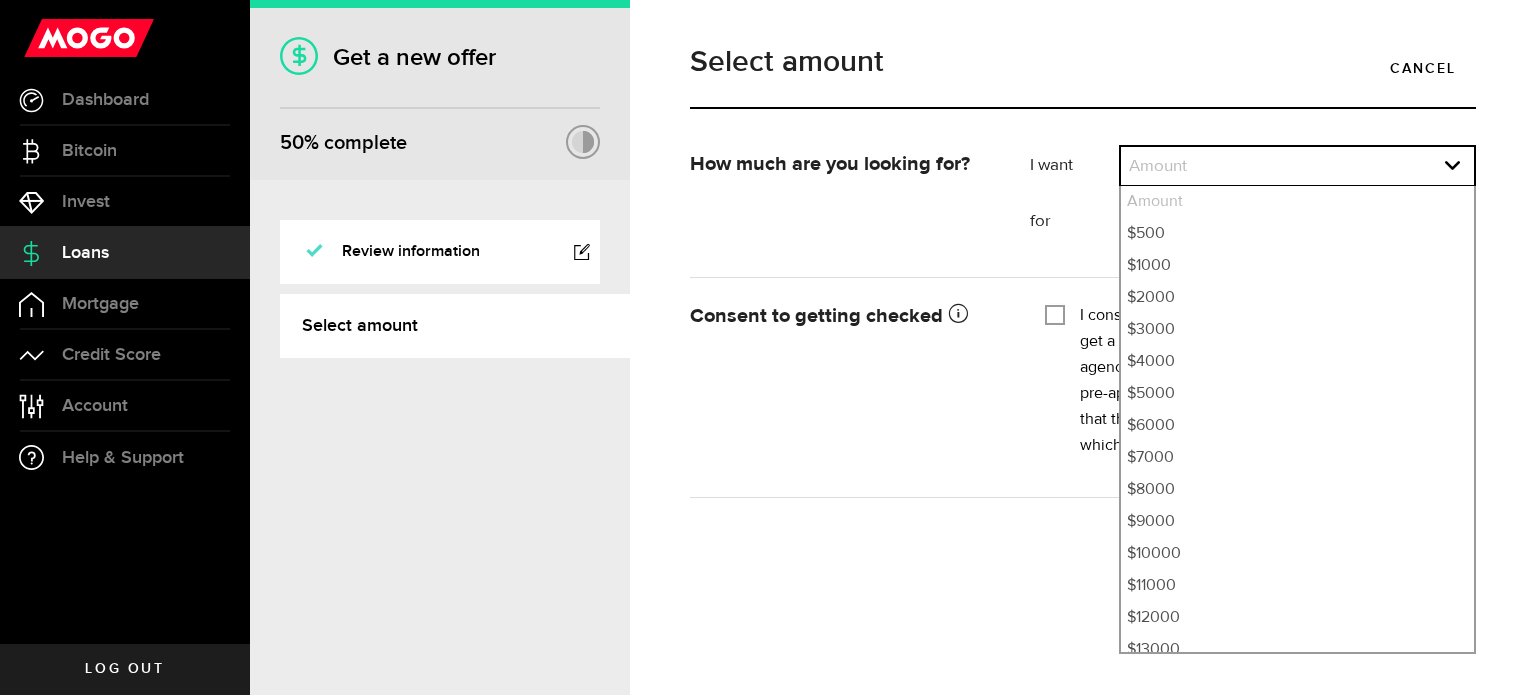 select on "500" 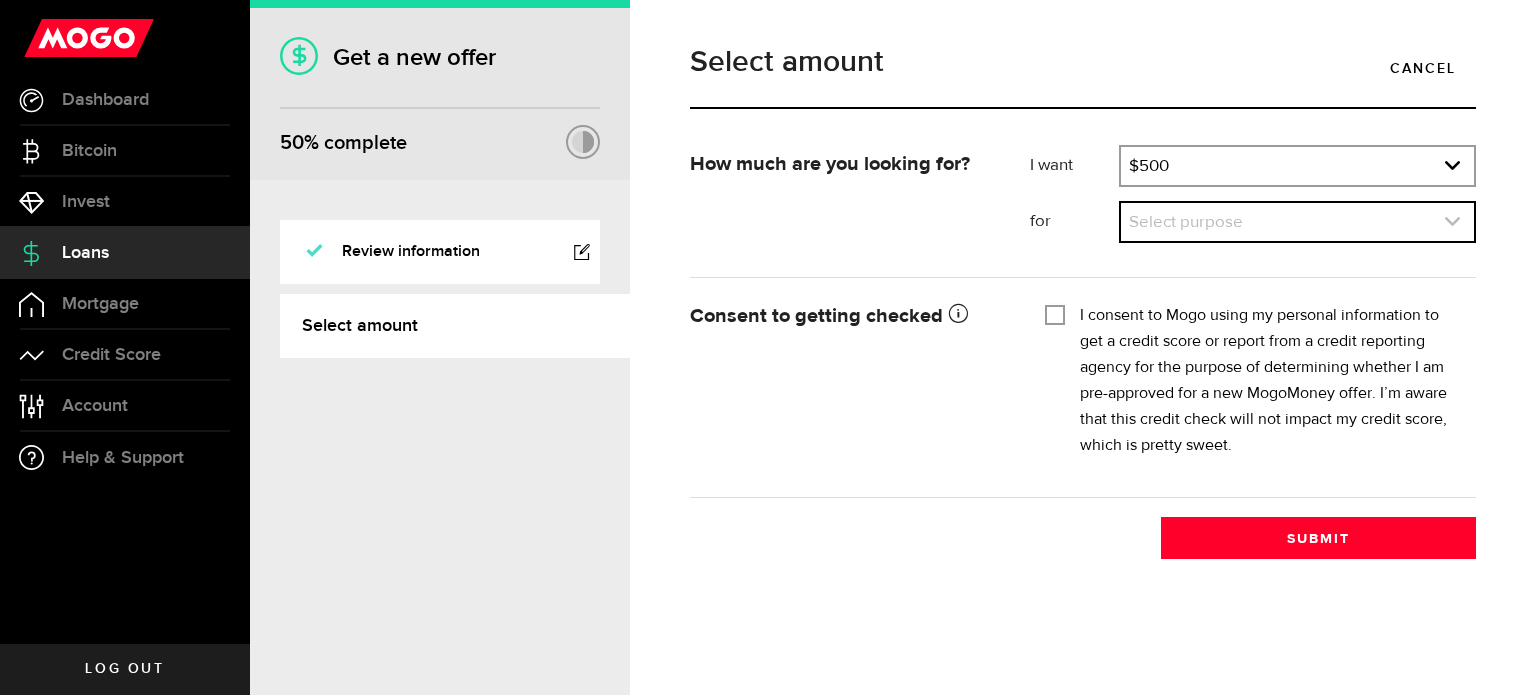 click at bounding box center [1297, 222] 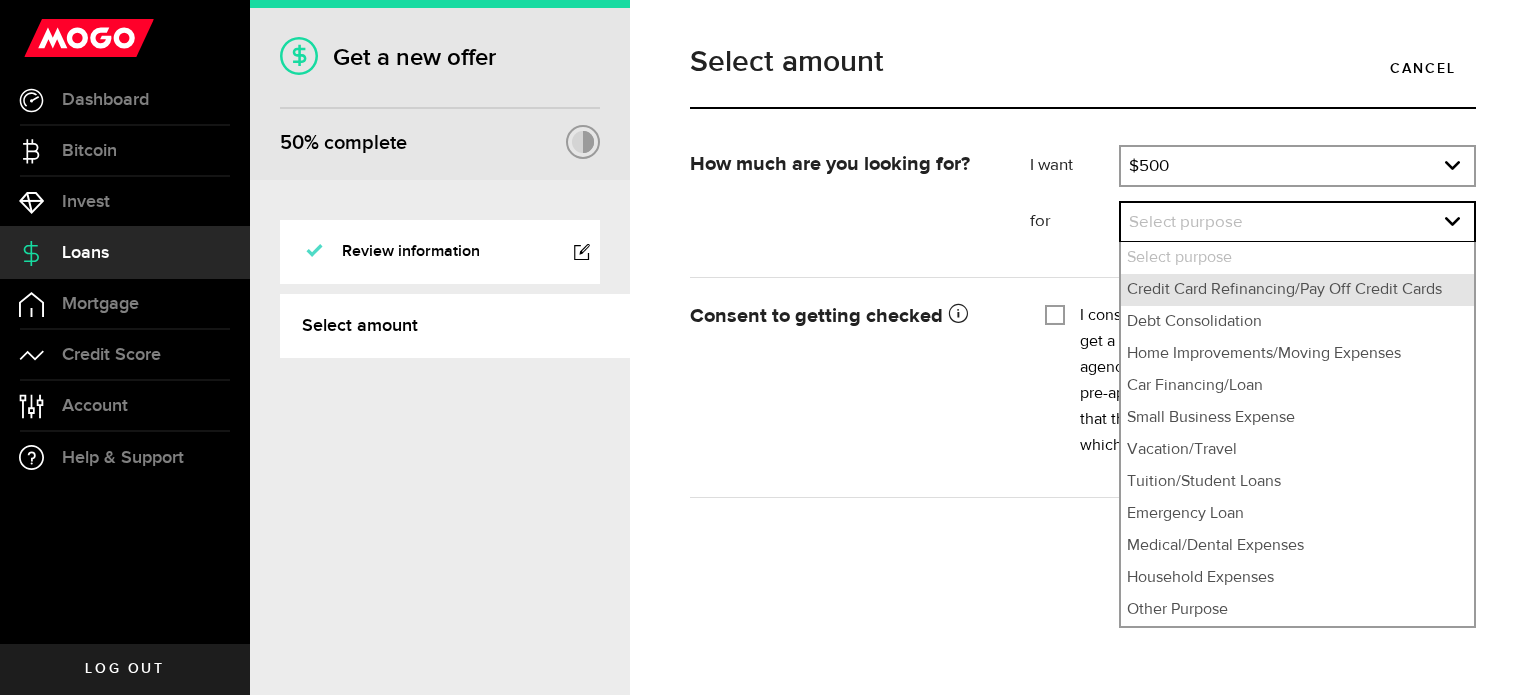 click on "Credit Card Refinancing/Pay Off Credit Cards" at bounding box center (1297, 290) 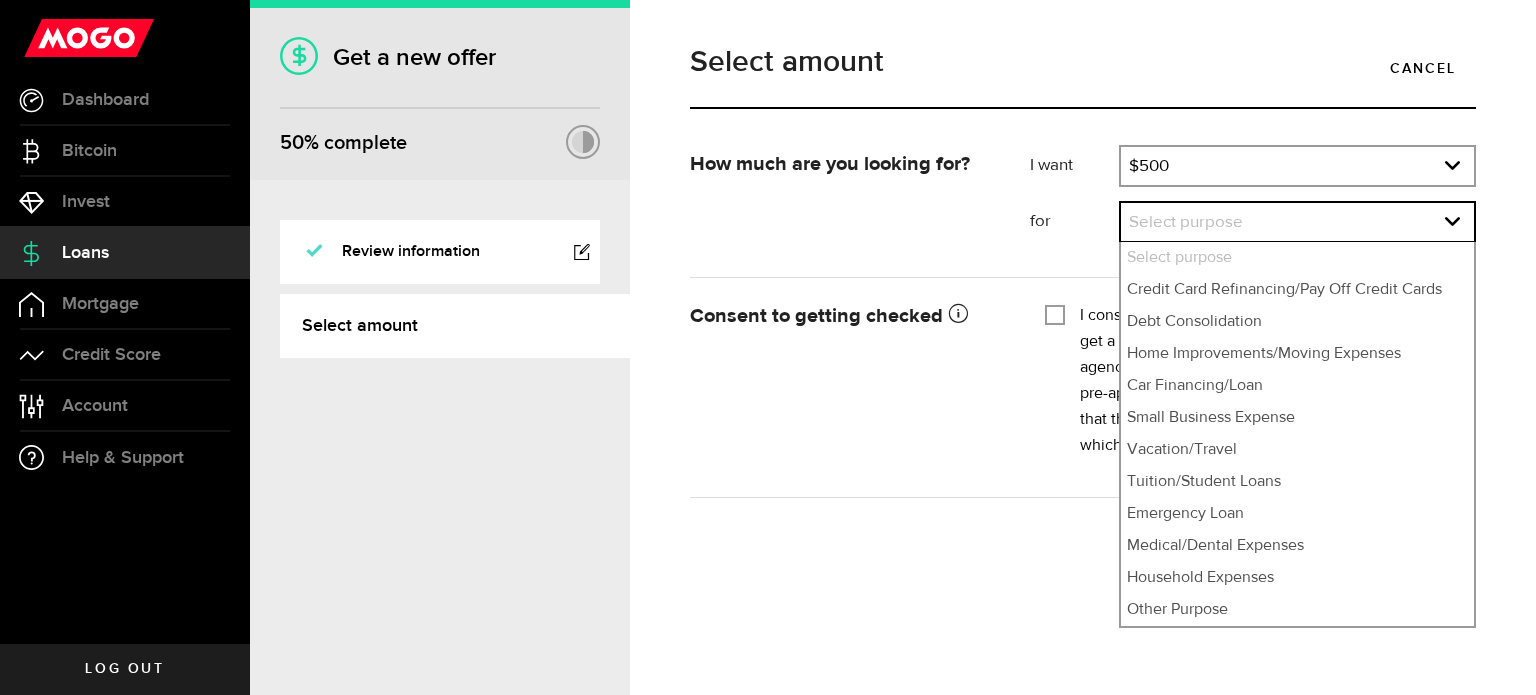 select on "Credit Card Refinancing/Pay Off Credit Cards" 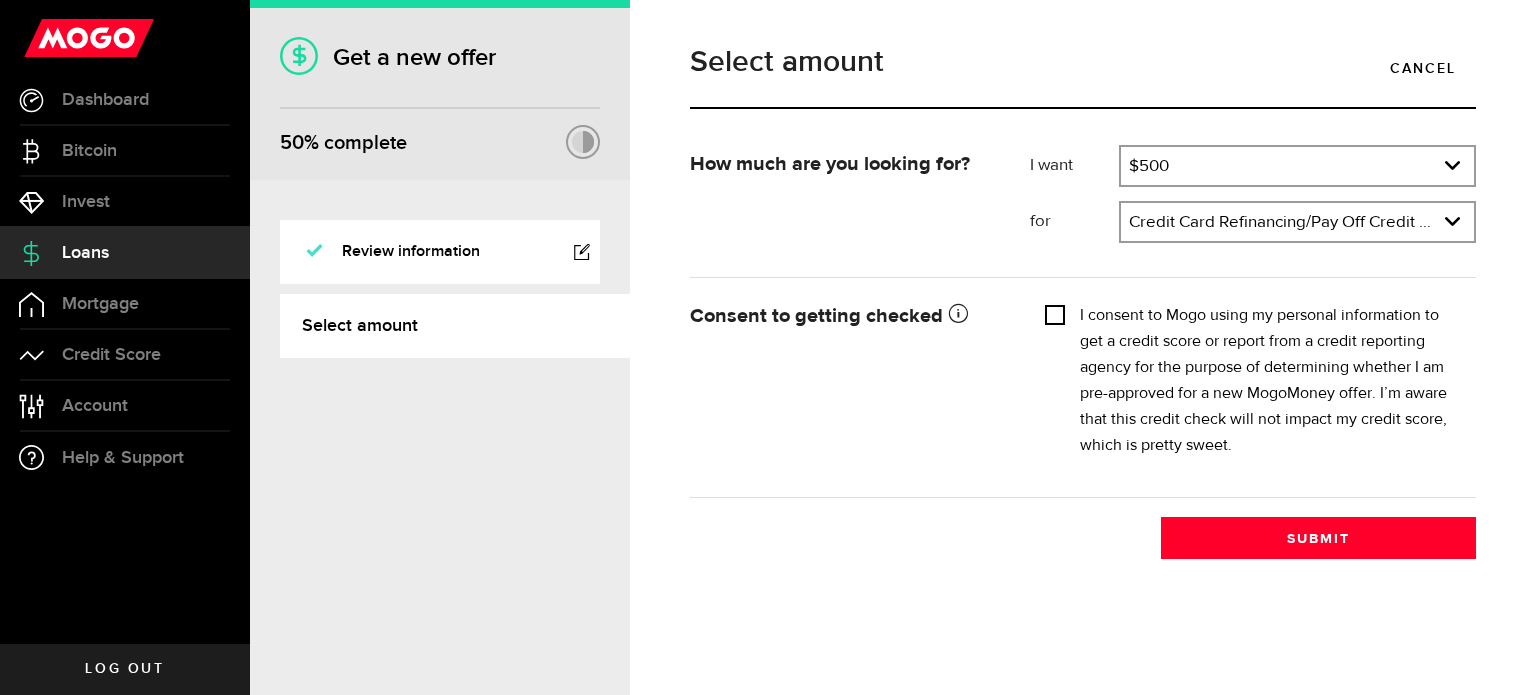 click on "I consent to Mogo using my personal information to get a credit score or report from a credit reporting agency for the purpose of determining whether I am pre-approved for a new MogoMoney offer. I’m aware that this credit check will not impact my credit score, which is pretty sweet." at bounding box center (1055, 313) 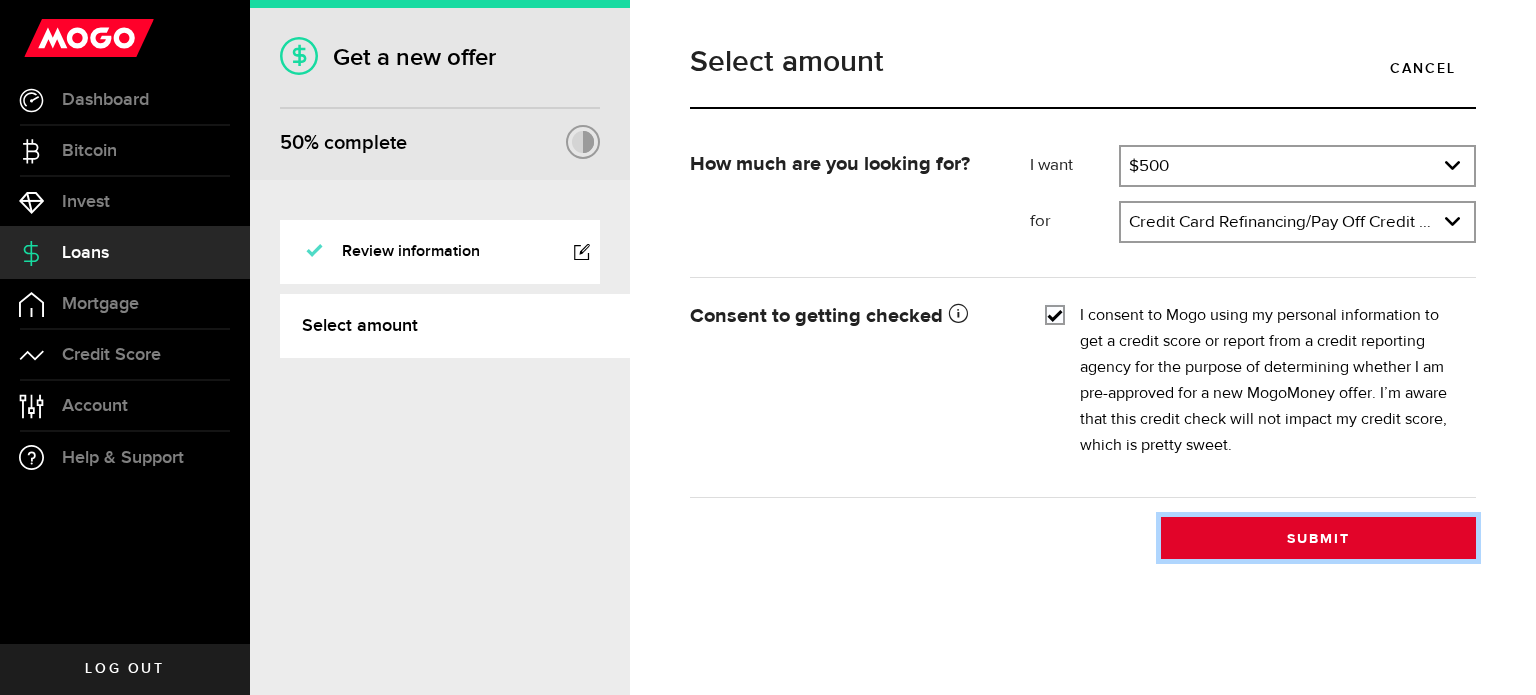 click on "Submit" at bounding box center (1318, 538) 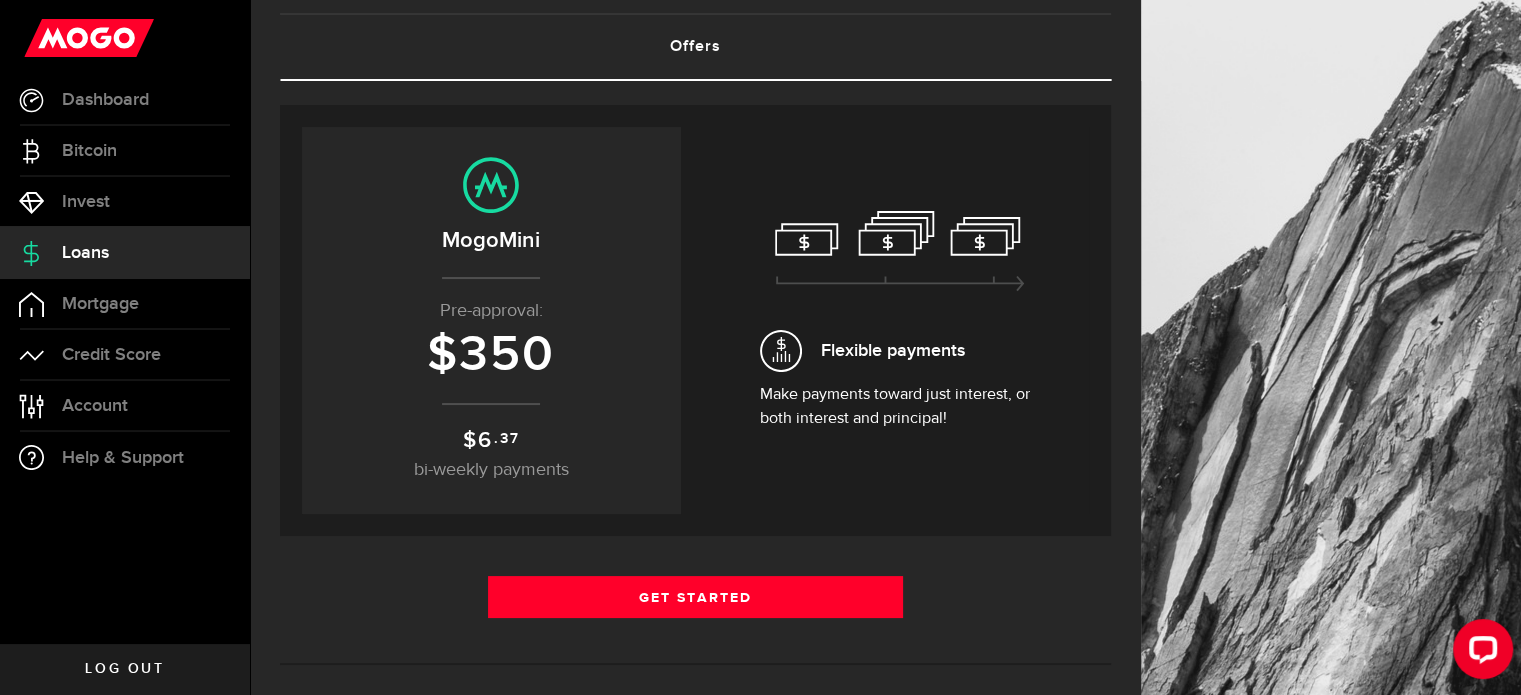 scroll, scrollTop: 200, scrollLeft: 0, axis: vertical 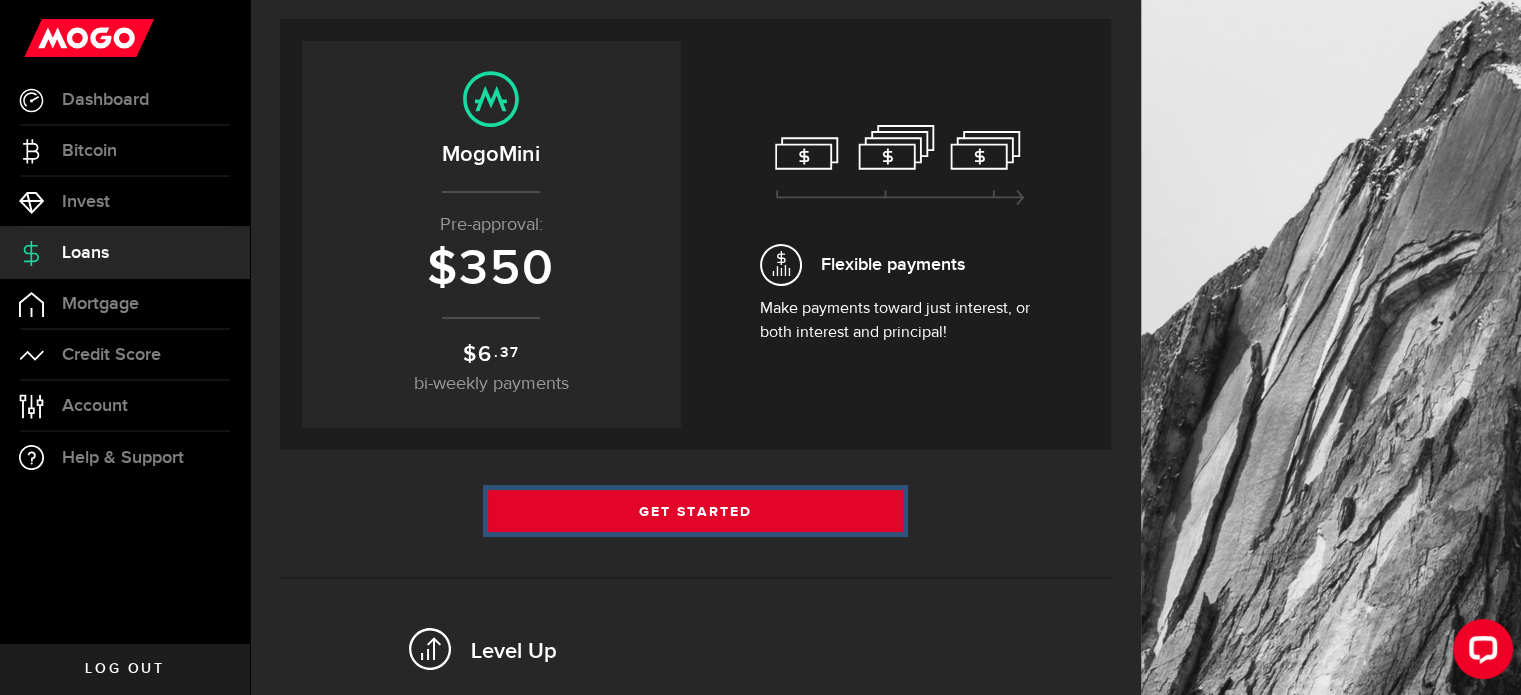 click on "Get Started" at bounding box center (696, 511) 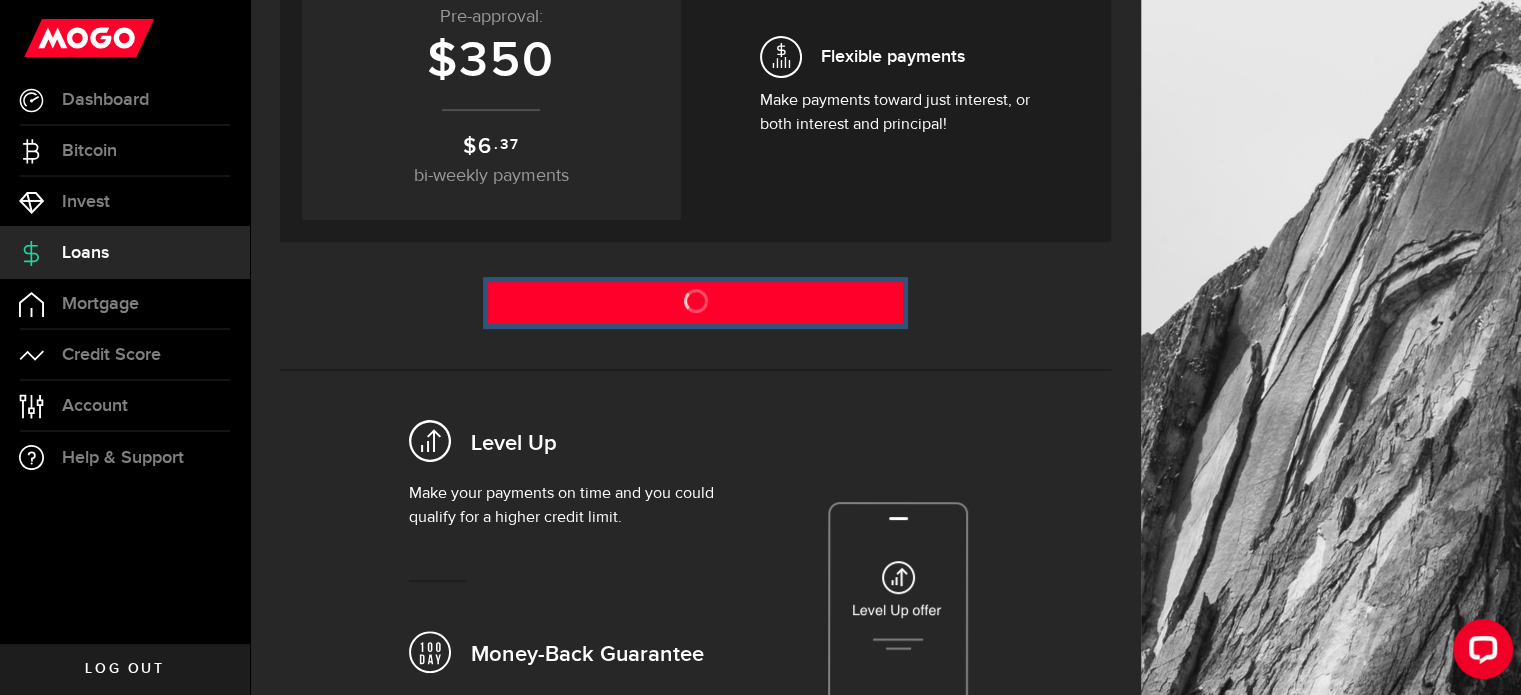 scroll, scrollTop: 696, scrollLeft: 0, axis: vertical 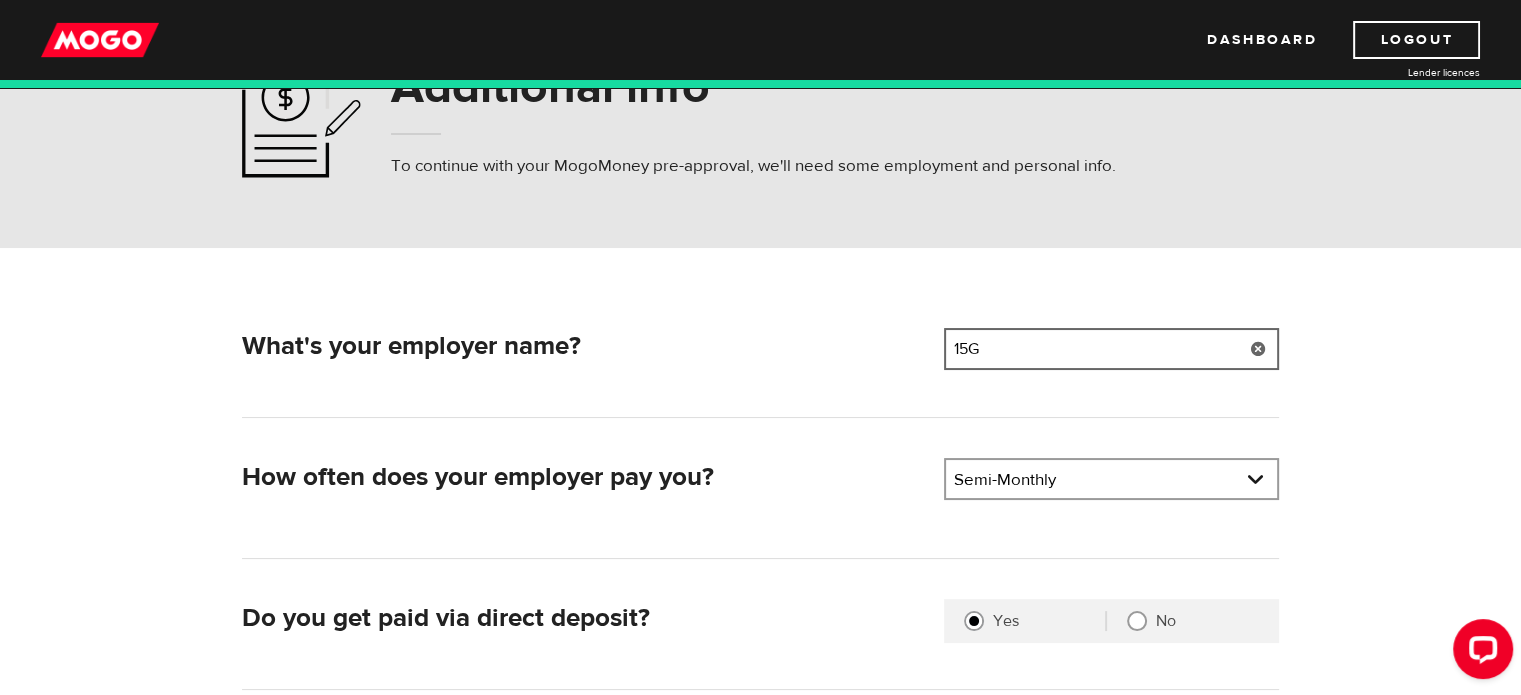 click on "15G" at bounding box center [1111, 349] 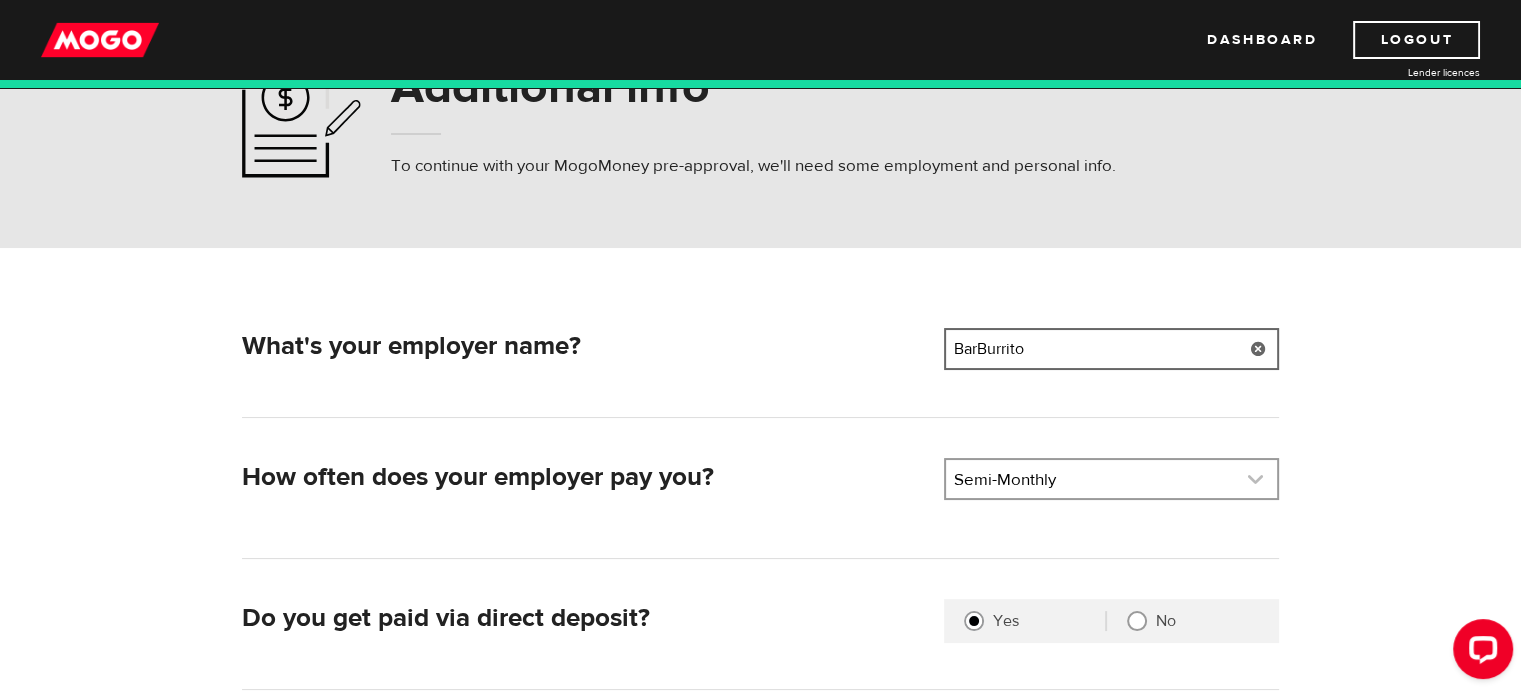 type on "BarBurrito" 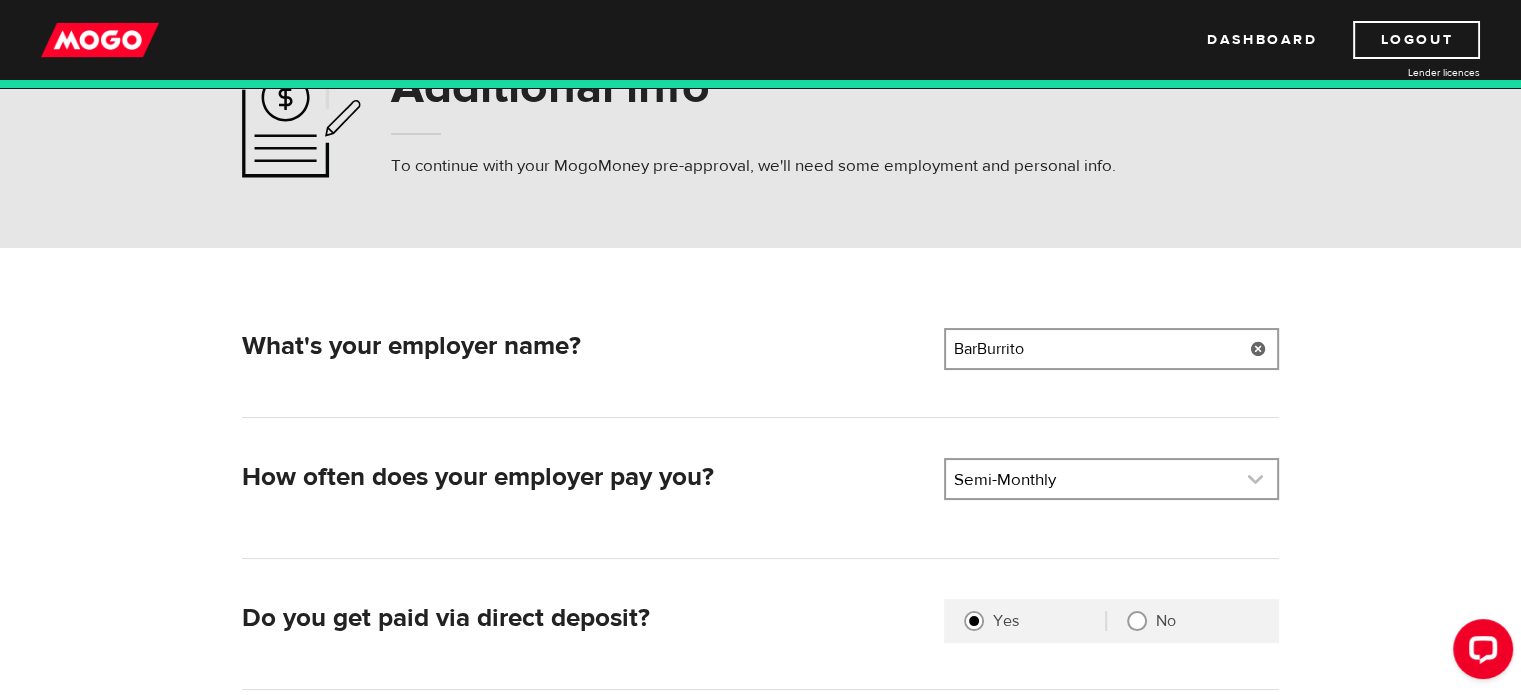 click at bounding box center (1111, 479) 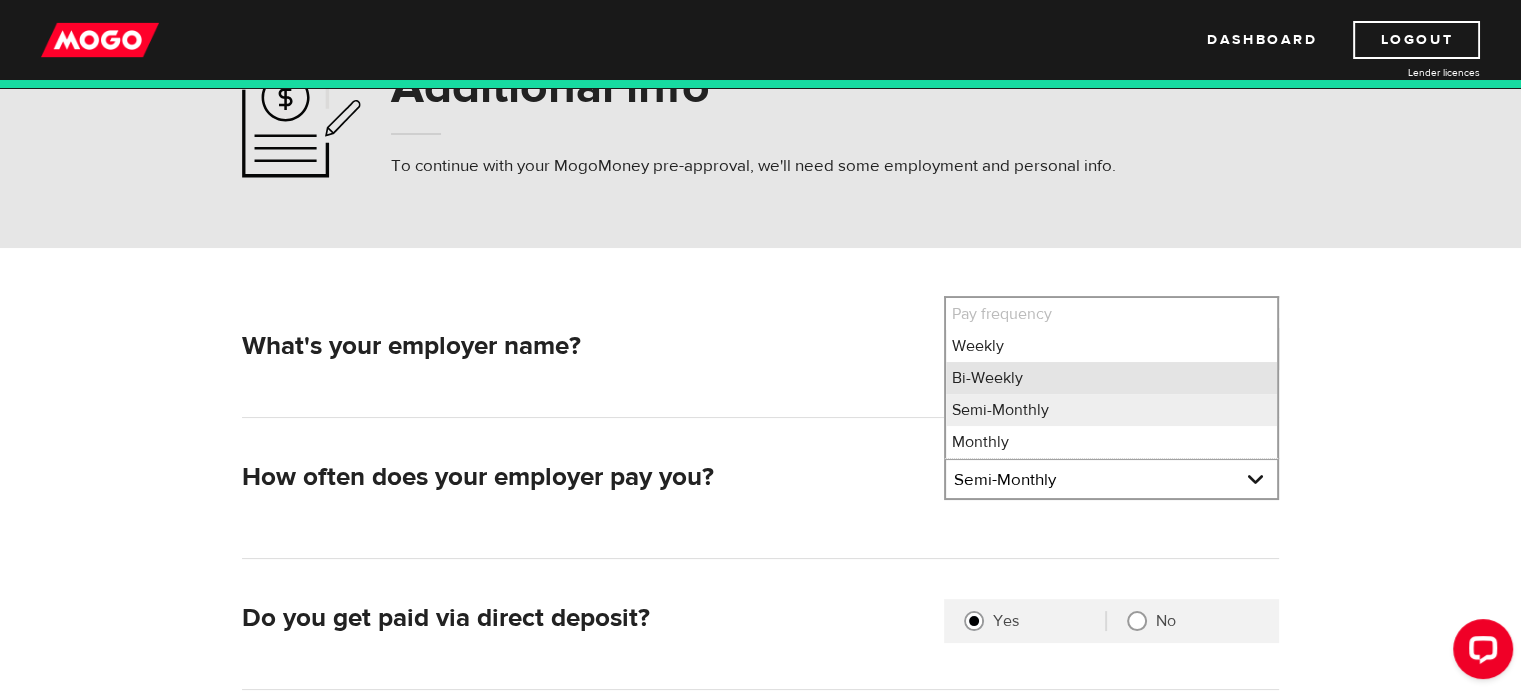 click on "Bi-Weekly" at bounding box center (1111, 378) 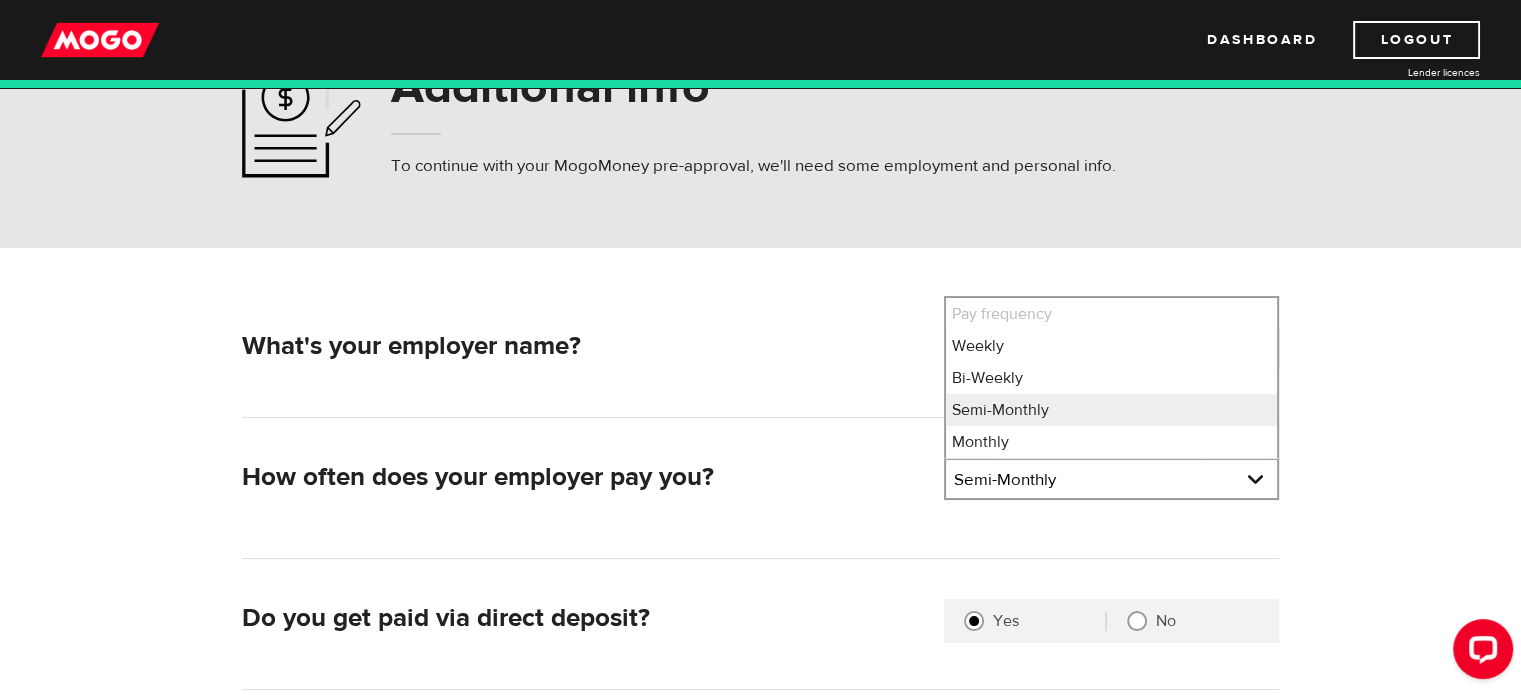 select on "2" 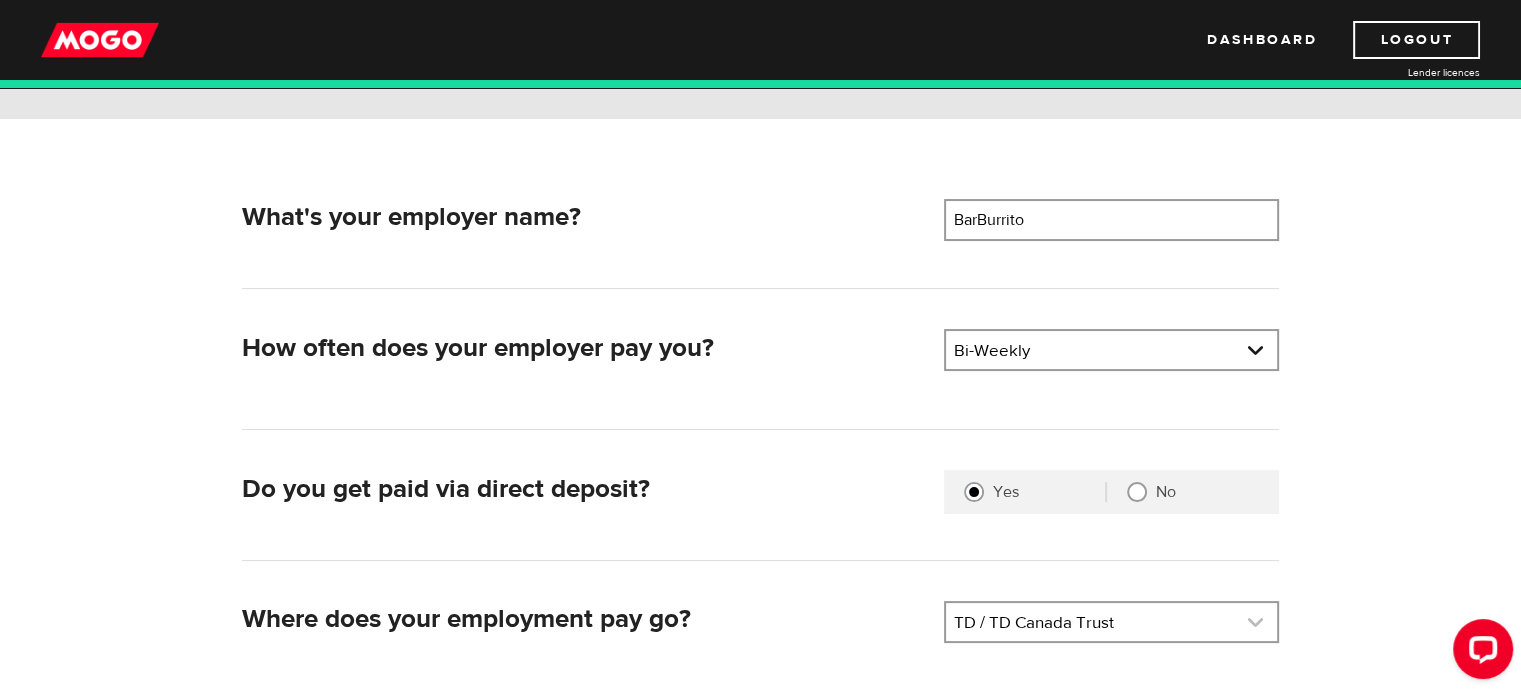 scroll, scrollTop: 400, scrollLeft: 0, axis: vertical 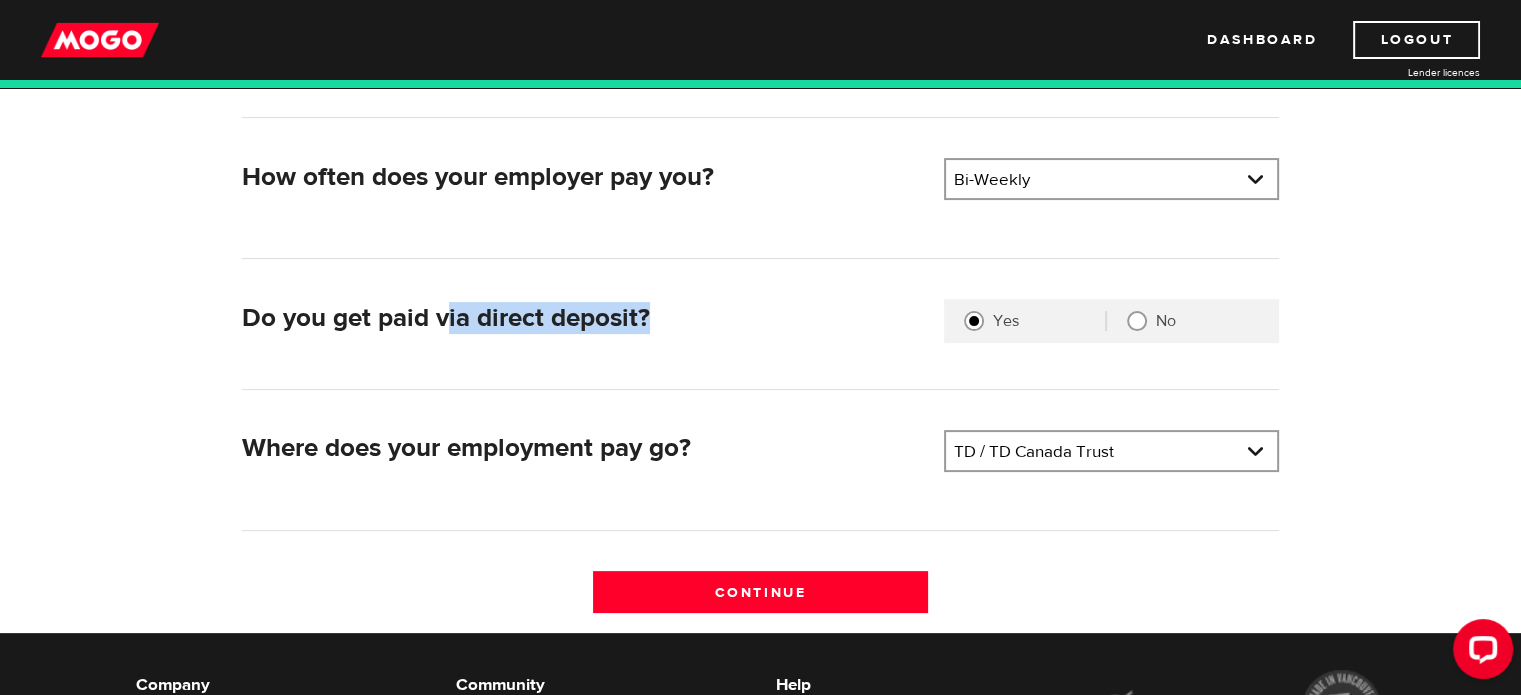 drag, startPoint x: 448, startPoint y: 313, endPoint x: 704, endPoint y: 305, distance: 256.12497 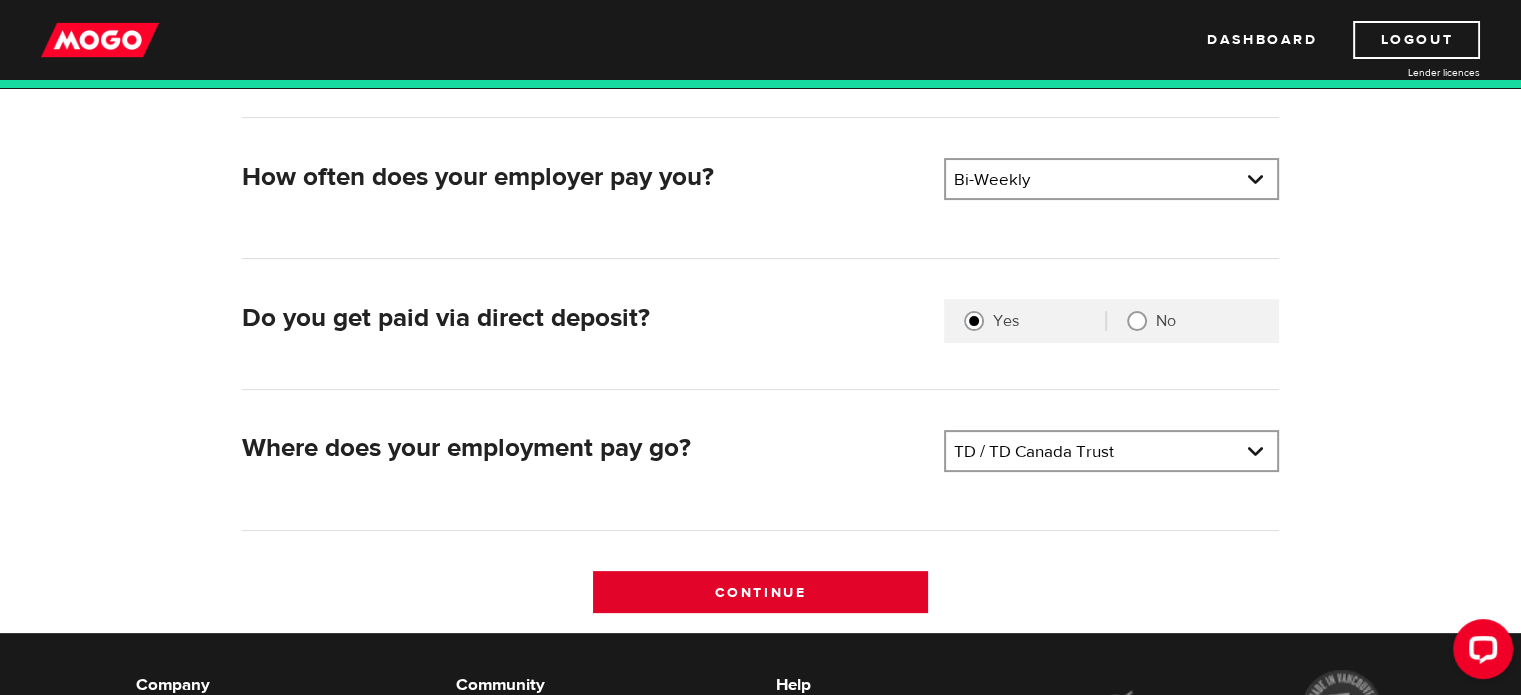 click on "Continue" at bounding box center (760, 592) 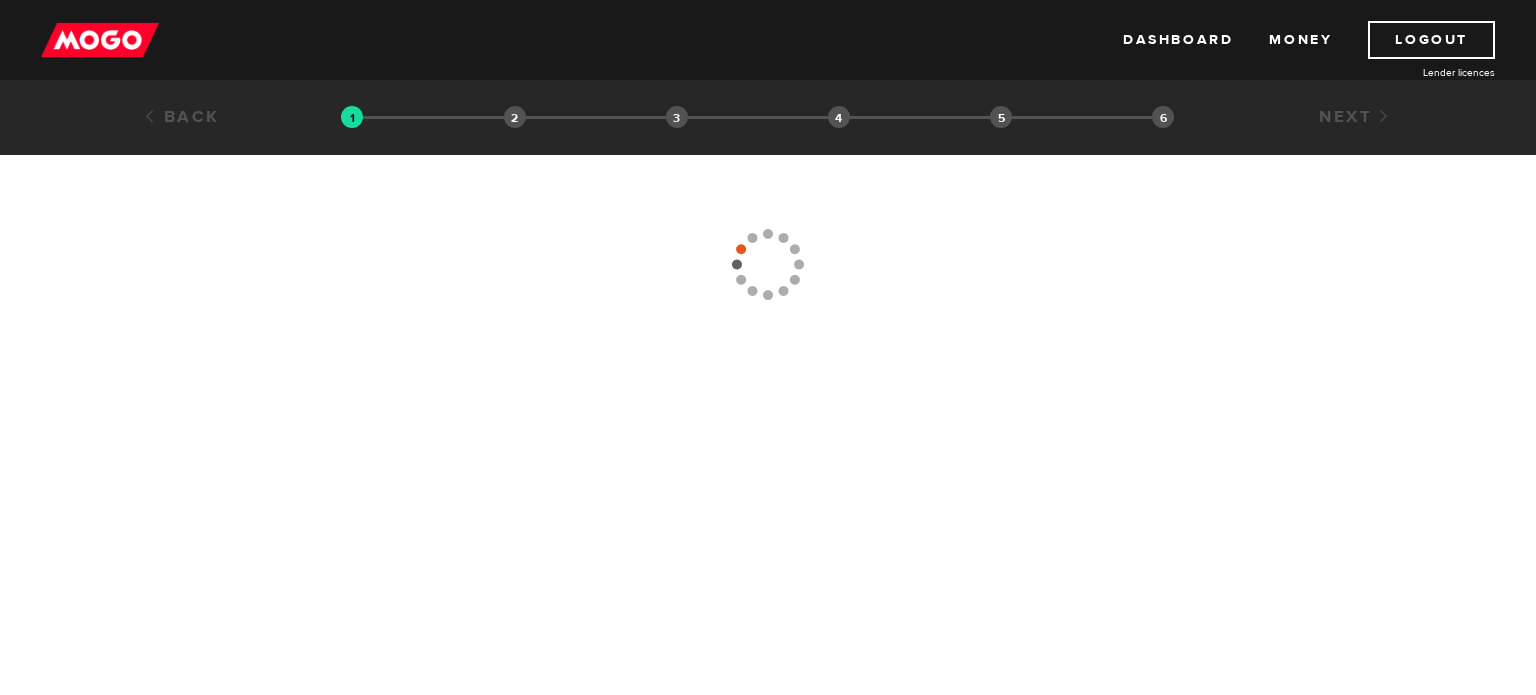 scroll, scrollTop: 0, scrollLeft: 0, axis: both 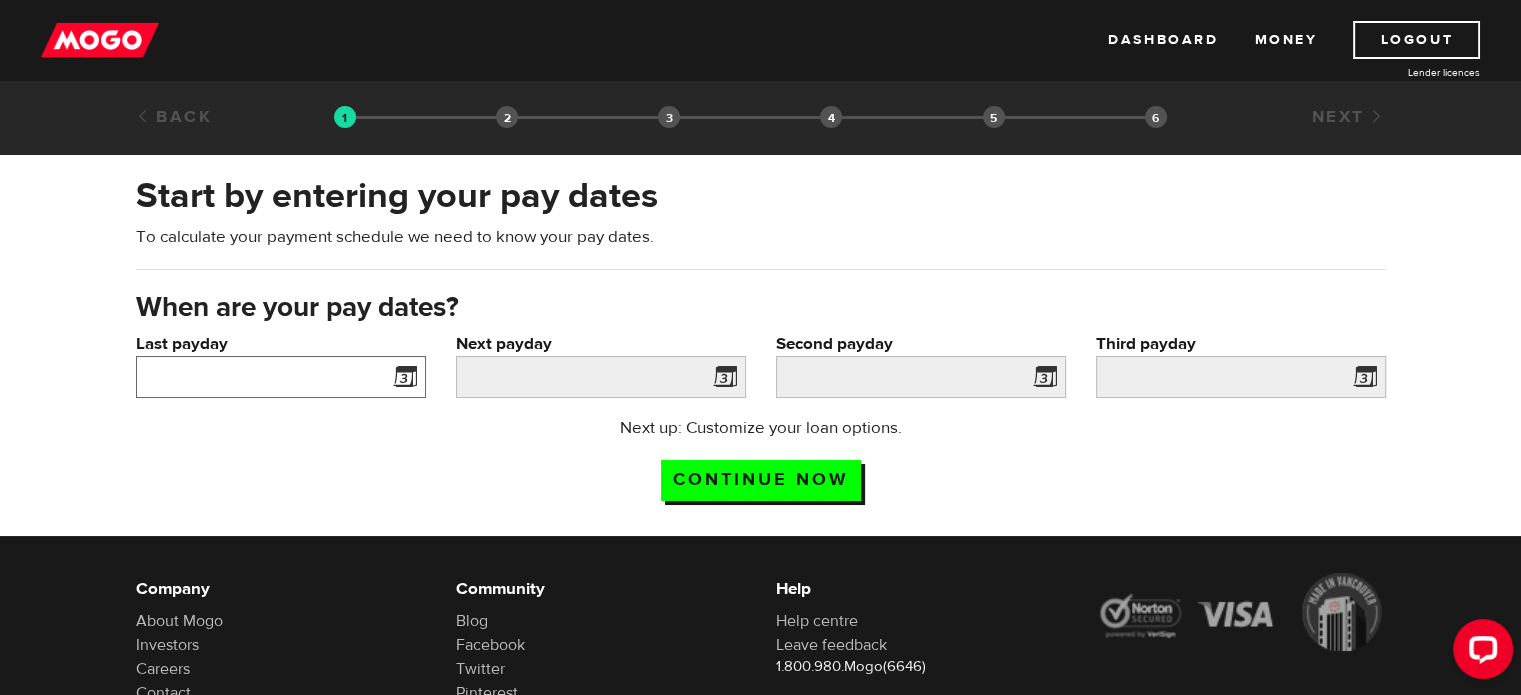 click on "Last payday" at bounding box center [281, 377] 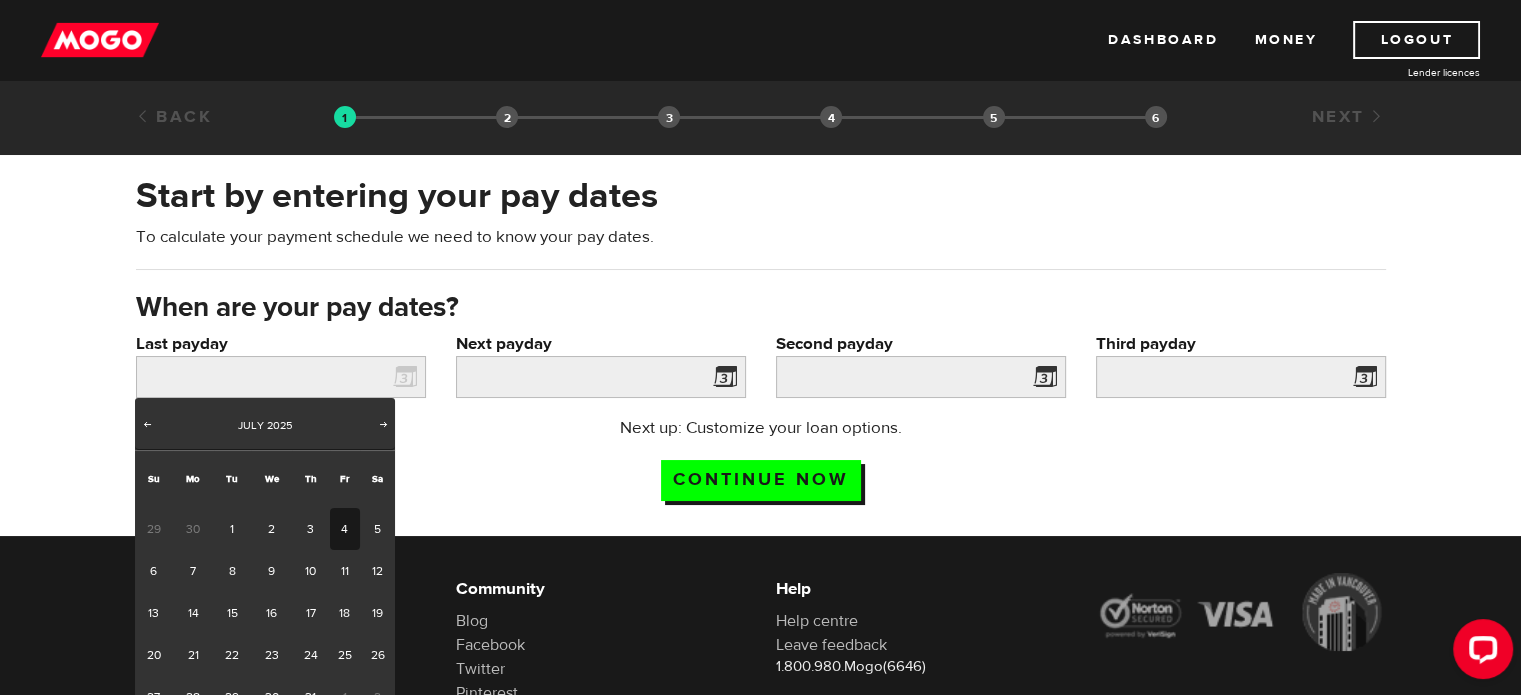 click on "4" at bounding box center (345, 529) 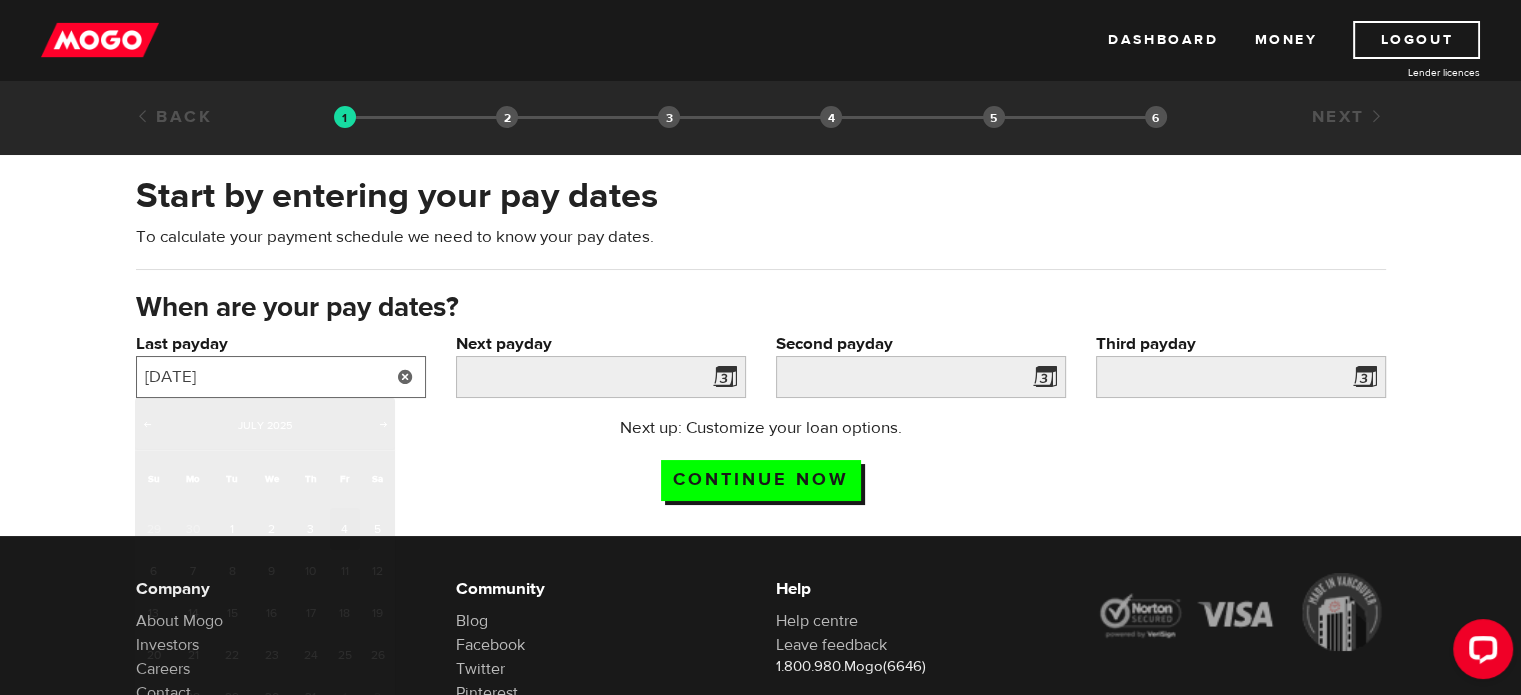 click on "2025/07/04" at bounding box center [281, 377] 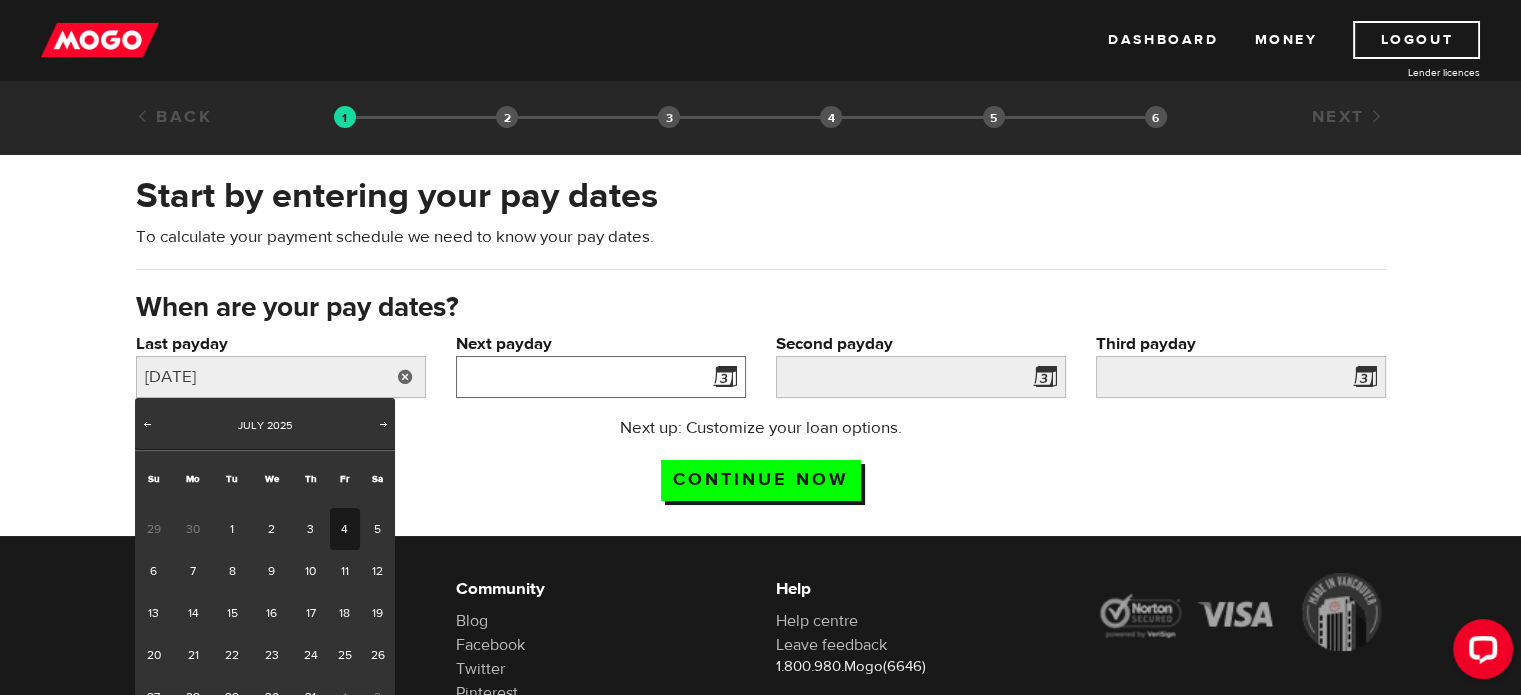 click on "Next payday" at bounding box center (601, 377) 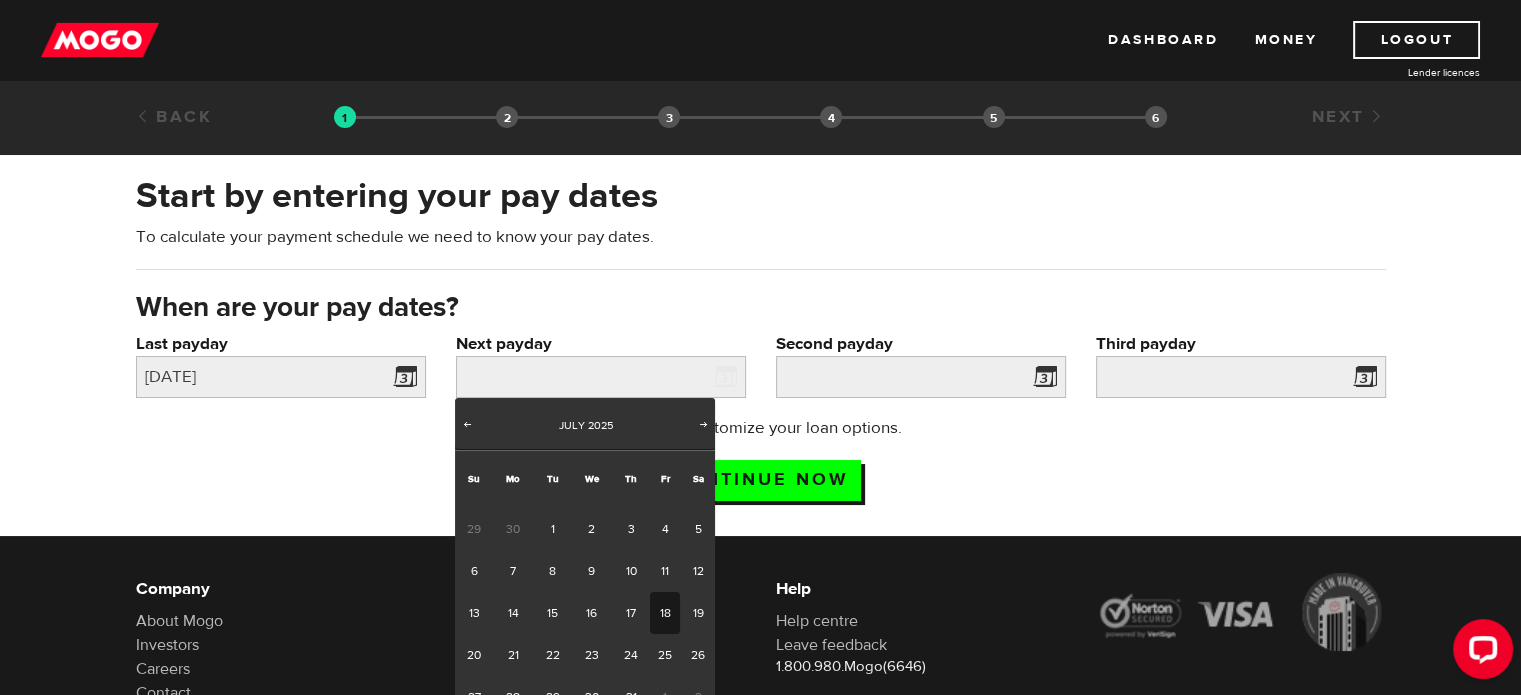 click on "18" at bounding box center (665, 613) 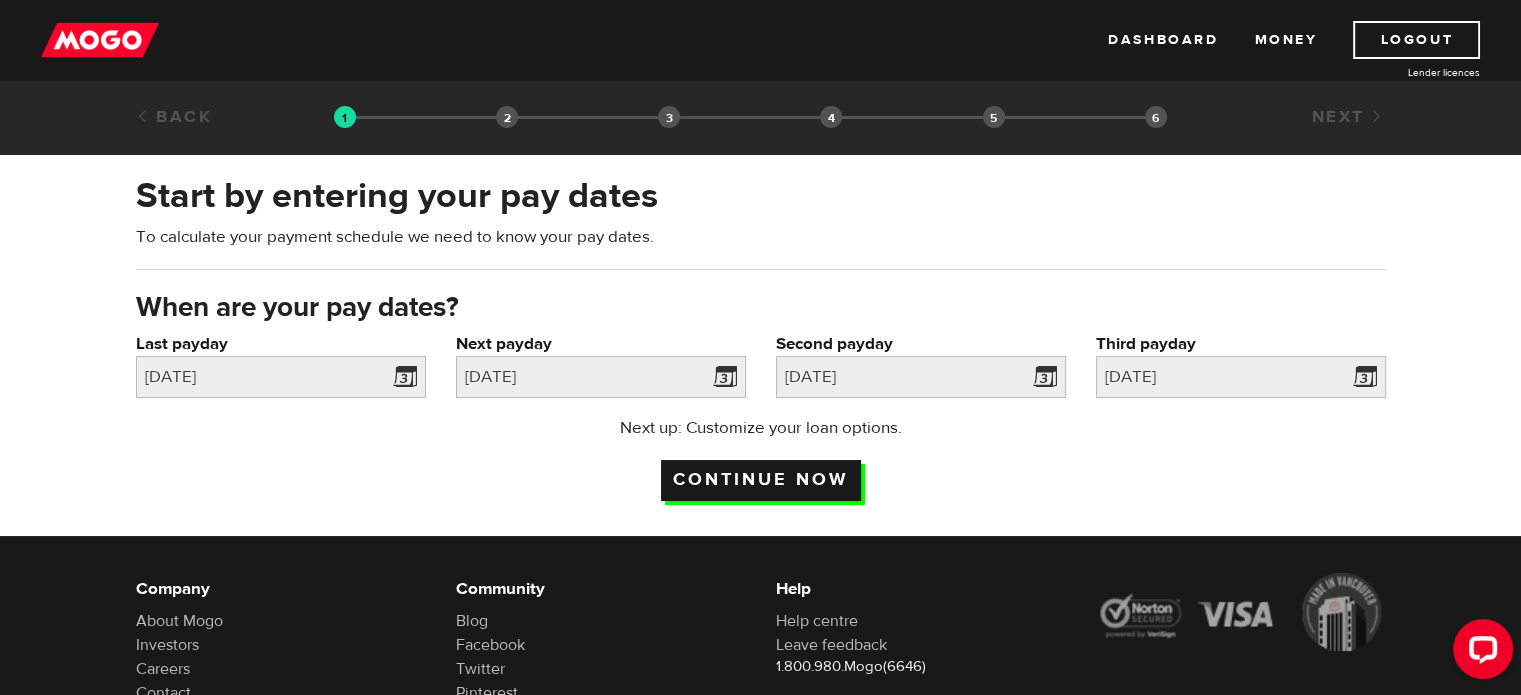 click on "Continue now" at bounding box center [761, 480] 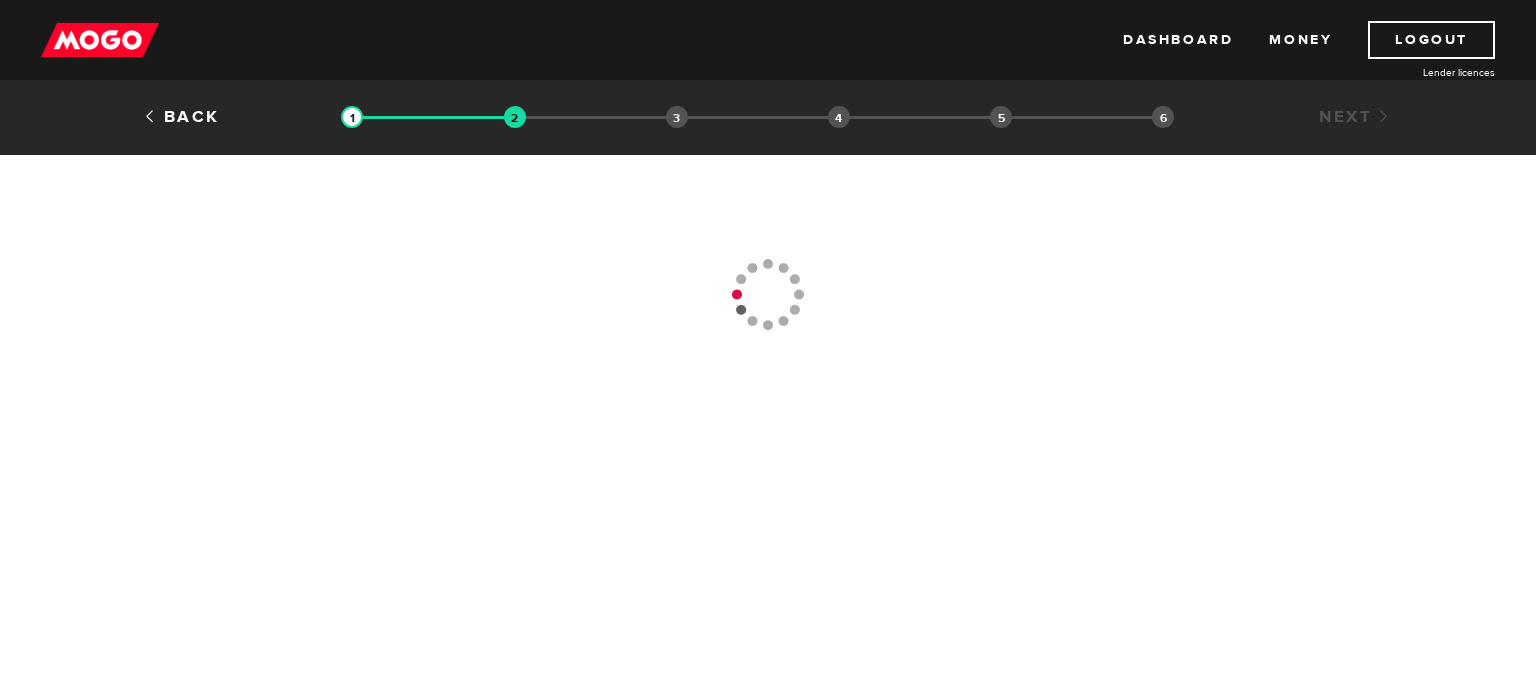 scroll, scrollTop: 0, scrollLeft: 0, axis: both 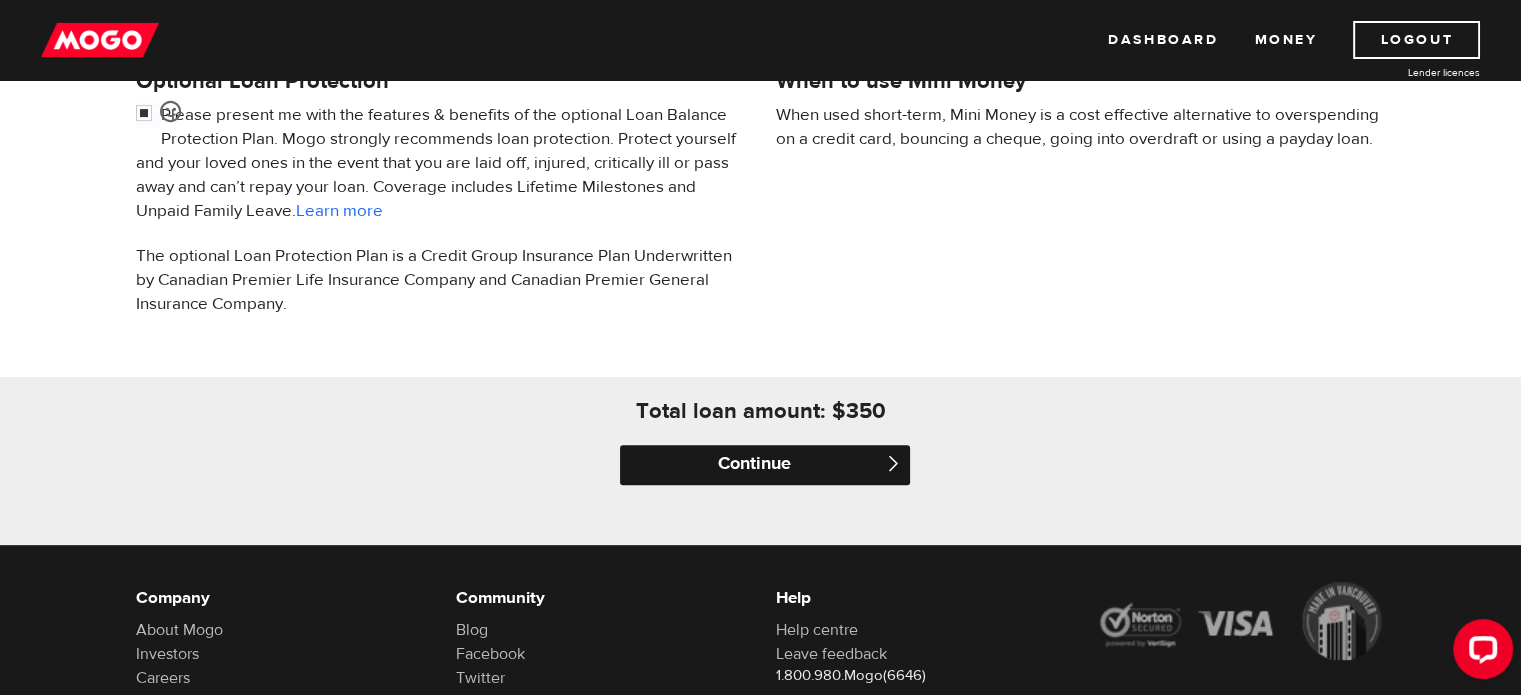 click on "Continue" at bounding box center (765, 465) 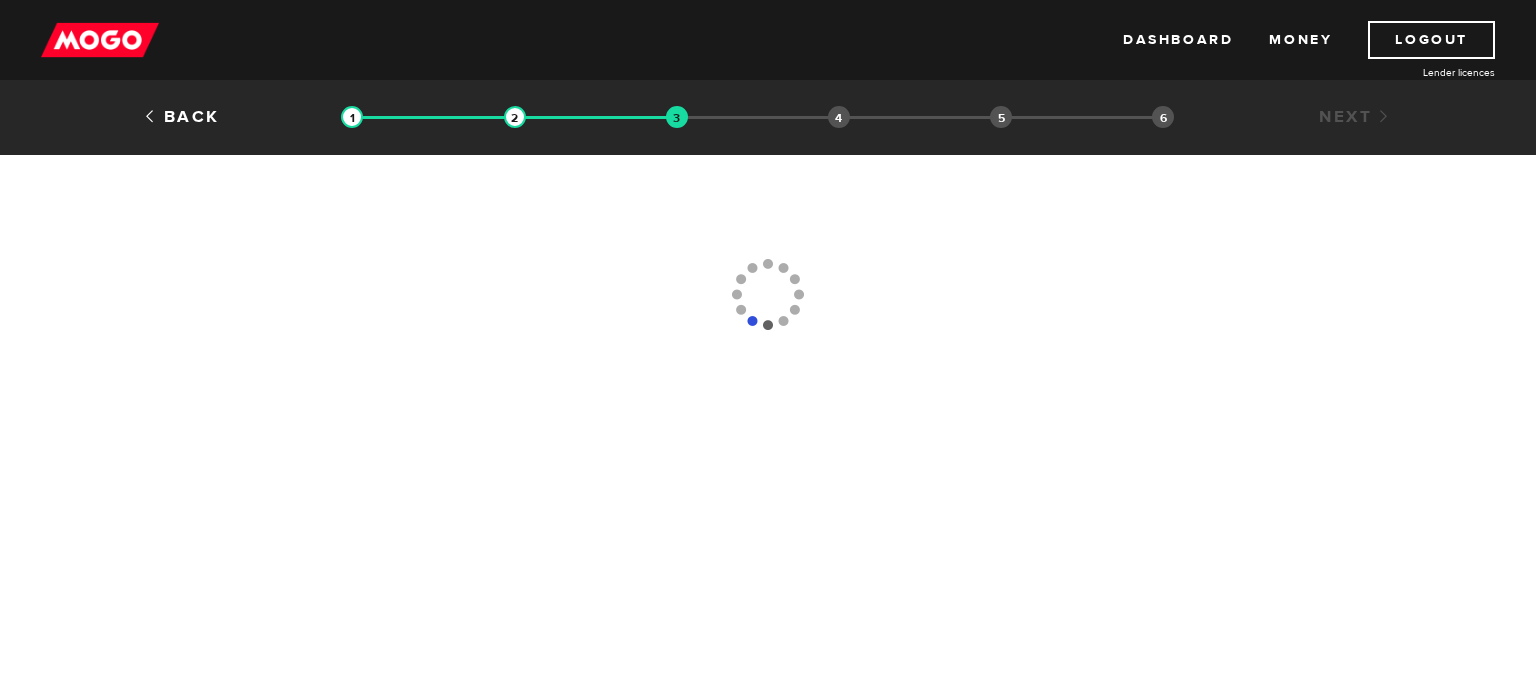 scroll, scrollTop: 0, scrollLeft: 0, axis: both 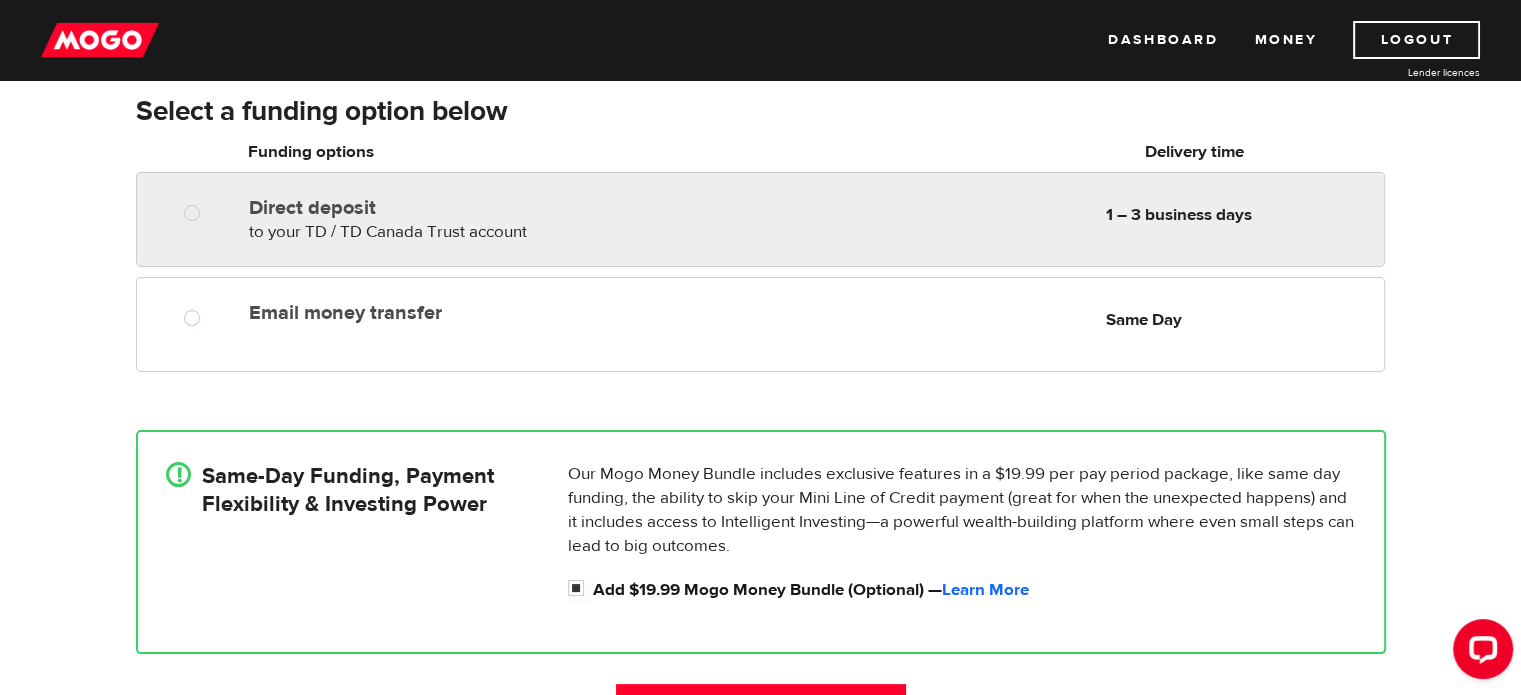 radio on "true" 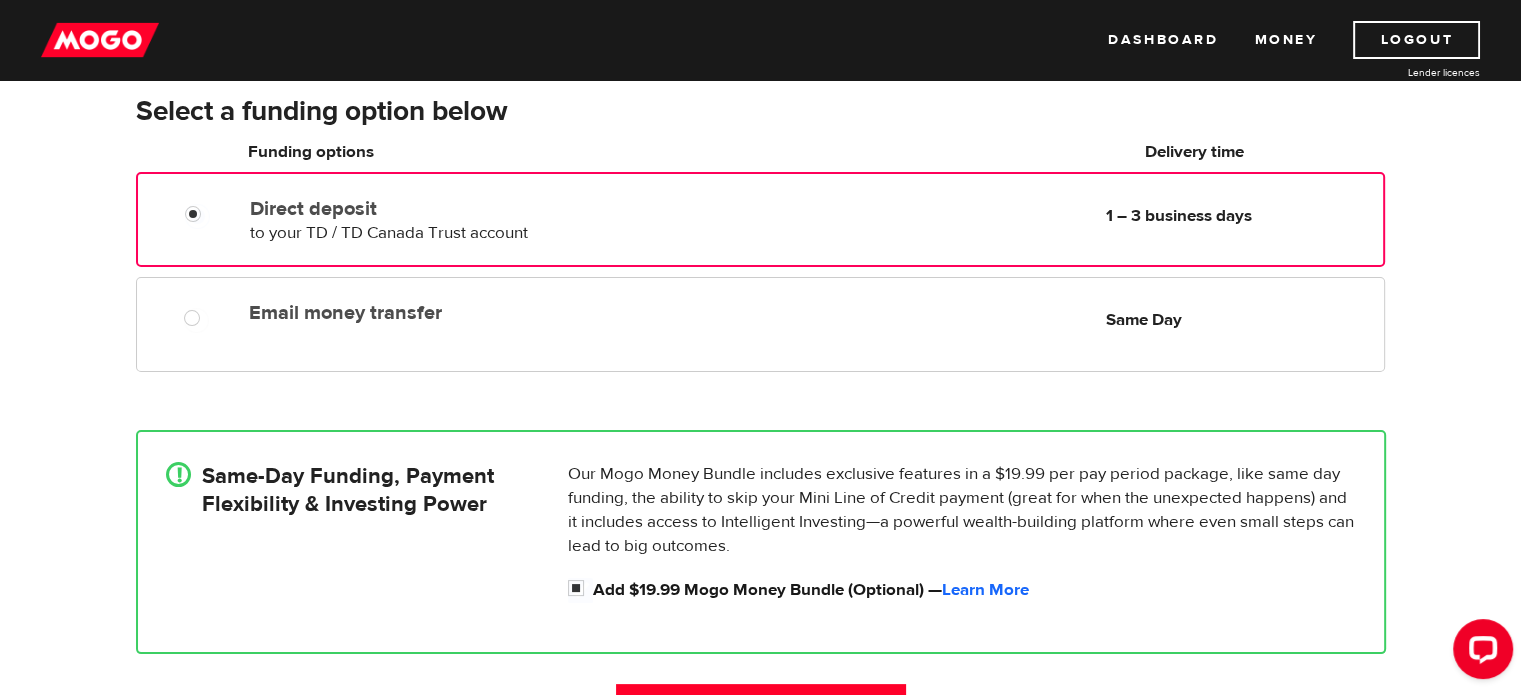 click on "Direct deposit" at bounding box center [479, 209] 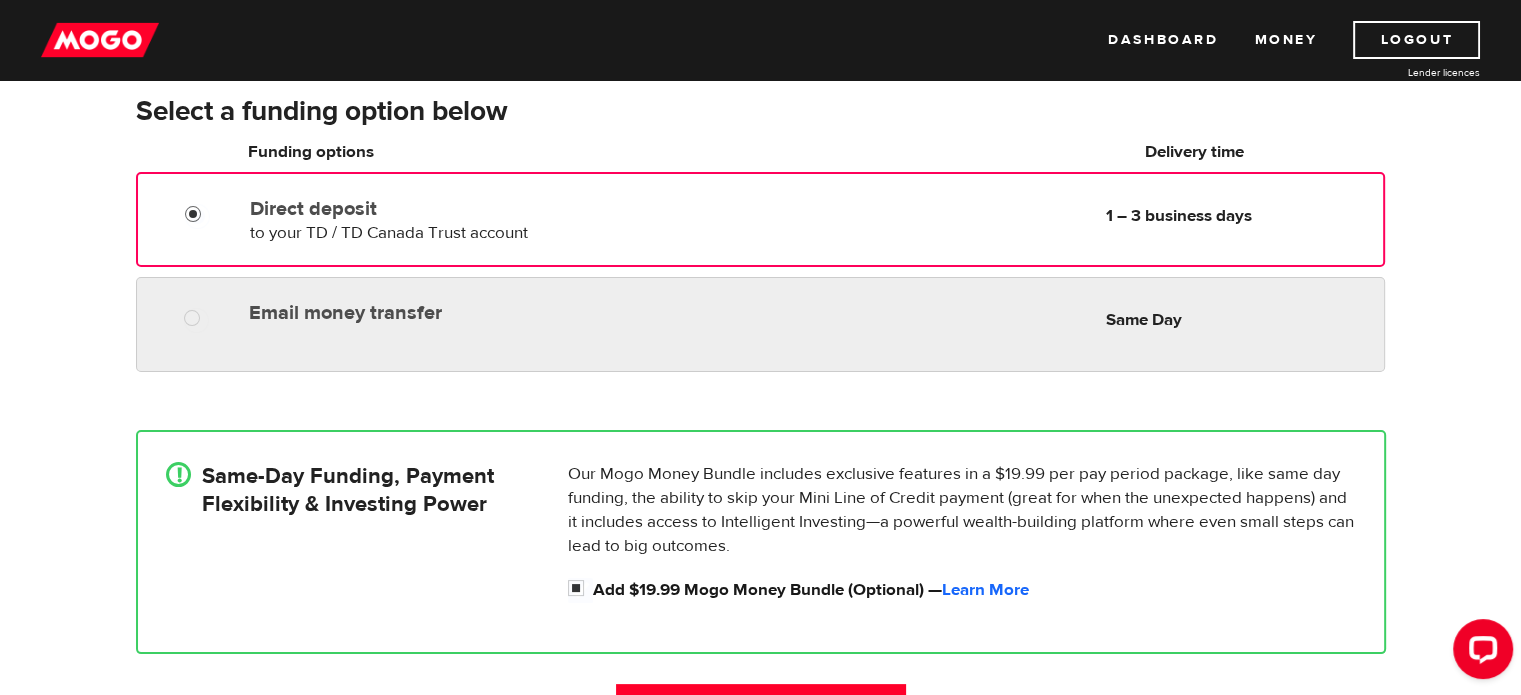 radio on "true" 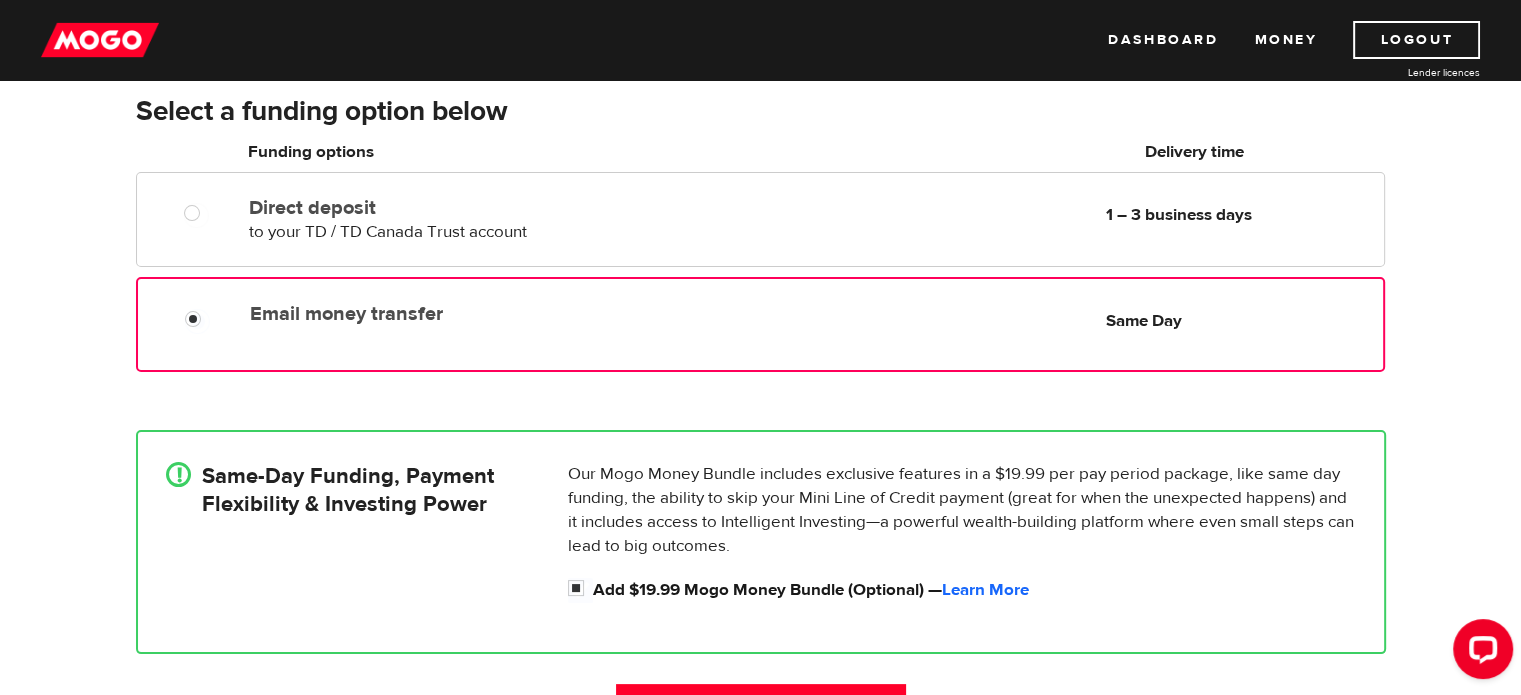 click on "Email money transfer" at bounding box center [479, 314] 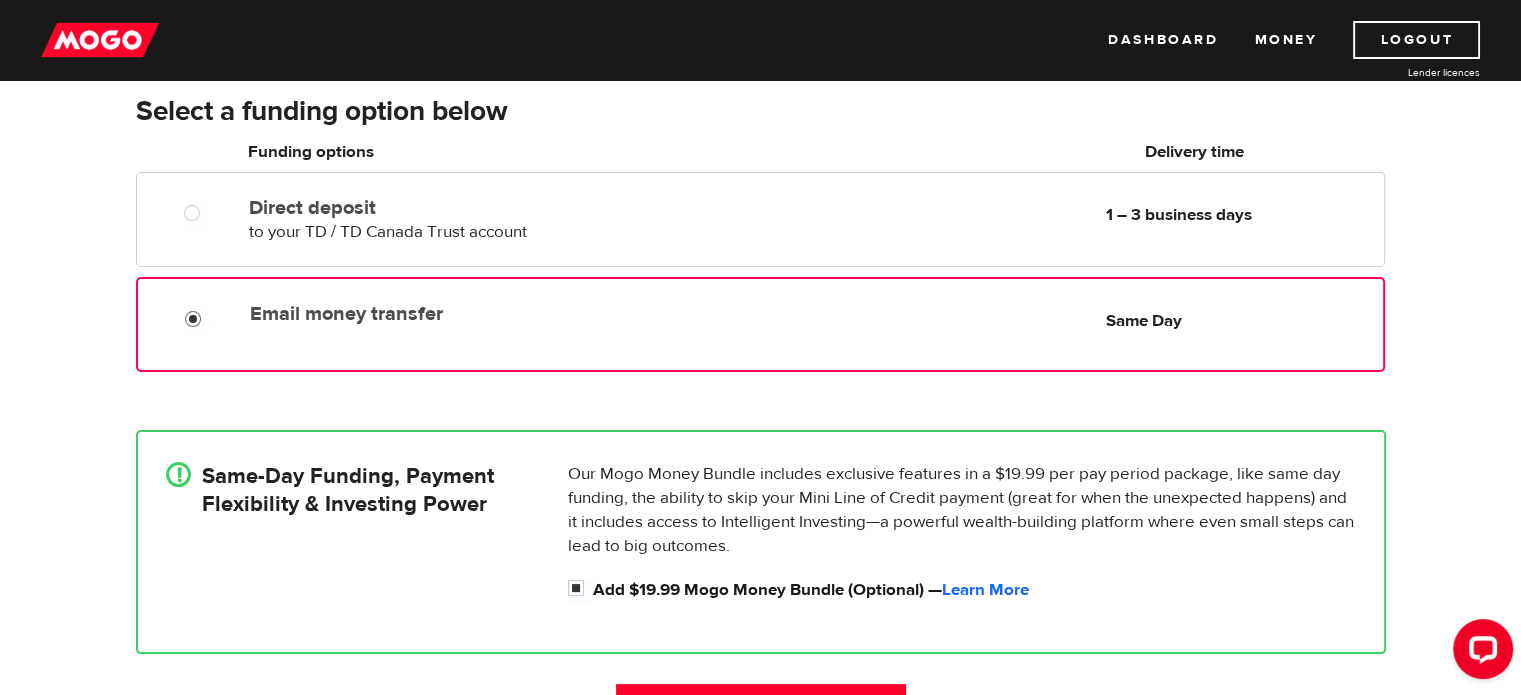 scroll, scrollTop: 300, scrollLeft: 0, axis: vertical 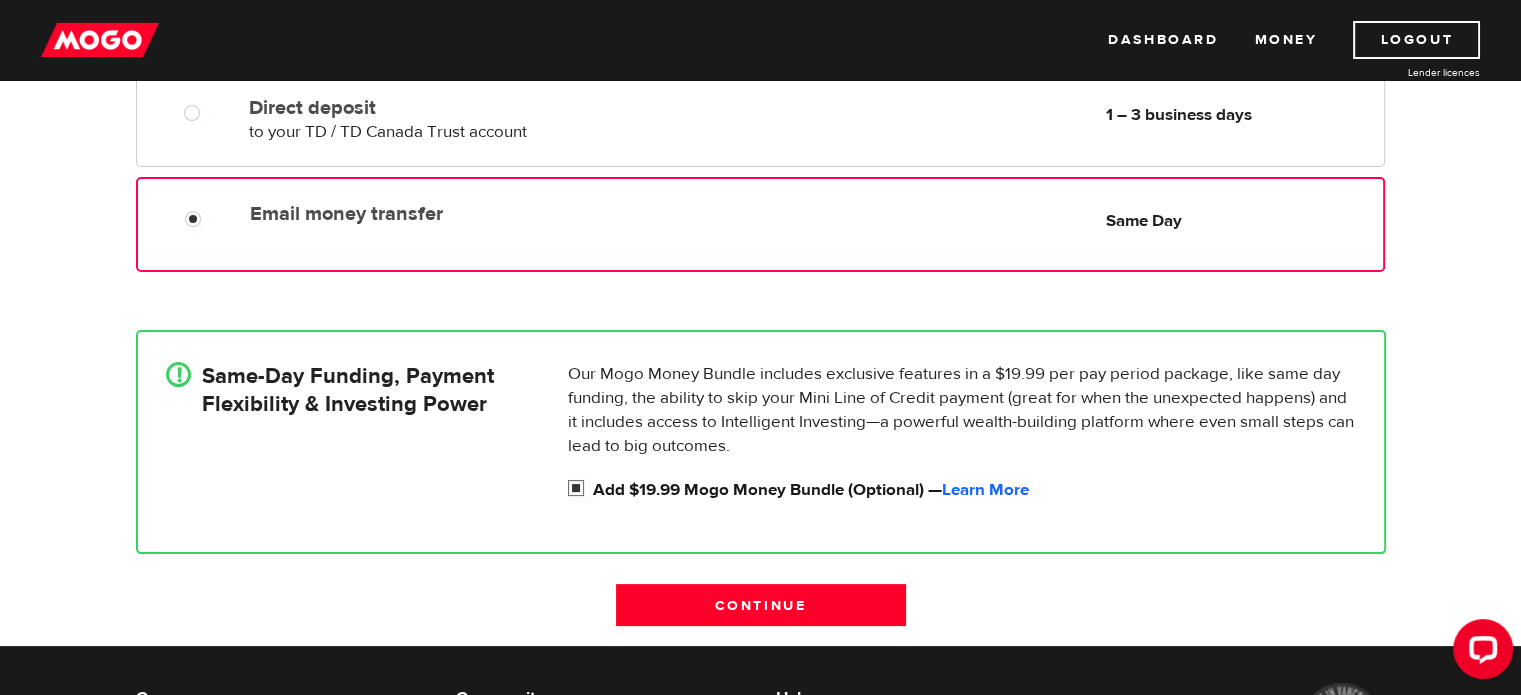 click on "Add $19.99 Mogo Money Bundle (Optional) —  Learn More" at bounding box center (974, 490) 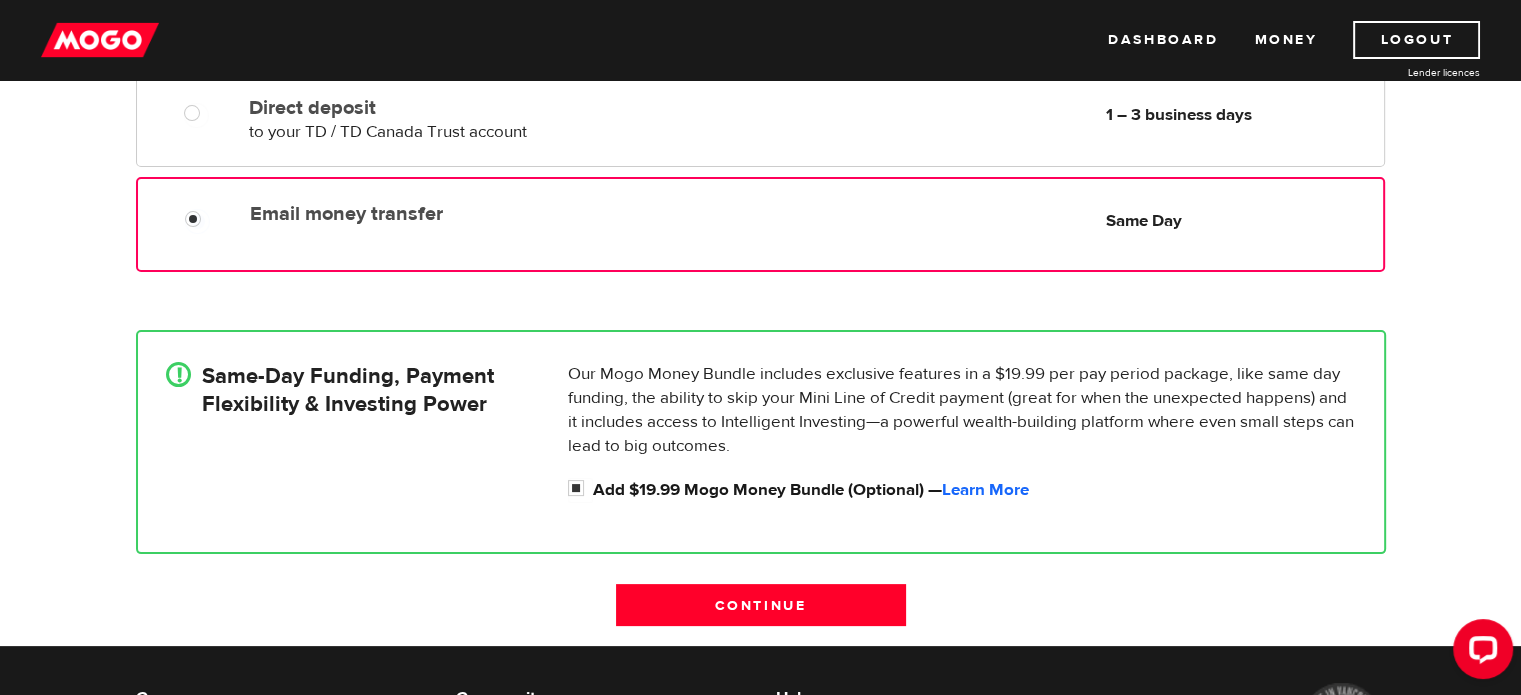 radio on "false" 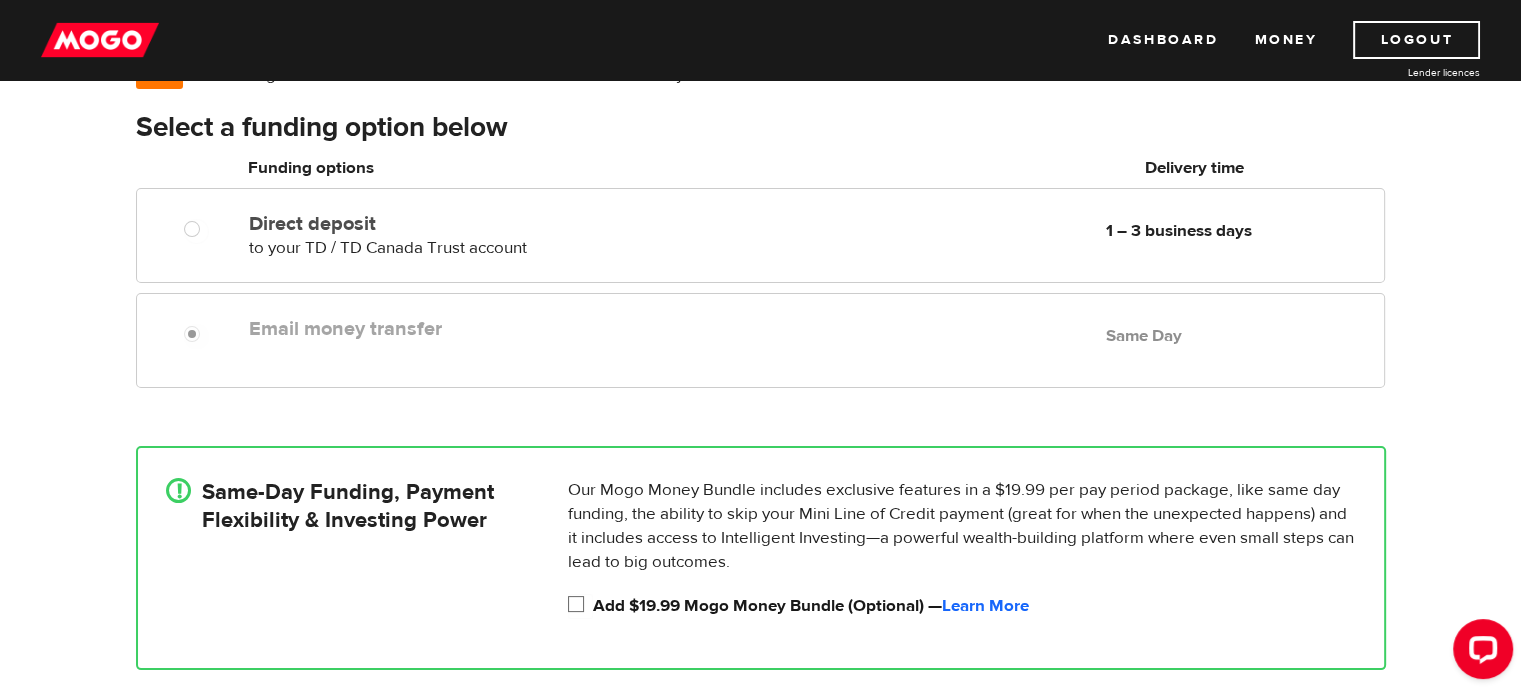 scroll, scrollTop: 100, scrollLeft: 0, axis: vertical 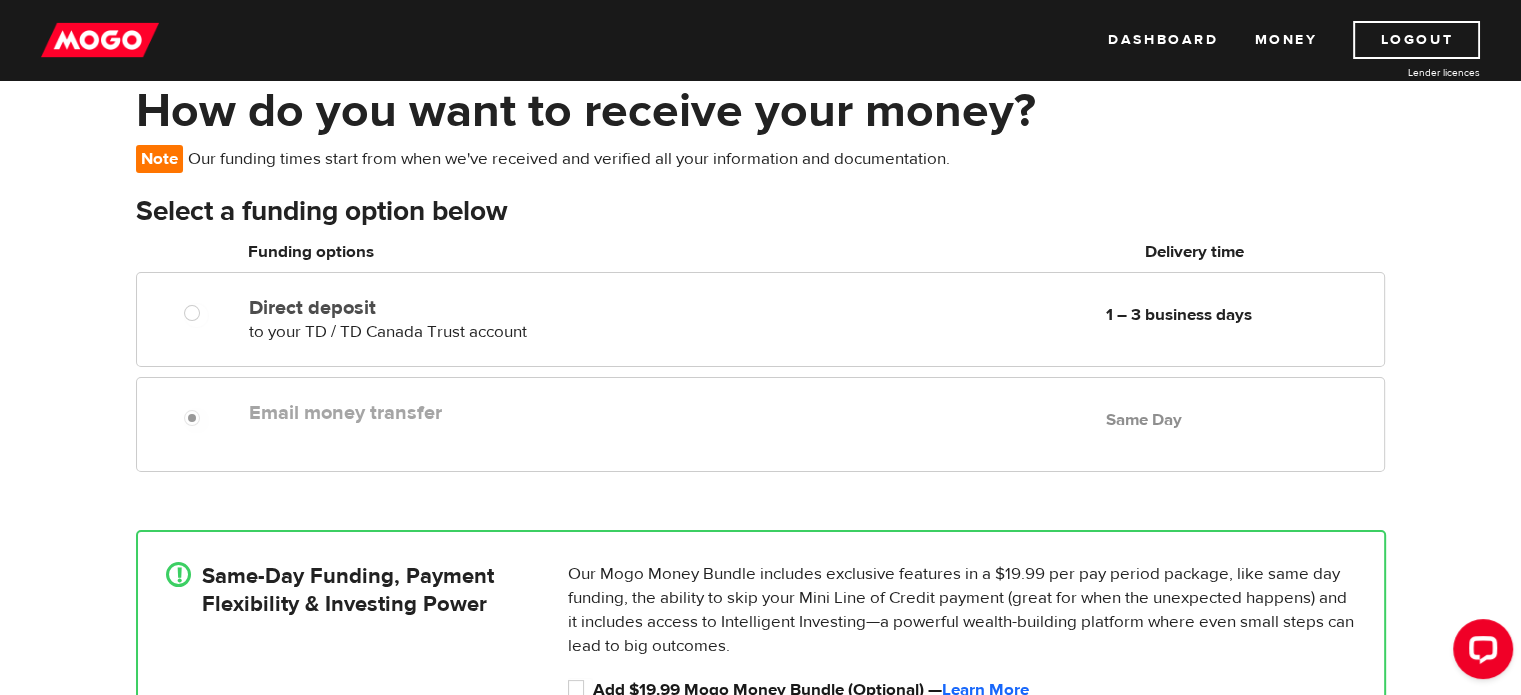 click on "Email money transfer Delivery in  Same Day Same Day" at bounding box center [760, 424] 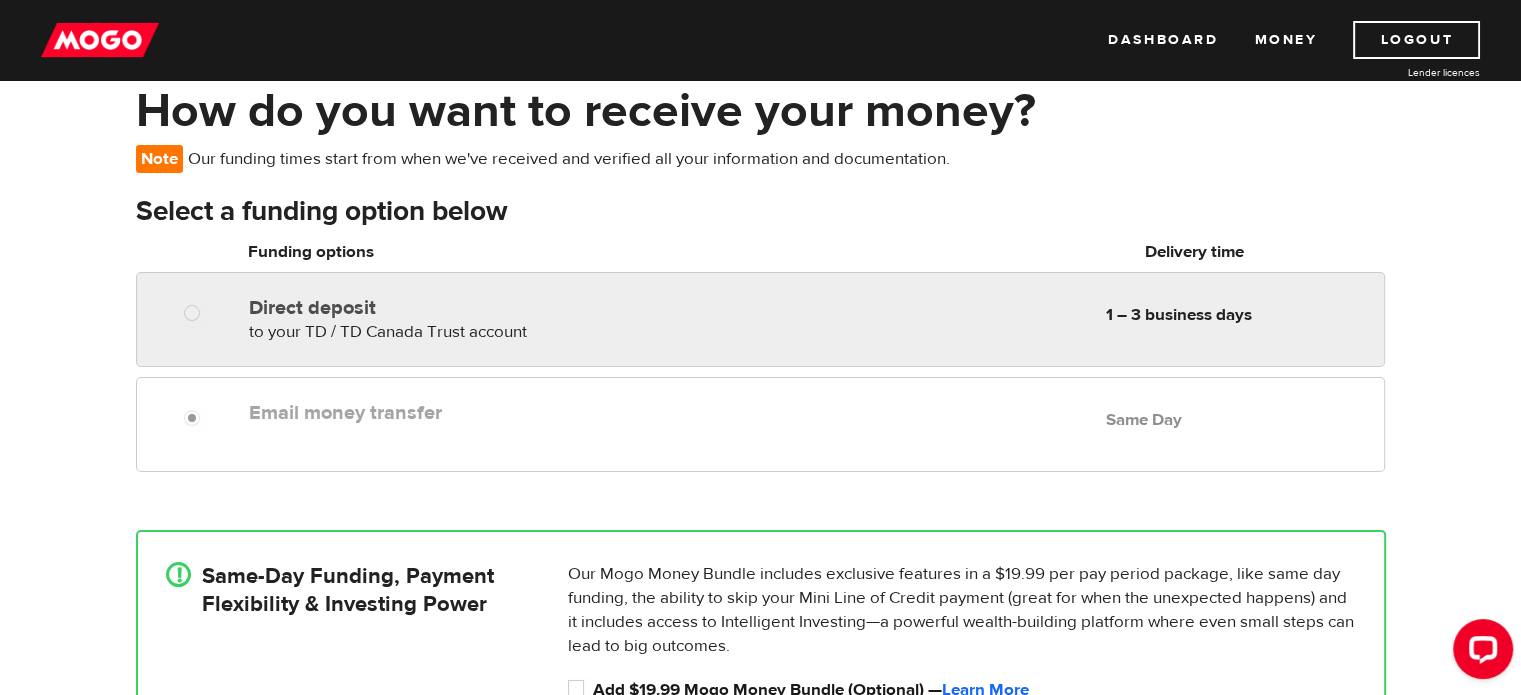radio on "true" 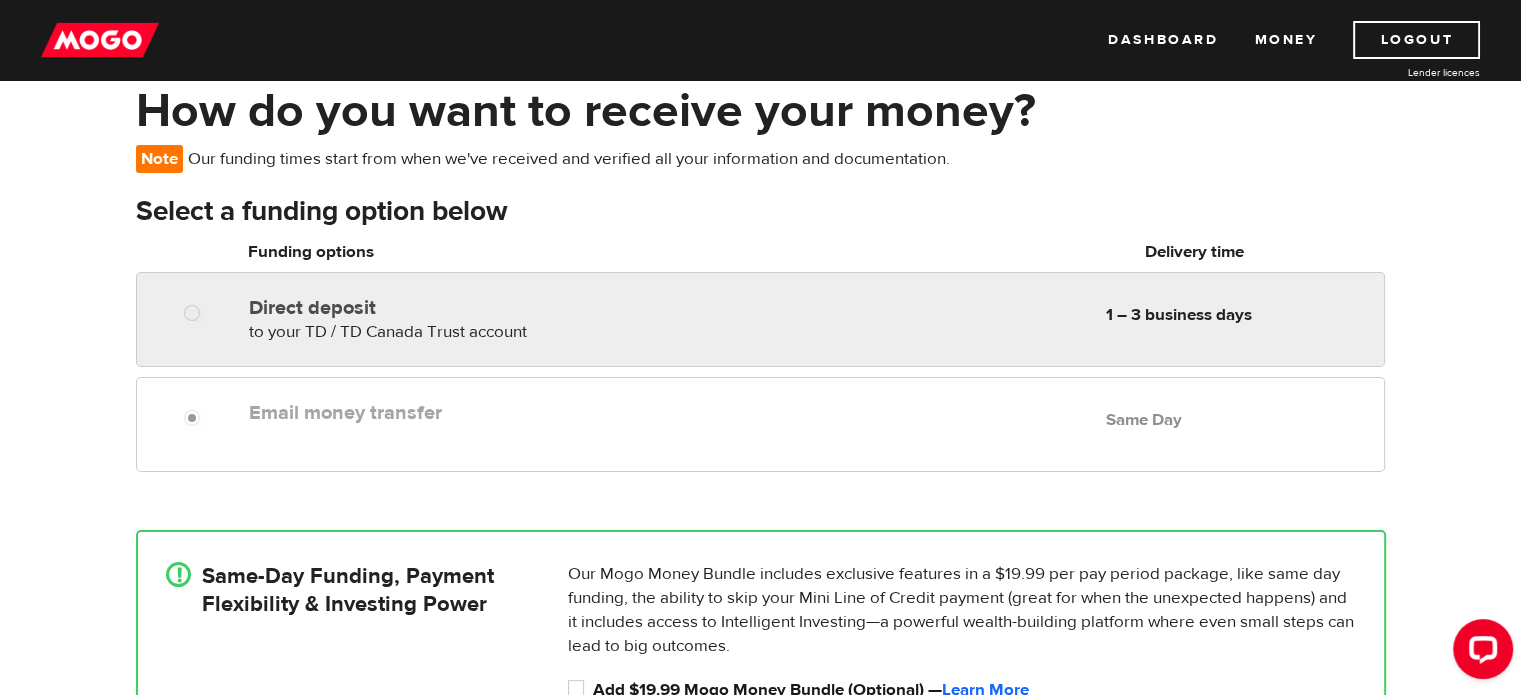 click on "to your TD / TD Canada Trust account" at bounding box center (388, 332) 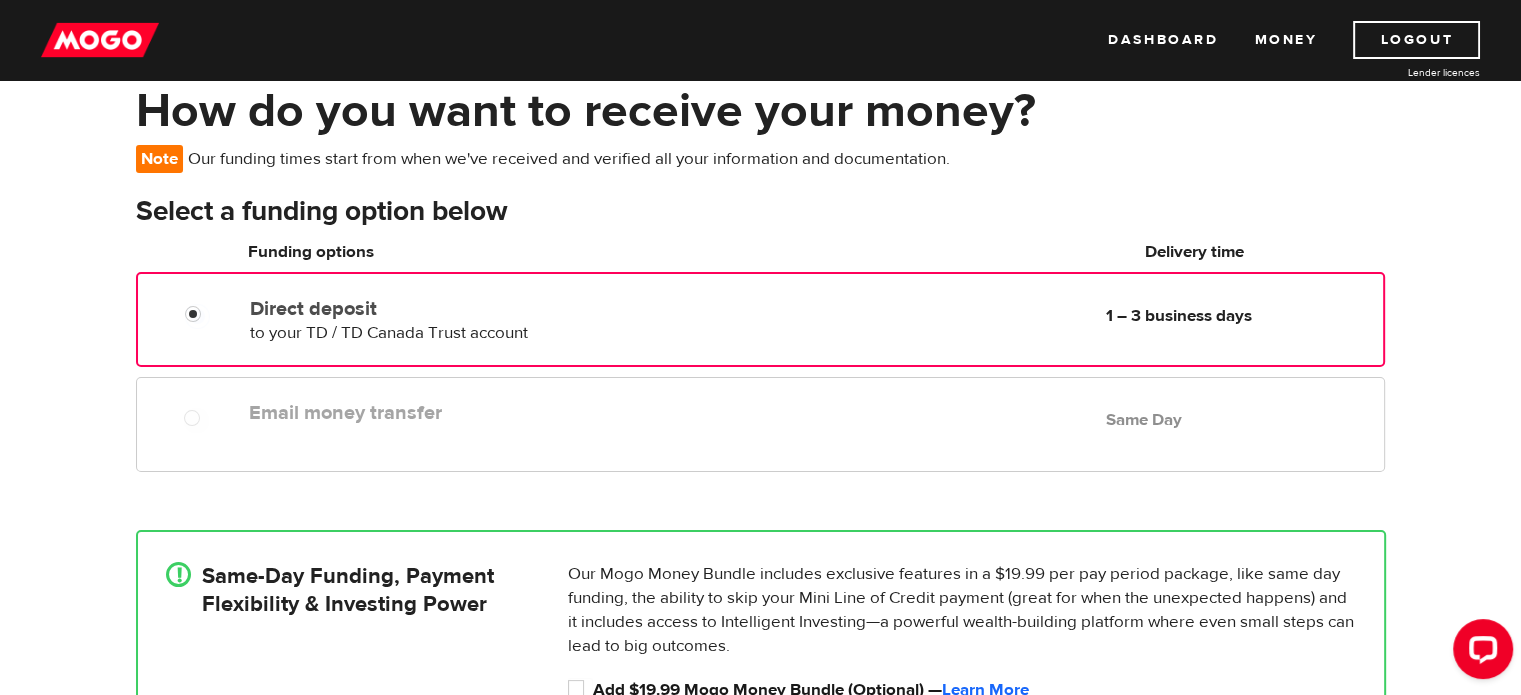 click on "Email money transfer" at bounding box center [479, 413] 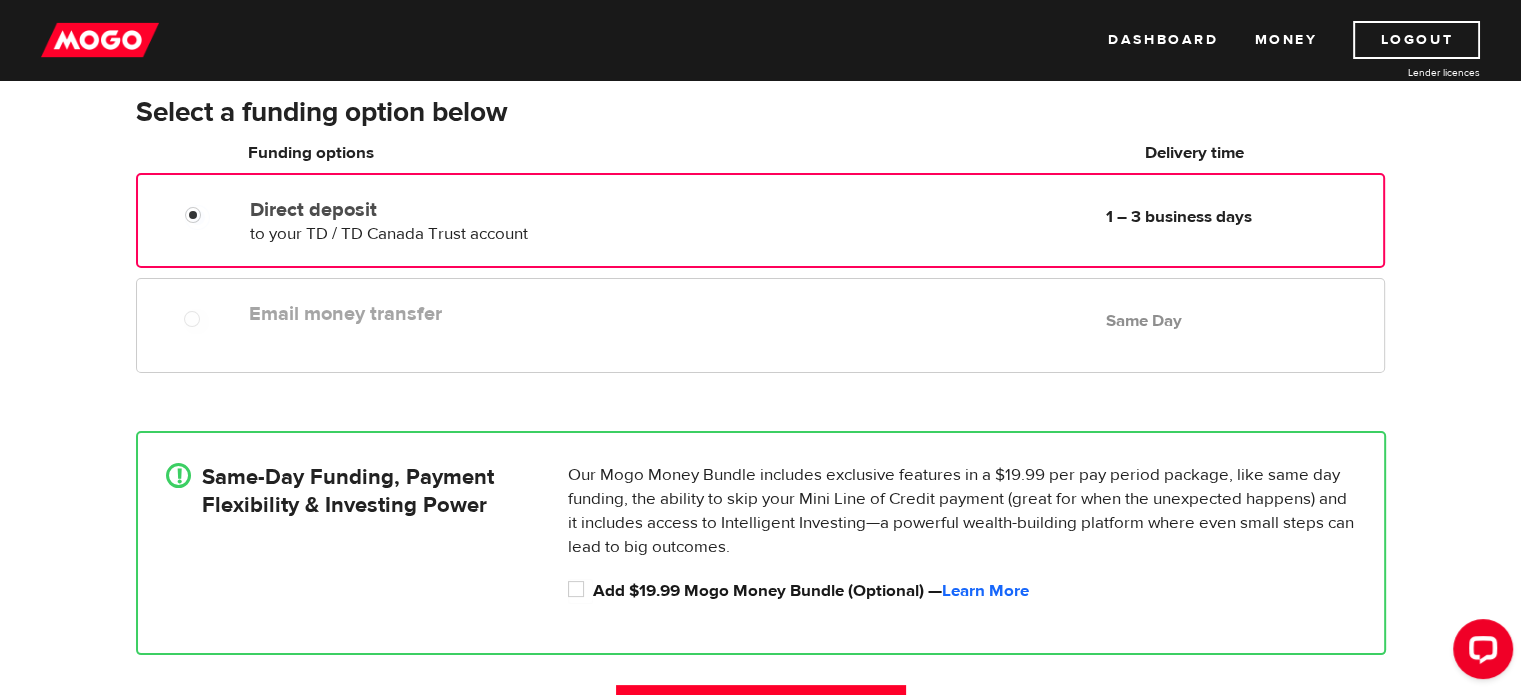 scroll, scrollTop: 200, scrollLeft: 0, axis: vertical 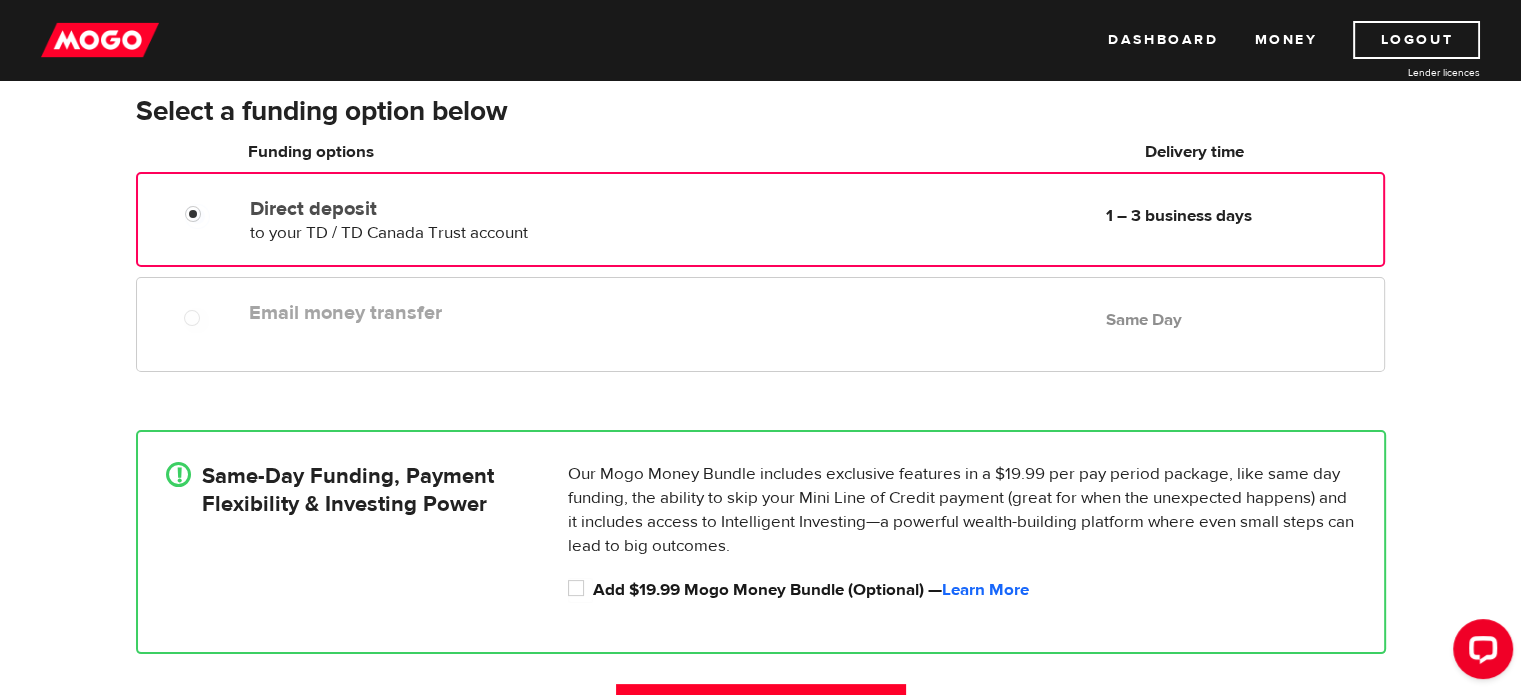 drag, startPoint x: 350, startPoint y: 491, endPoint x: 377, endPoint y: 487, distance: 27.294687 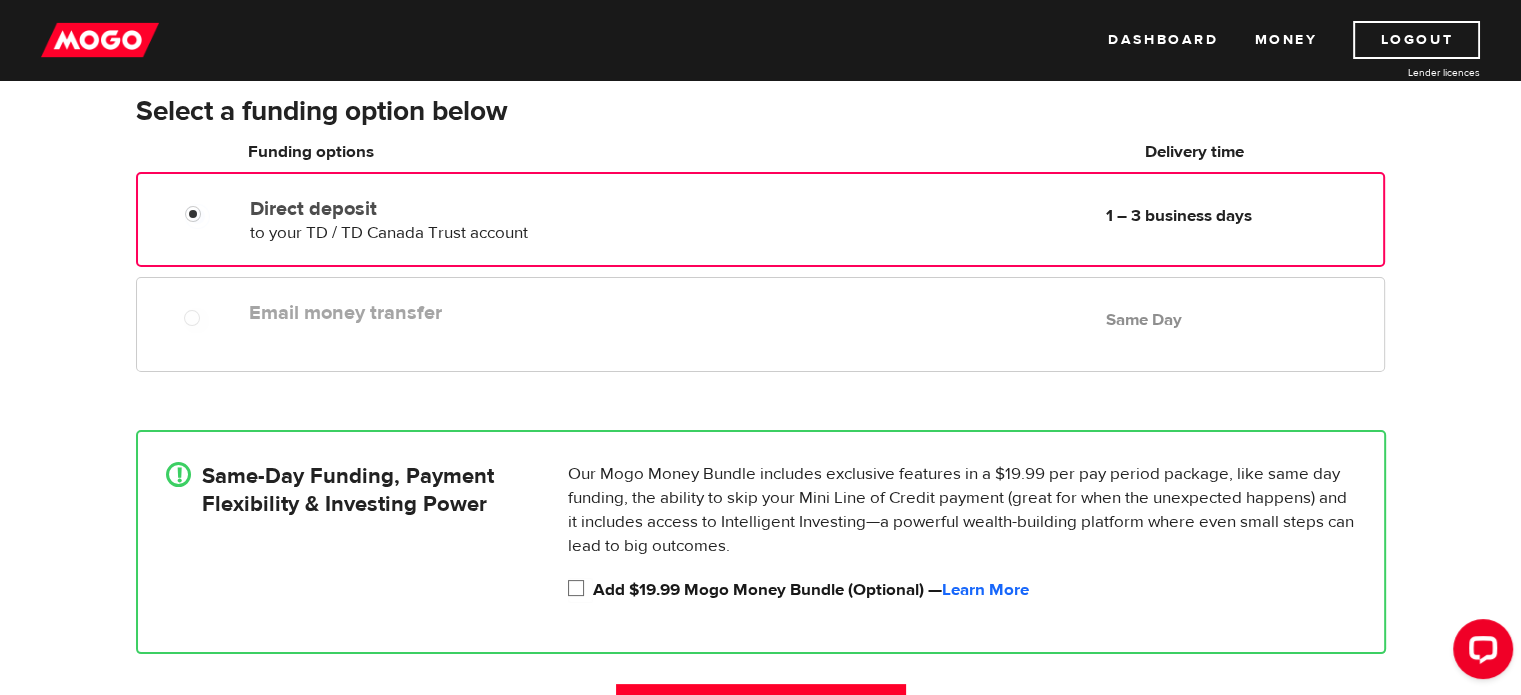 click on "Add $19.99 Mogo Money Bundle (Optional) —  Learn More" at bounding box center (580, 590) 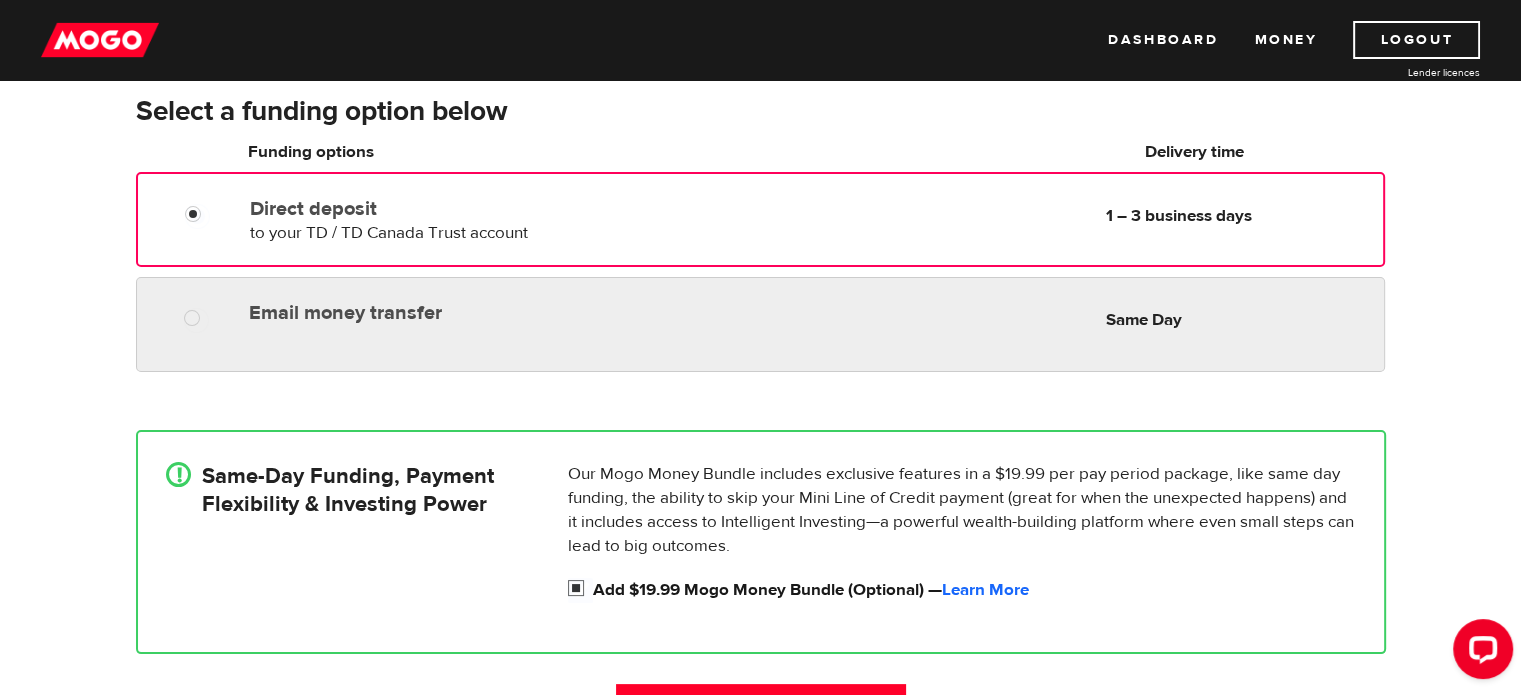 radio on "true" 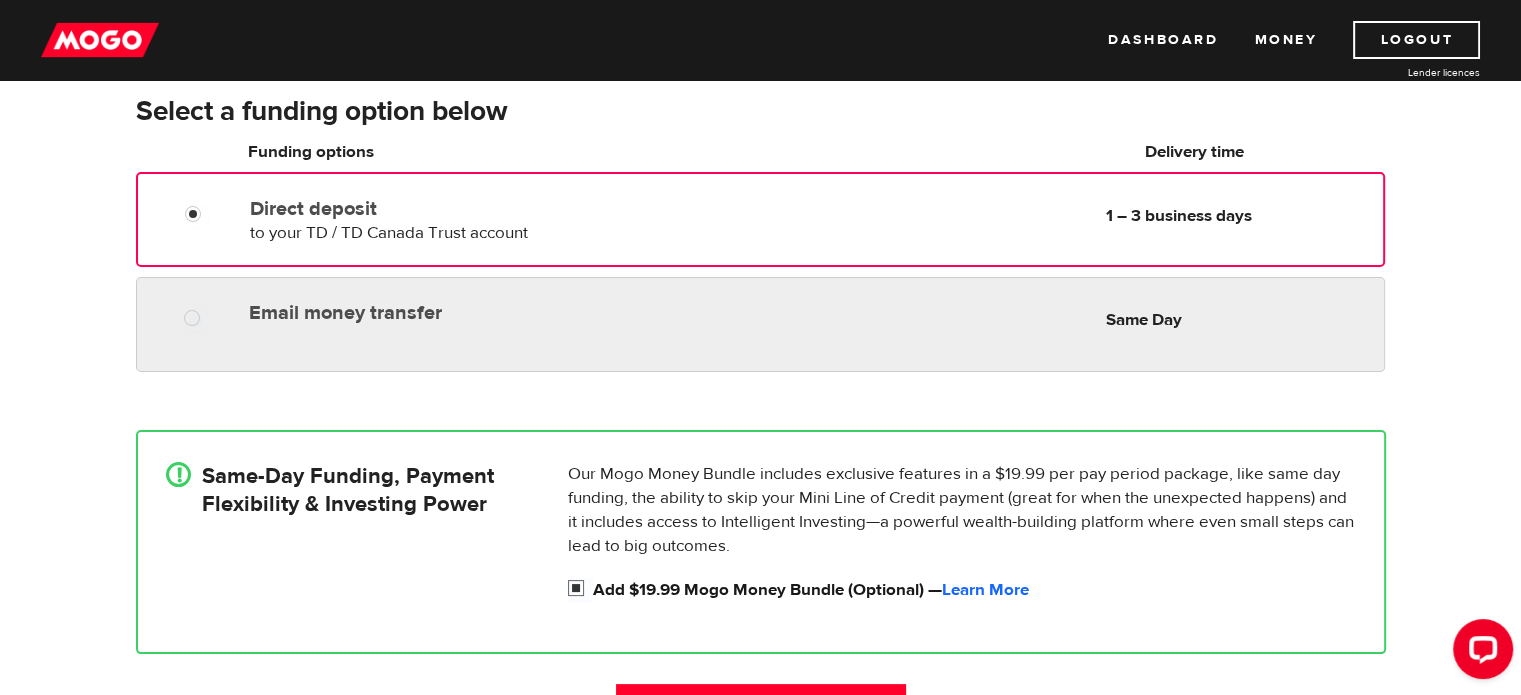 click on "Email money transfer Delivery in  Same Day Same Day" at bounding box center (760, 324) 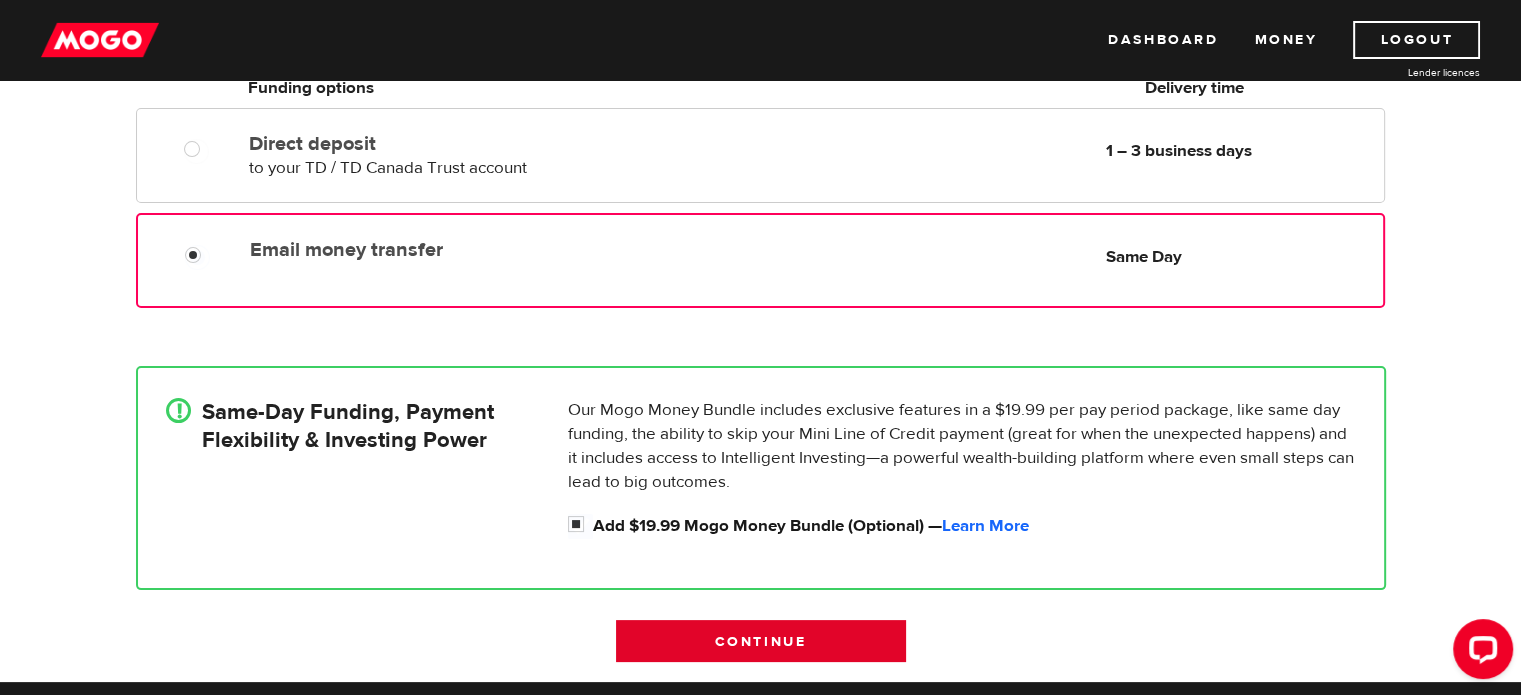 scroll, scrollTop: 300, scrollLeft: 0, axis: vertical 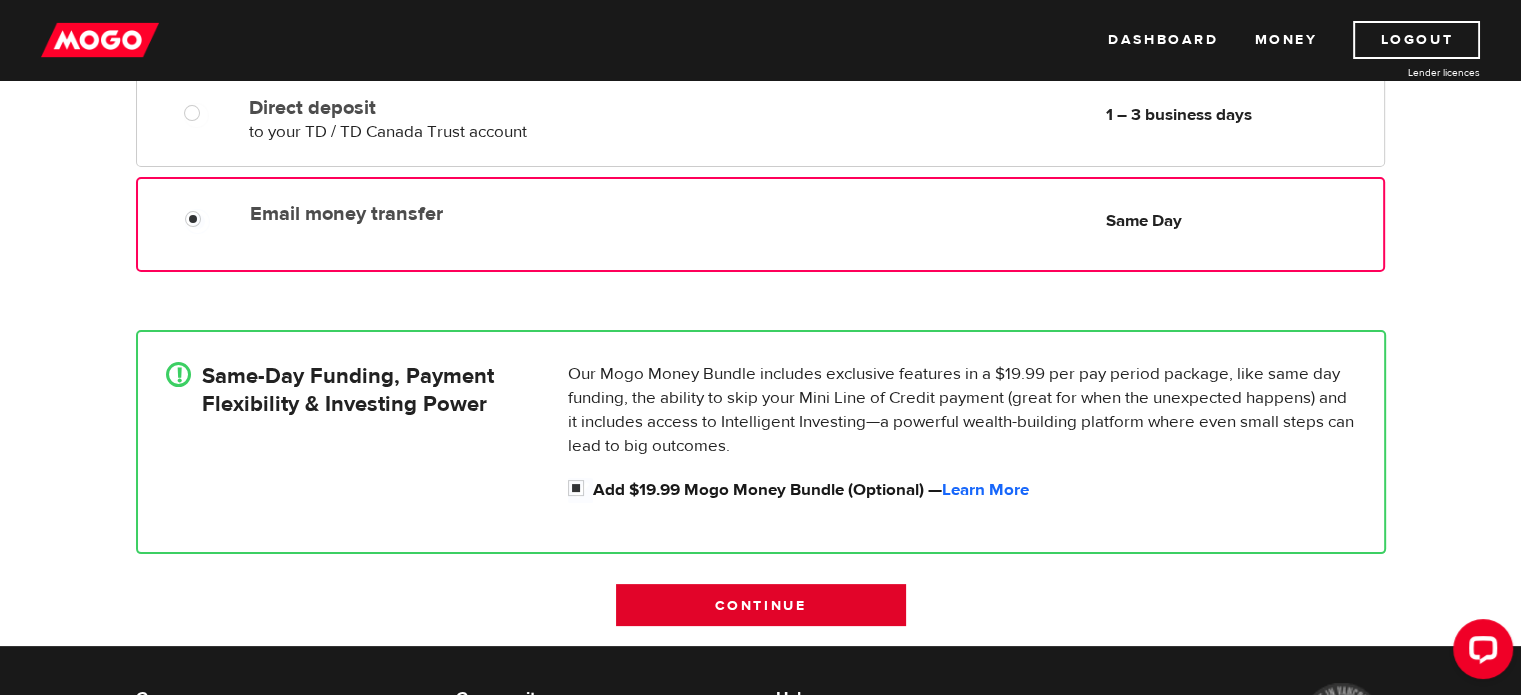 click on "Continue" at bounding box center [761, 605] 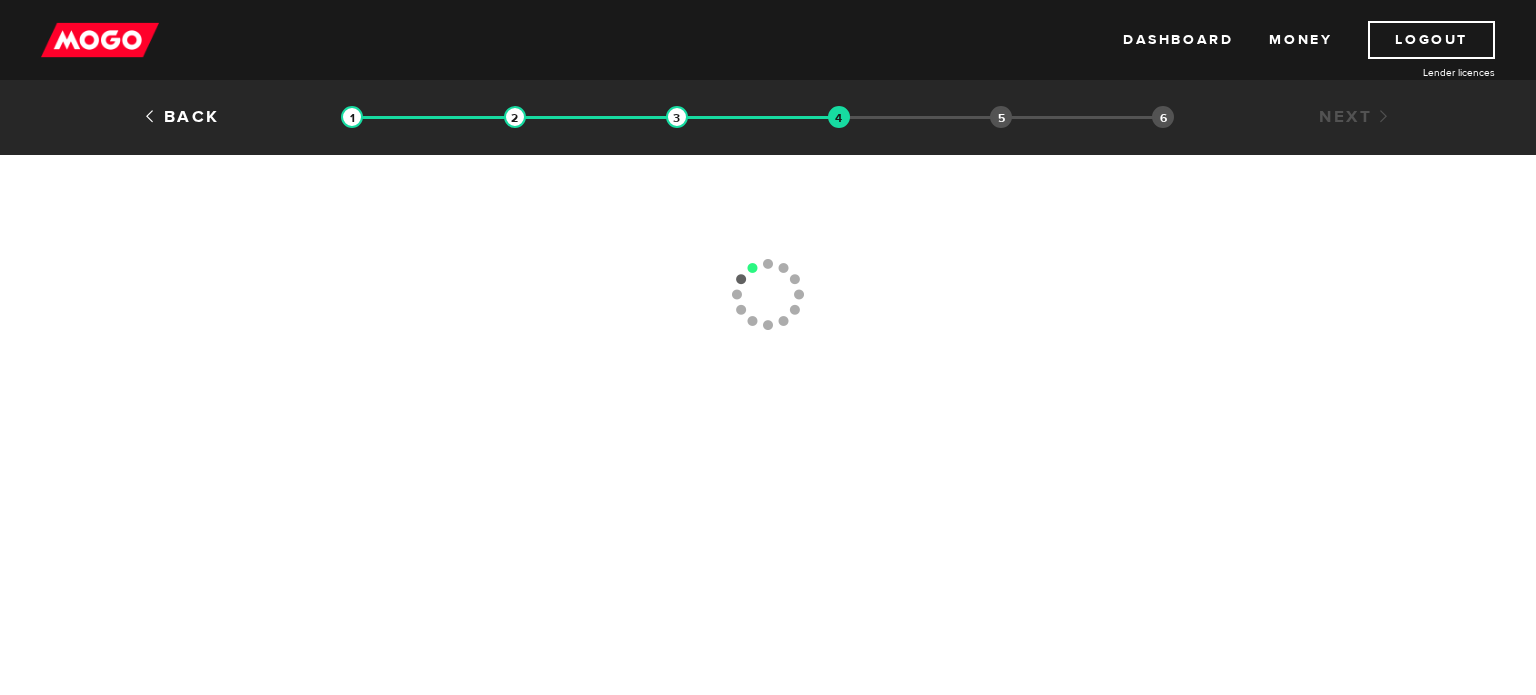 scroll, scrollTop: 0, scrollLeft: 0, axis: both 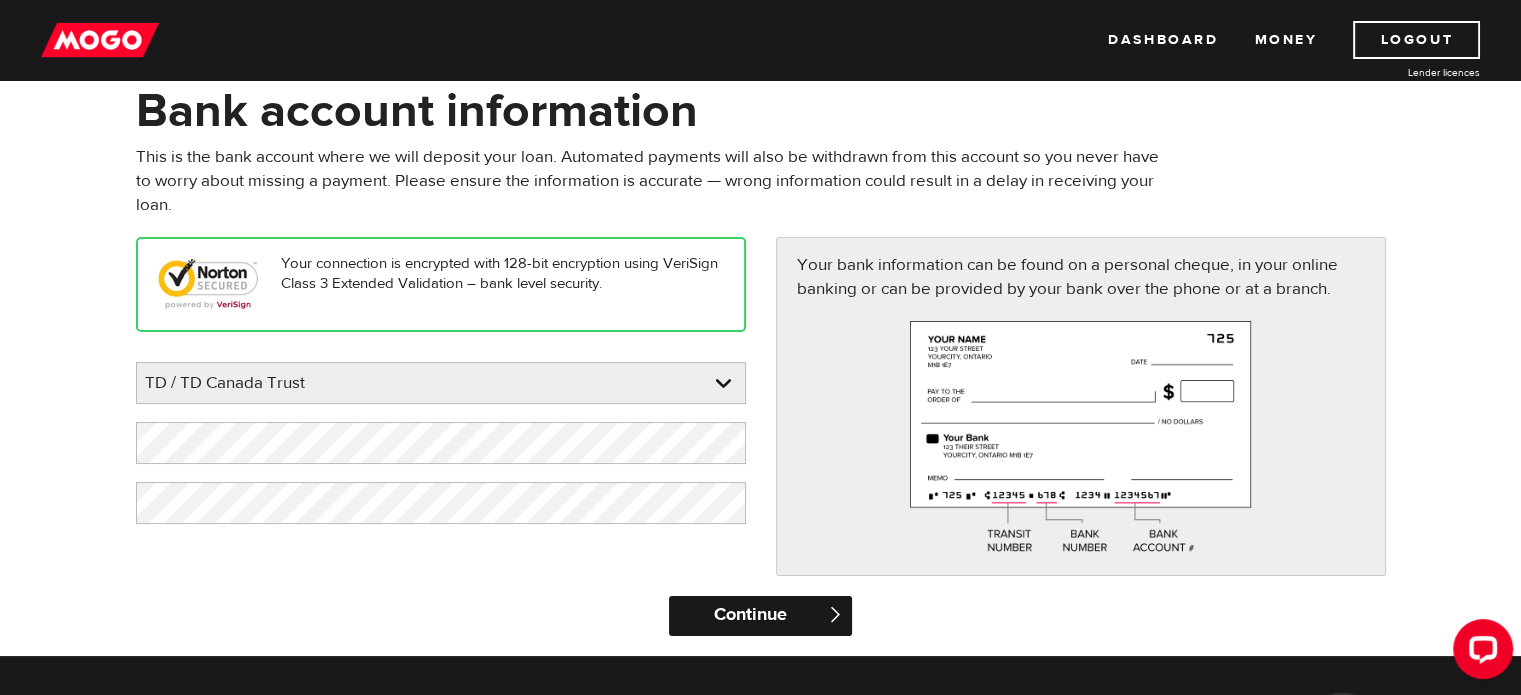 click on "Continue" at bounding box center [760, 616] 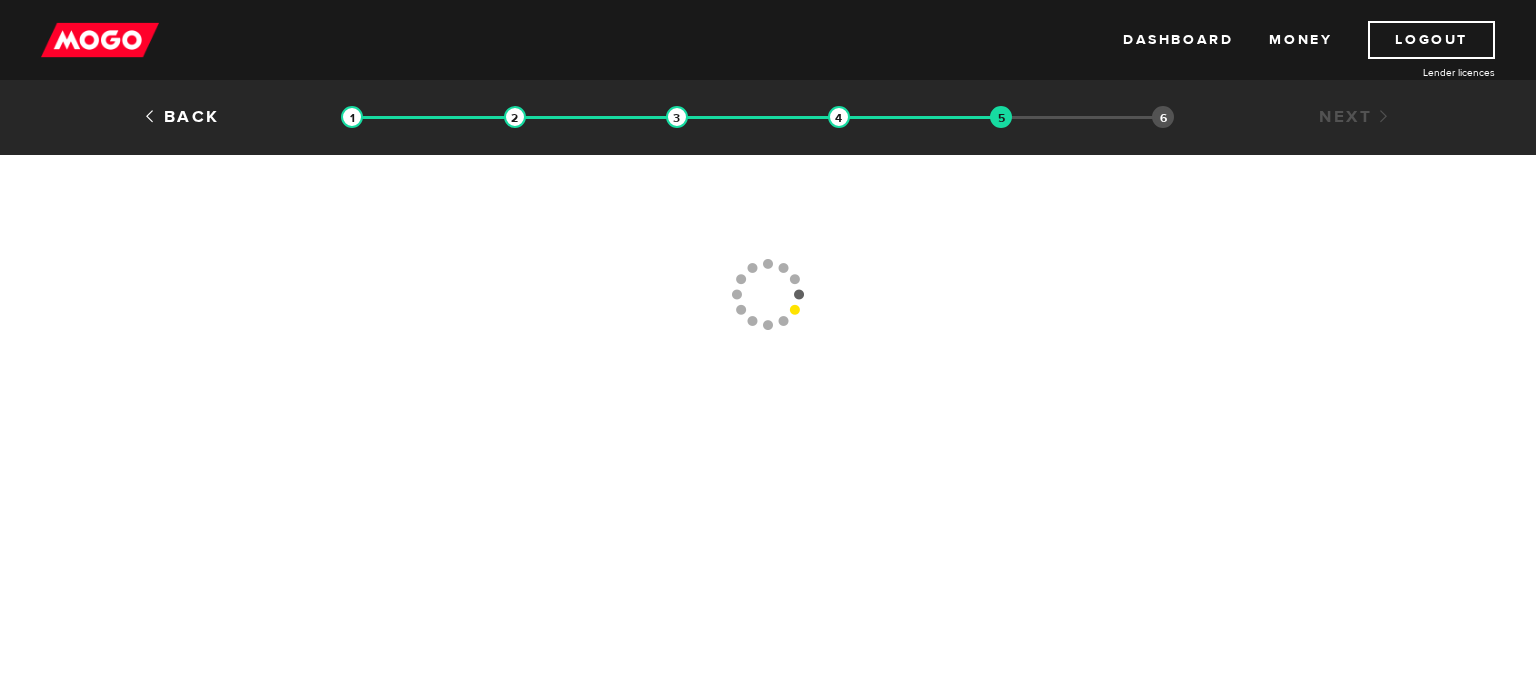 scroll, scrollTop: 0, scrollLeft: 0, axis: both 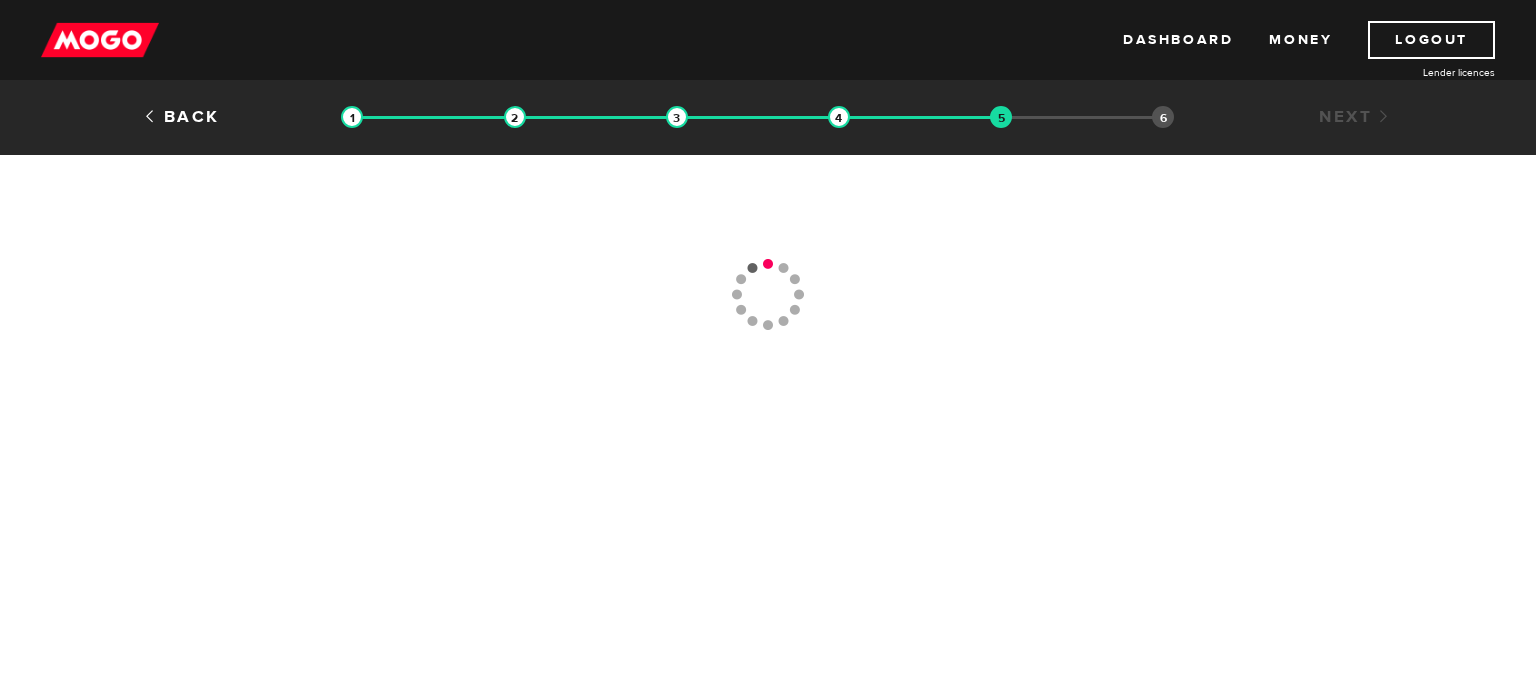 type on "(647) 395-0902" 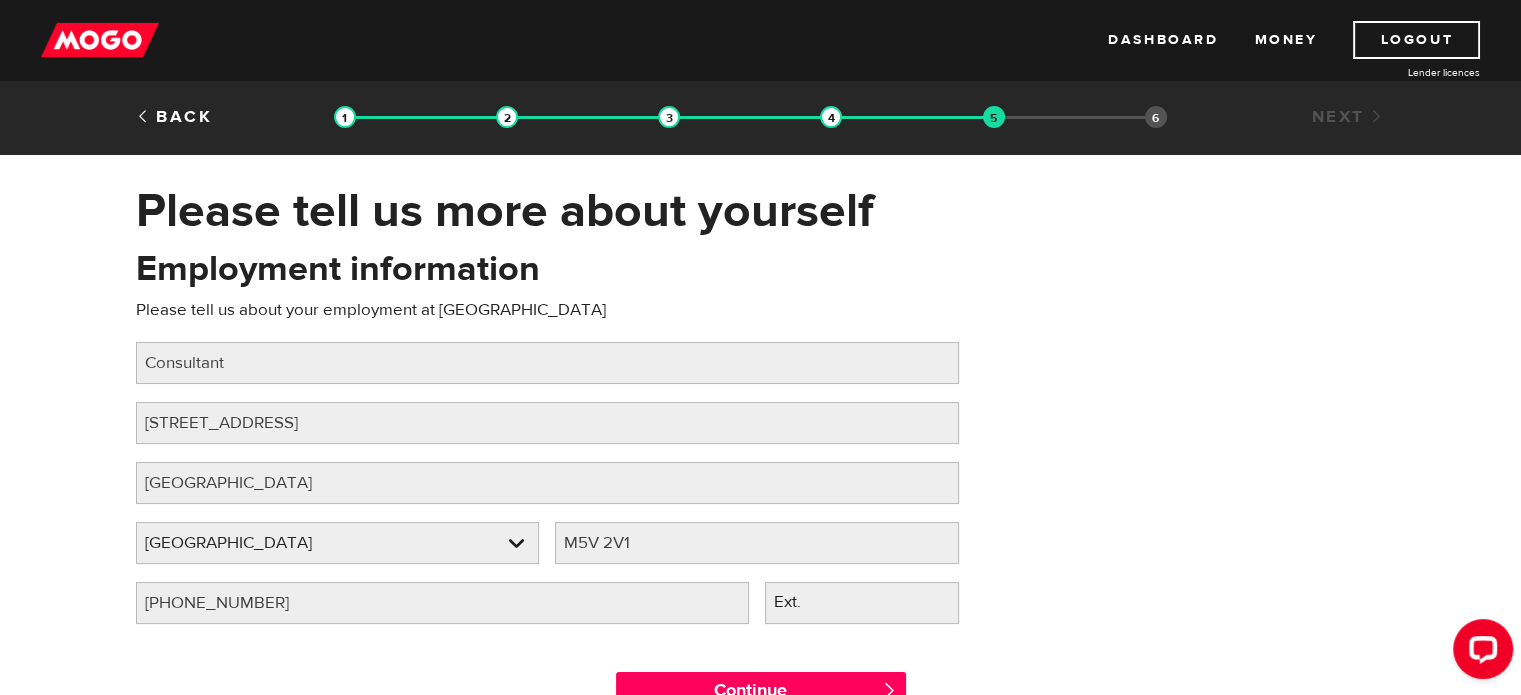 scroll, scrollTop: 0, scrollLeft: 0, axis: both 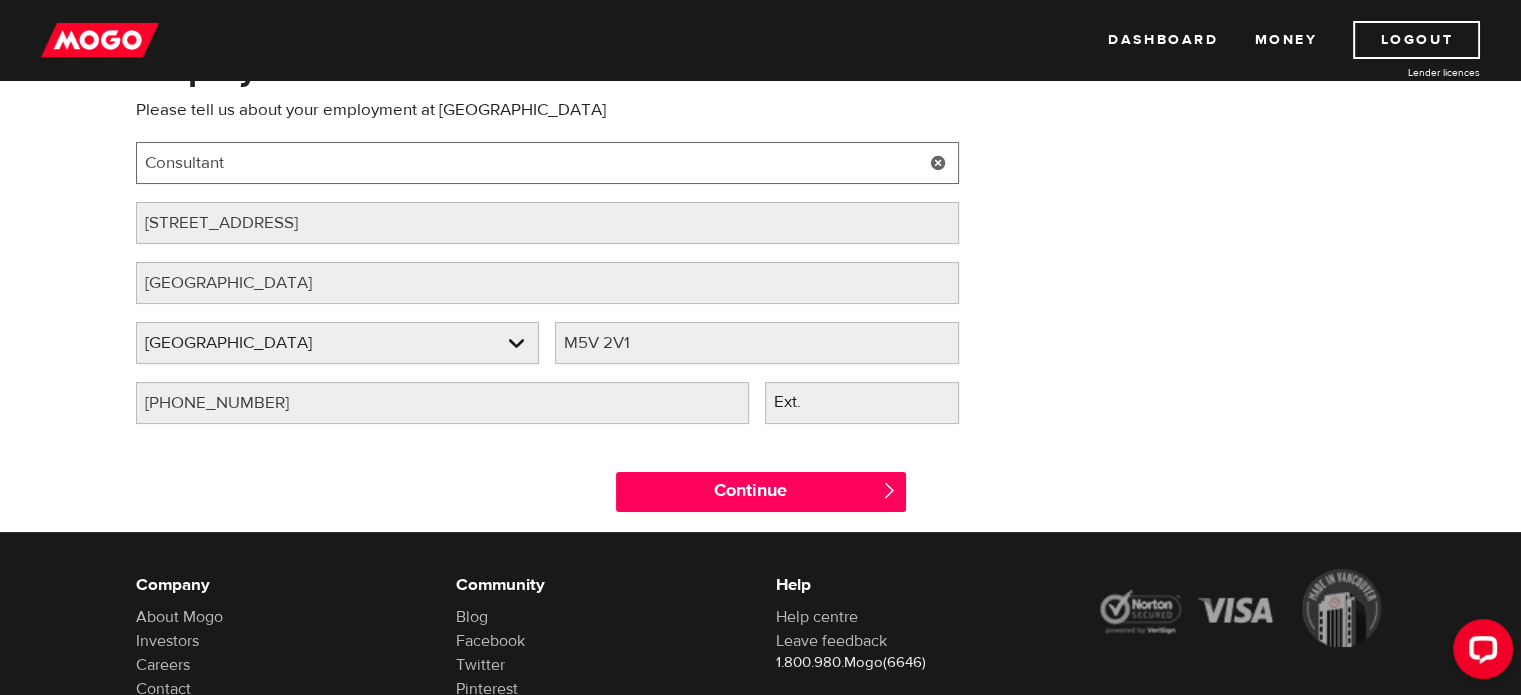 drag, startPoint x: 322, startPoint y: 159, endPoint x: 106, endPoint y: 167, distance: 216.1481 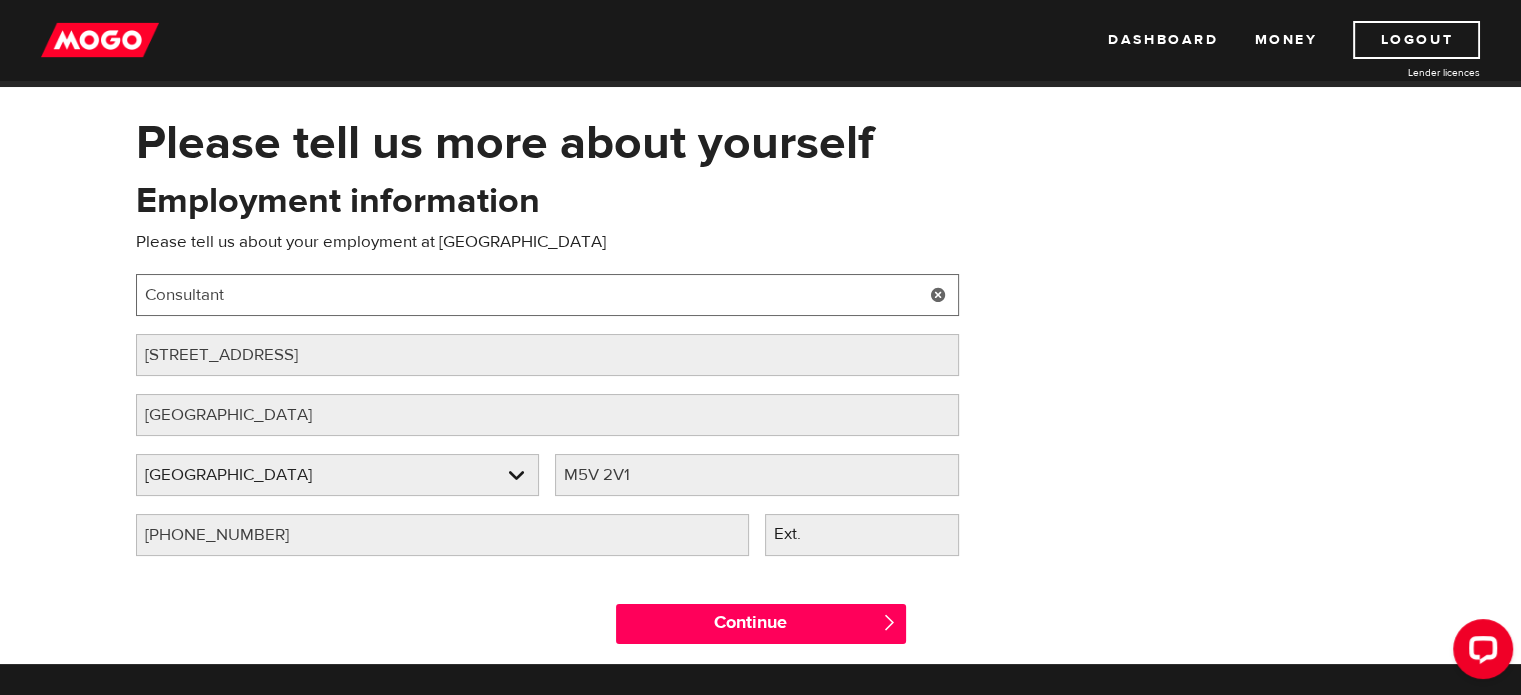 scroll, scrollTop: 100, scrollLeft: 0, axis: vertical 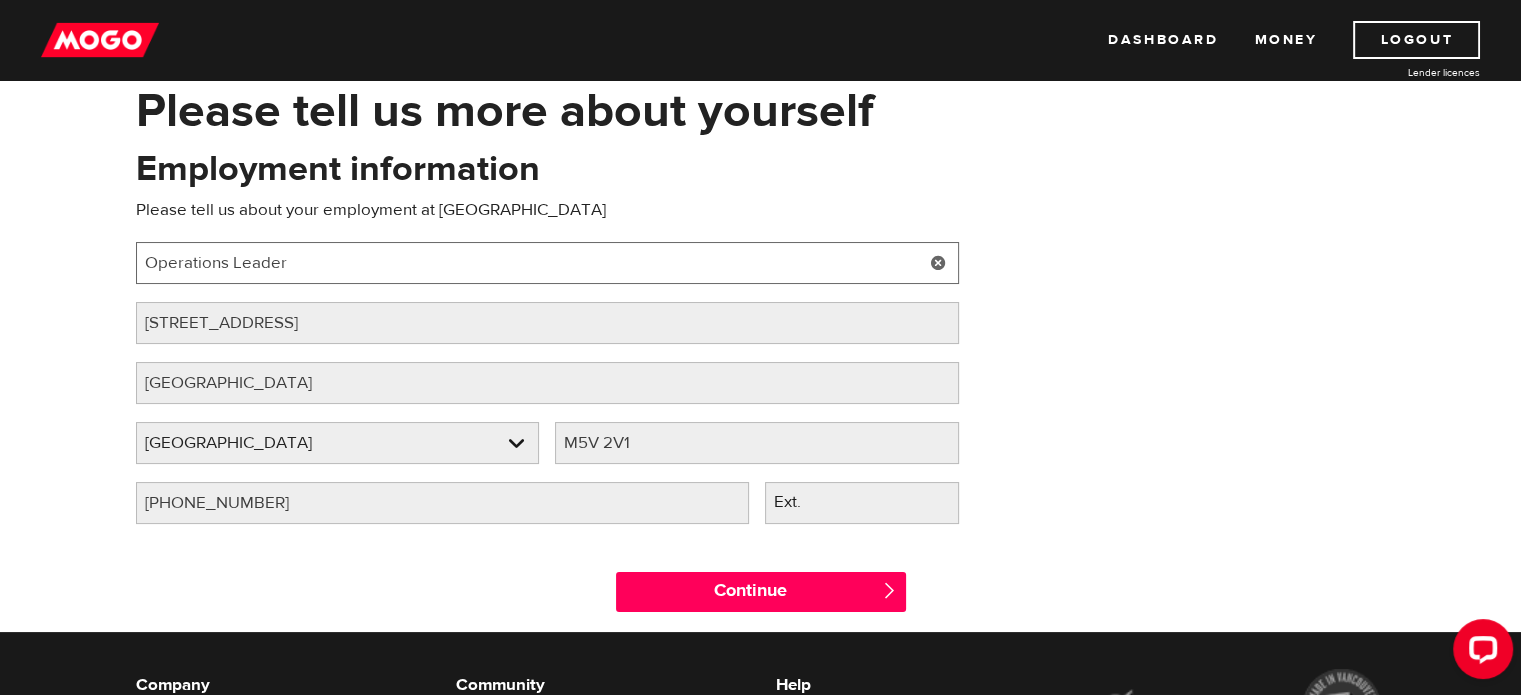 type on "Operations Leader" 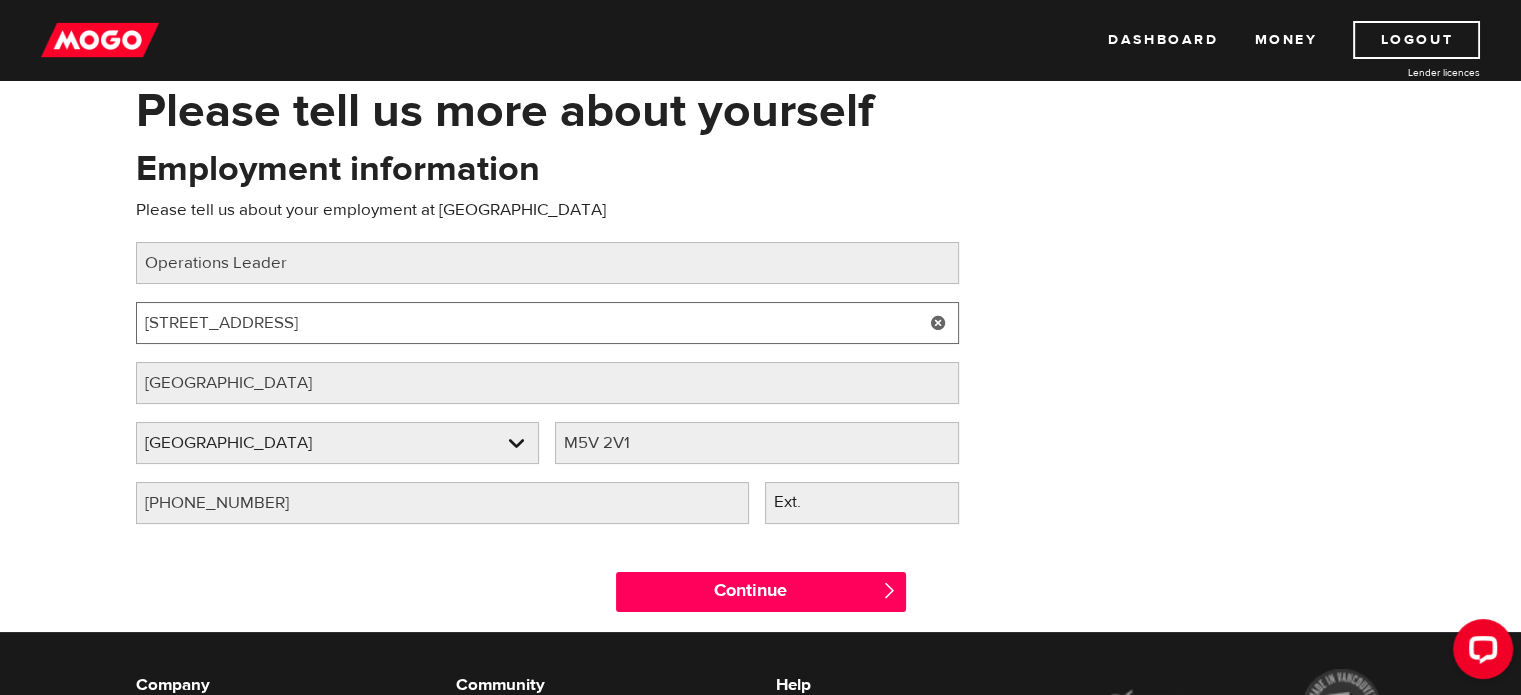 type on "1" 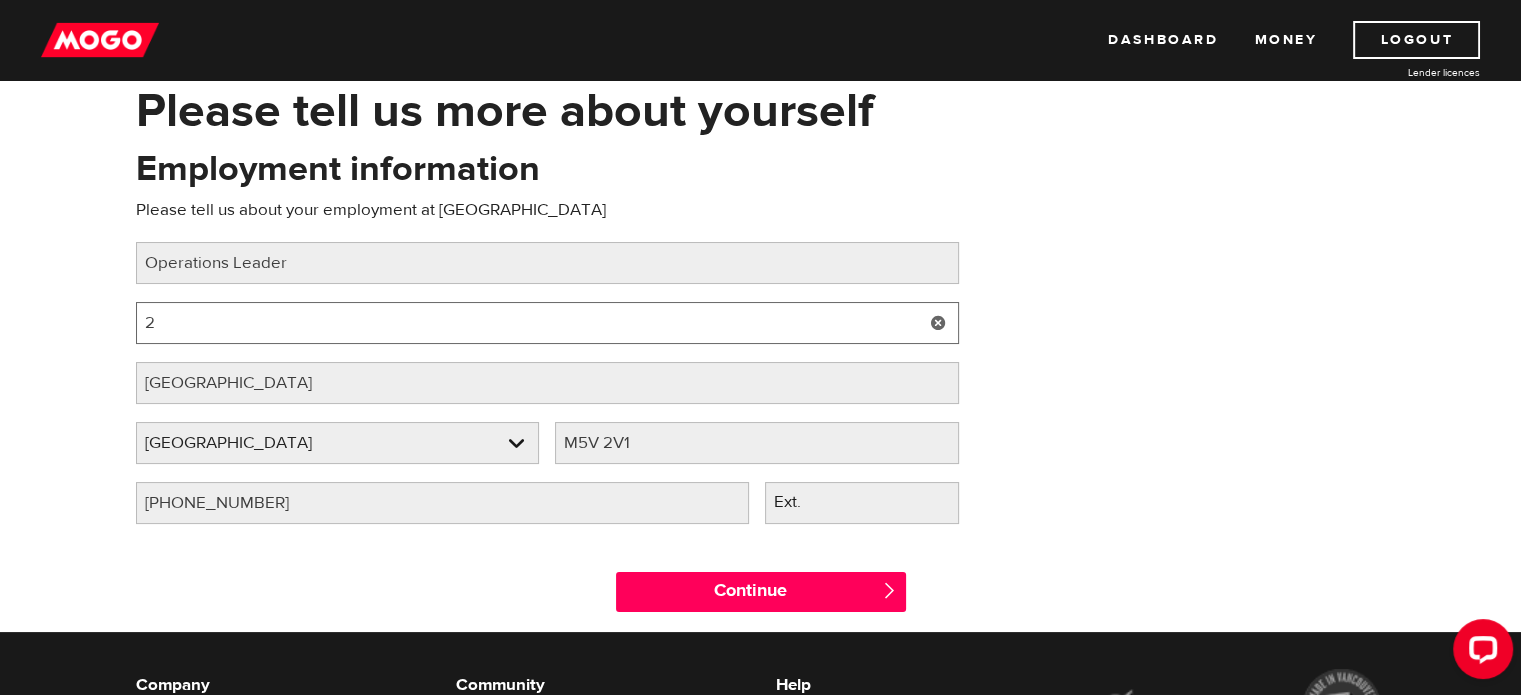 type on "2" 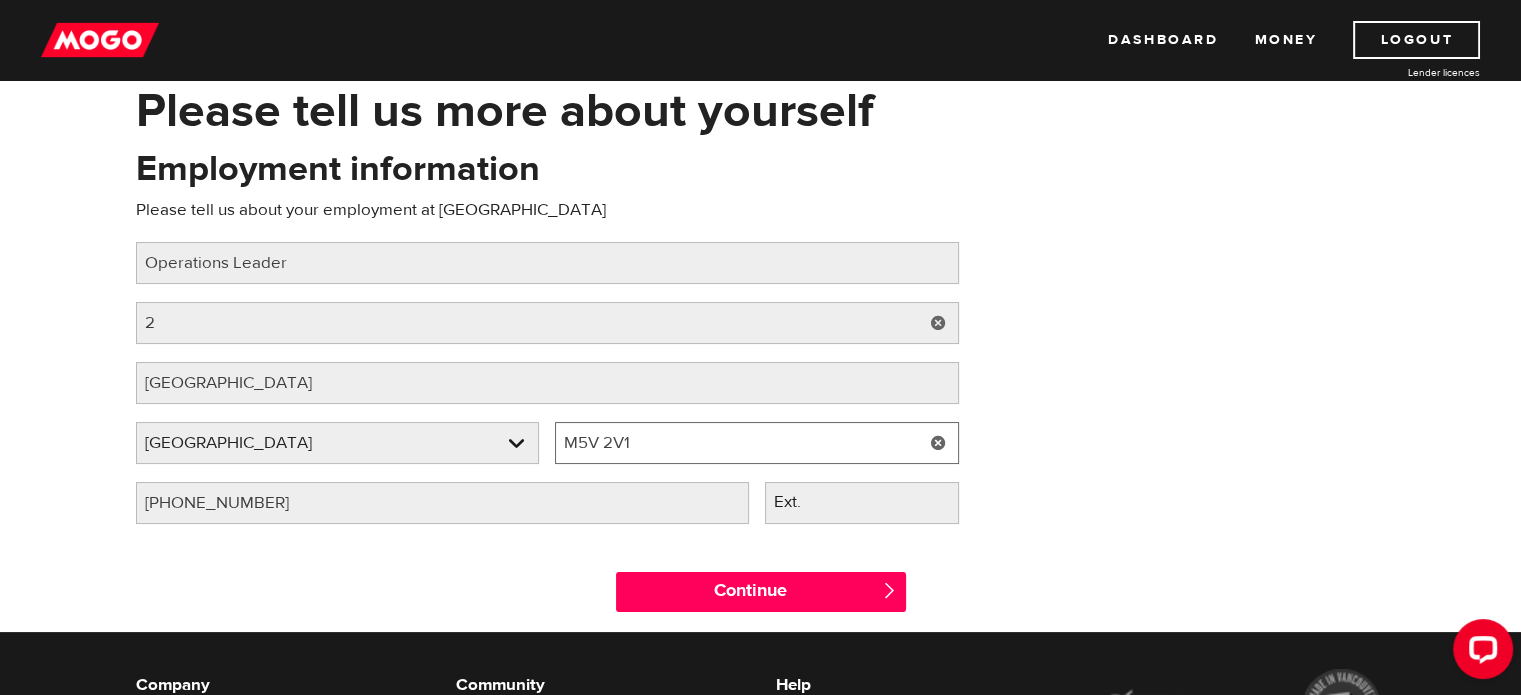 drag, startPoint x: 706, startPoint y: 446, endPoint x: 128, endPoint y: 389, distance: 580.8038 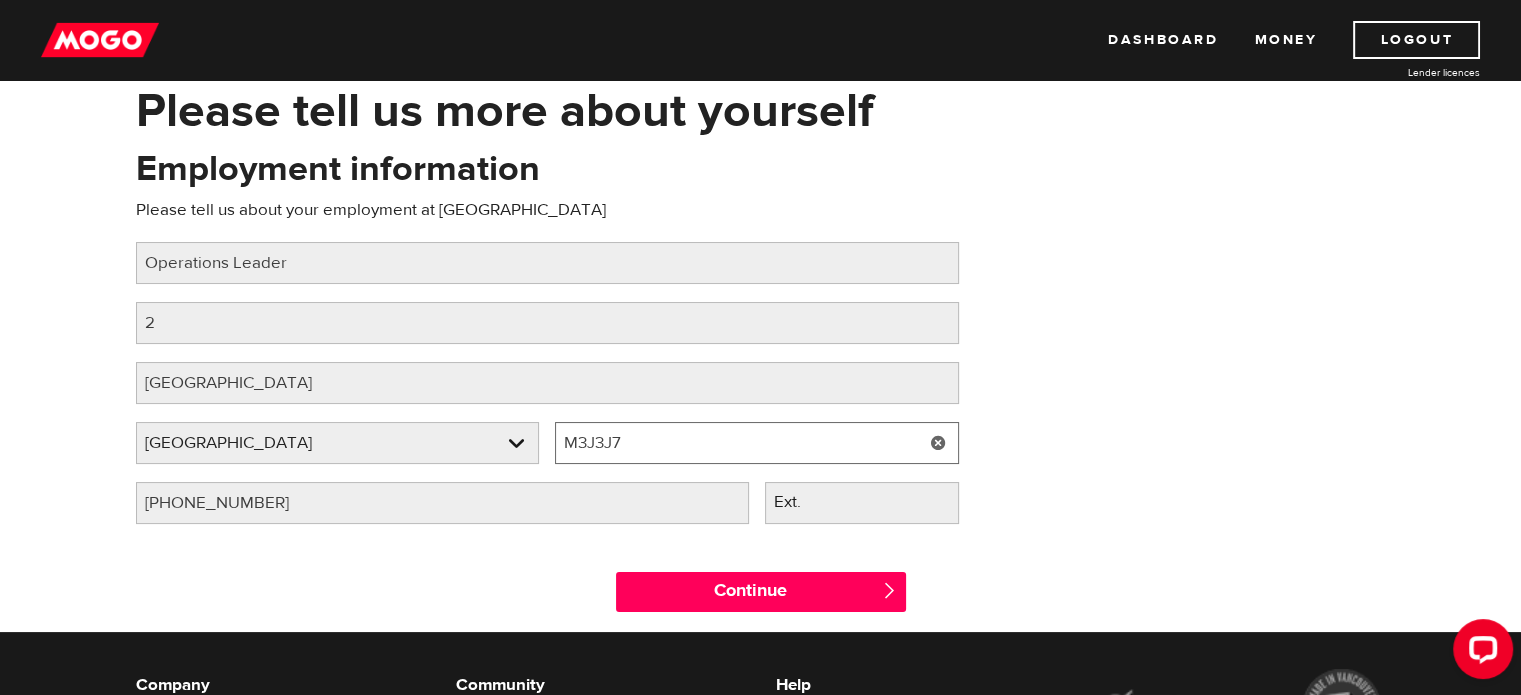 type on "M3J3J7" 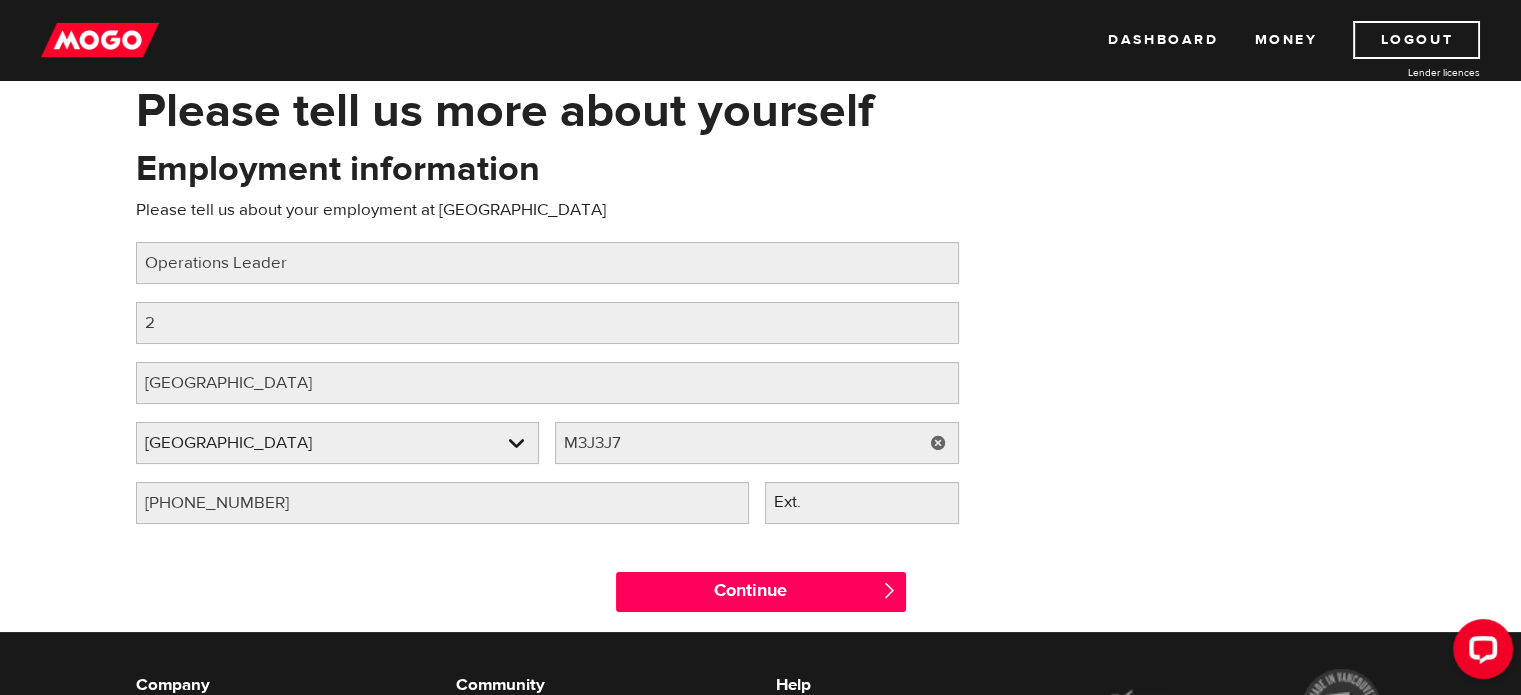 click on "Employment information Please tell us about your employment at BarBurrito Job title Please fill in your job title Operations Leader Employer street address Please fill in your employer's street address 2 Employer city Please fill in your employer's city Toronto Employer province Please select your employer's province Ontario Employer province Alberta
British Columbia
Ontario
Manitoba
New Brunswick
Newfoundland and Labrador
Nova Scotia
Northwest Territories
Nunavut
Prince Edward Island
Quebec
Saskatchewan
Yukon Employer province Alberta British Columbia Ontario Manitoba New Brunswick Newfoundland and Labrador Nova Scotia Northwest Territories Nunavut Prince Edward Island Quebec Saskatchewan Yukon Employer postal code Please fill in your employer's postal code M3J3J7 Employer phone number Please fill in your employer's phone number (647) 395-0902 Ext." at bounding box center (547, 343) 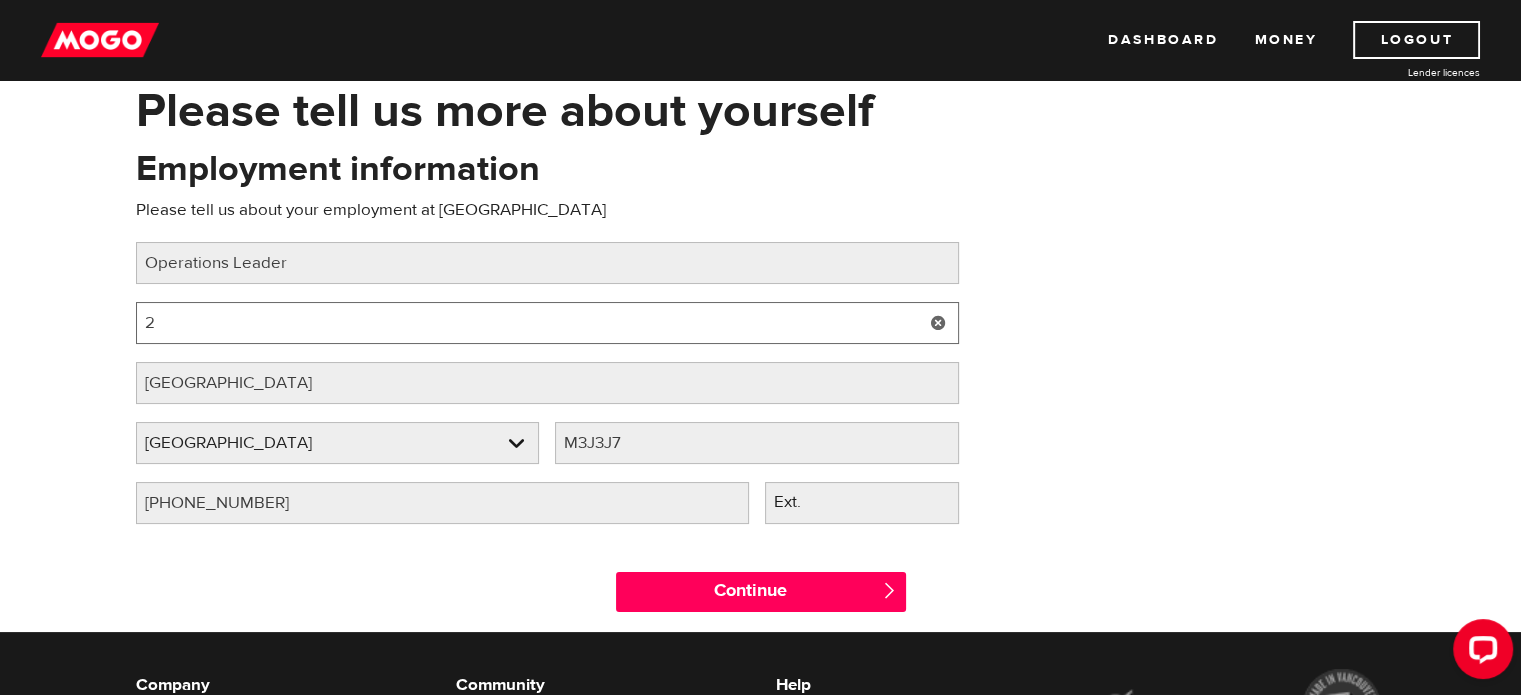 drag, startPoint x: 325, startPoint y: 316, endPoint x: 324, endPoint y: 331, distance: 15.033297 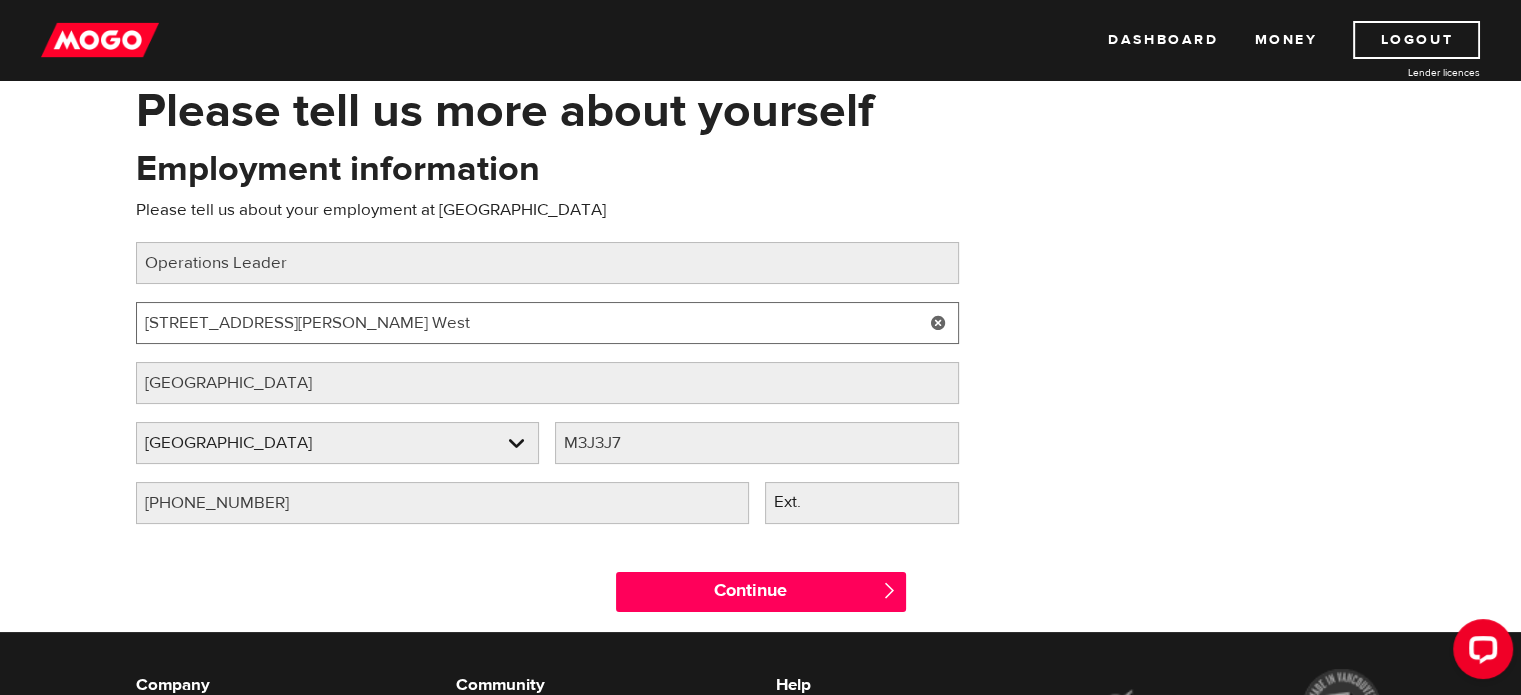 type on "1250 Finch Ave. West" 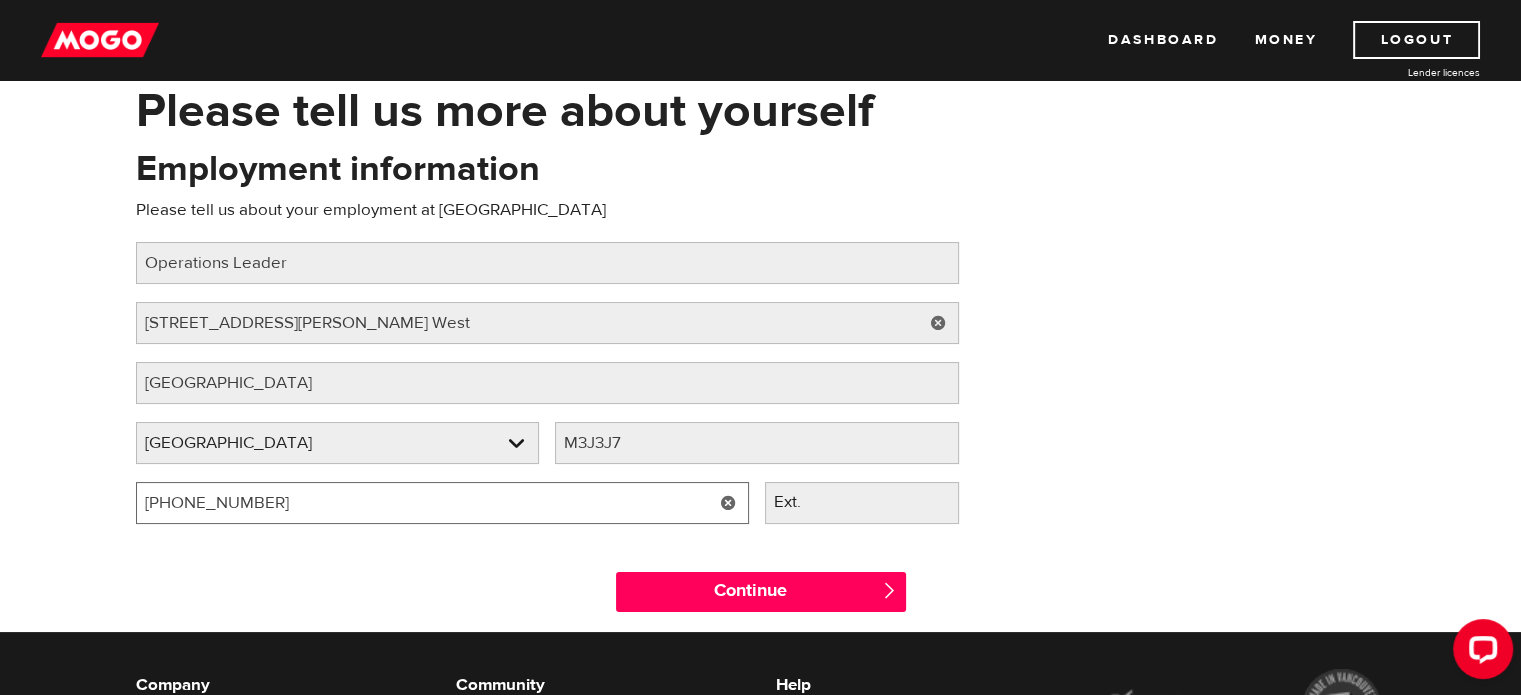 click on "(647) 395-0902" at bounding box center [442, 503] 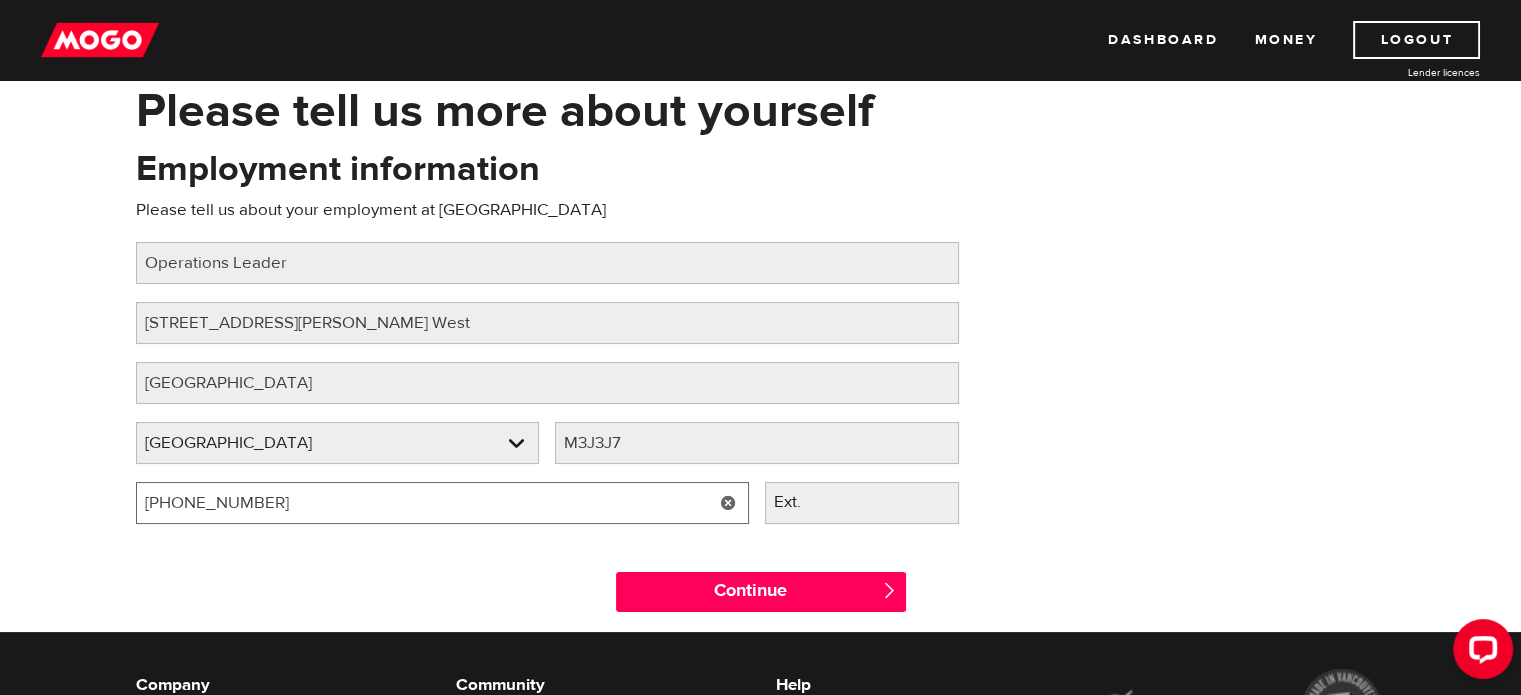 drag, startPoint x: 428, startPoint y: 506, endPoint x: 0, endPoint y: 490, distance: 428.29895 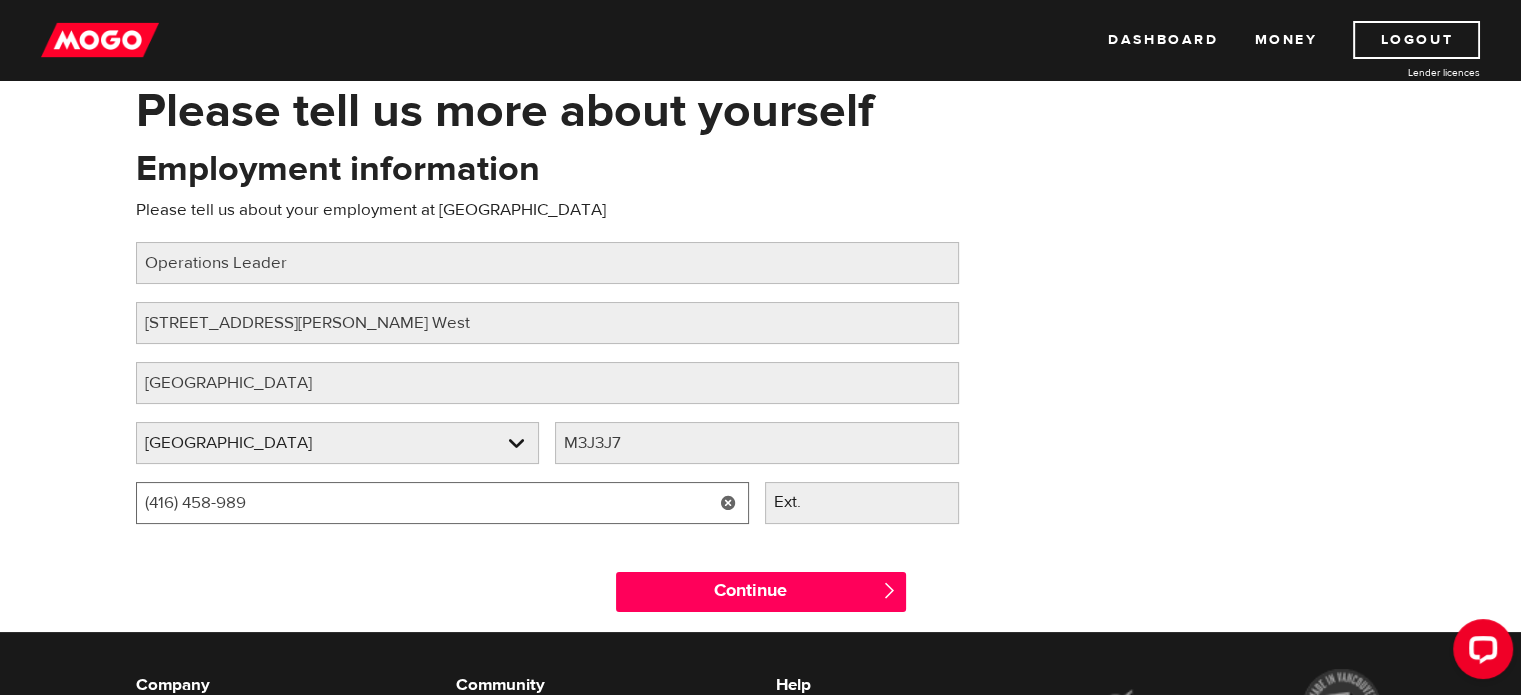 type on "(416) 458-9892" 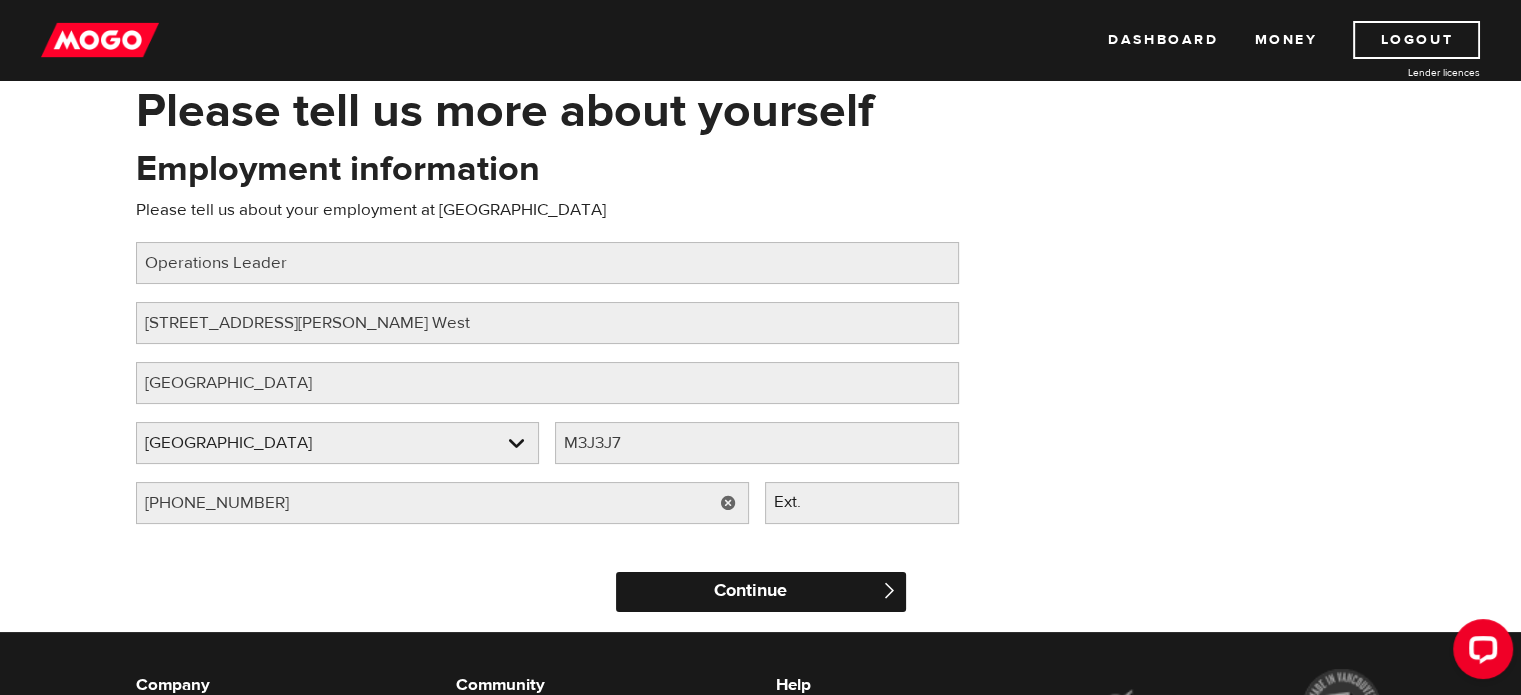 click on "Continue" at bounding box center [761, 592] 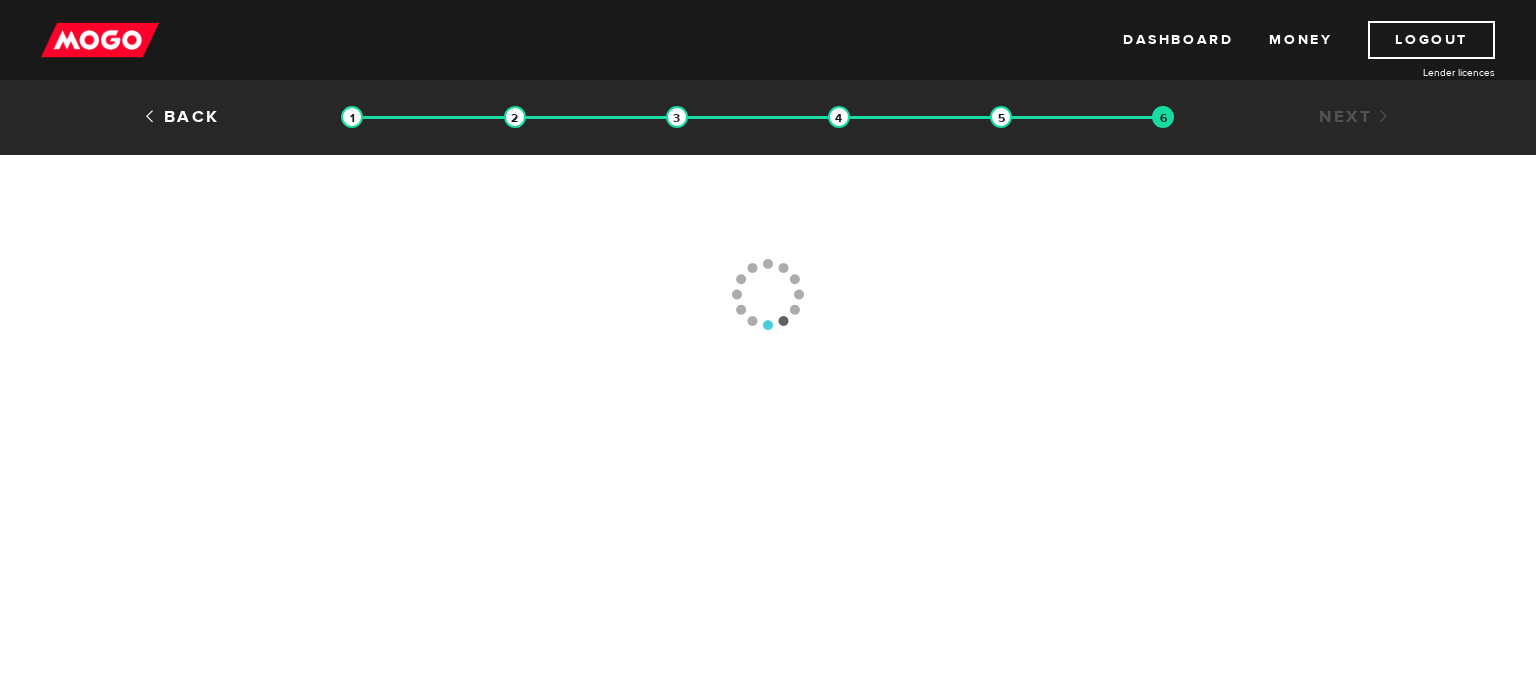 scroll, scrollTop: 0, scrollLeft: 0, axis: both 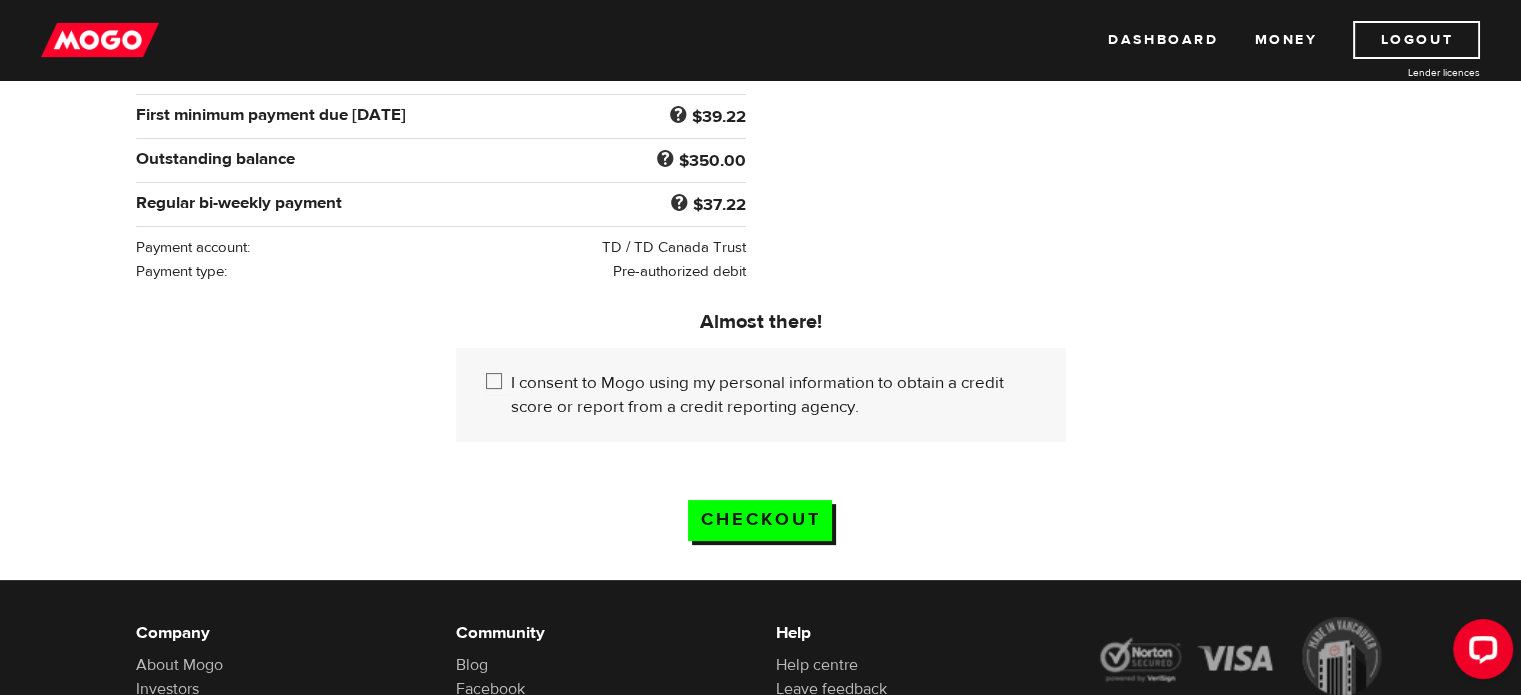 drag, startPoint x: 610, startPoint y: 383, endPoint x: 640, endPoint y: 389, distance: 30.594116 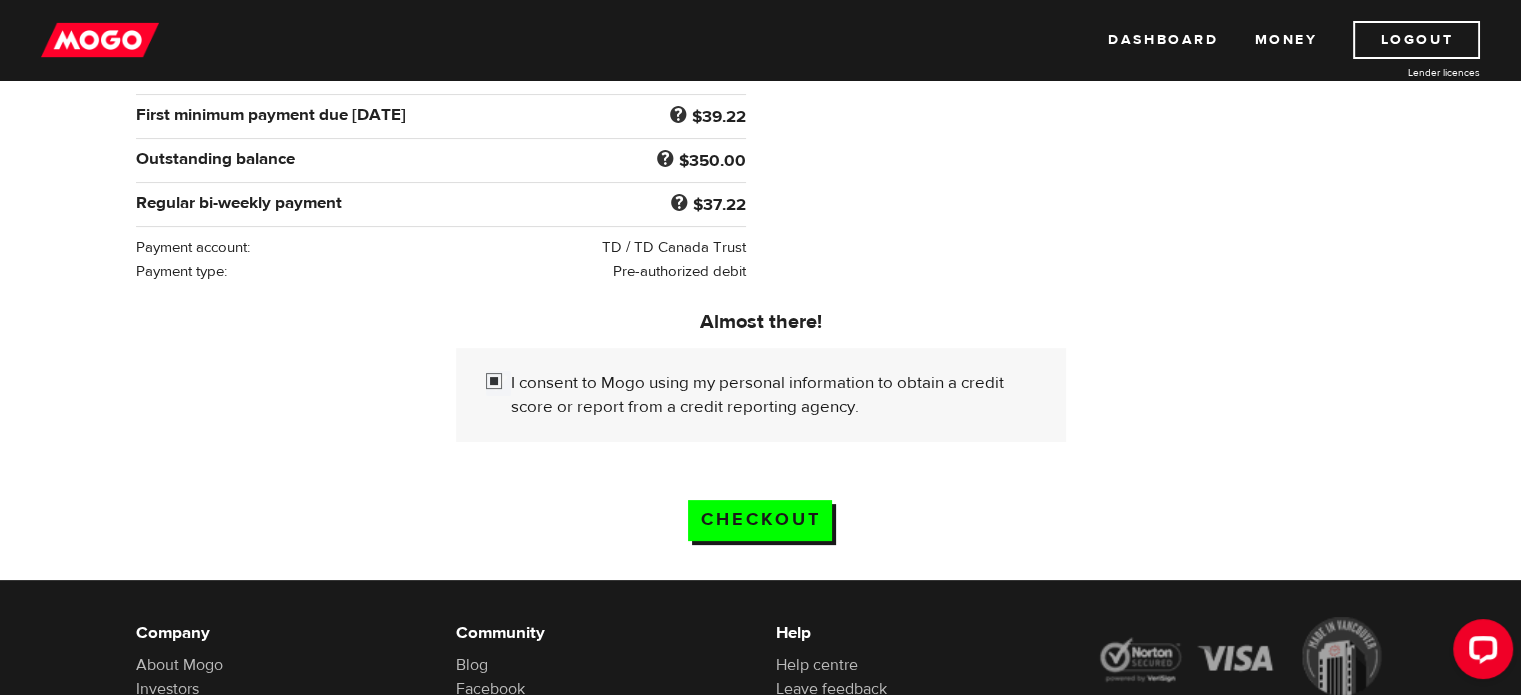 click on "I consent to Mogo using my personal information to obtain a credit score or report from a credit reporting agency." at bounding box center (761, 395) 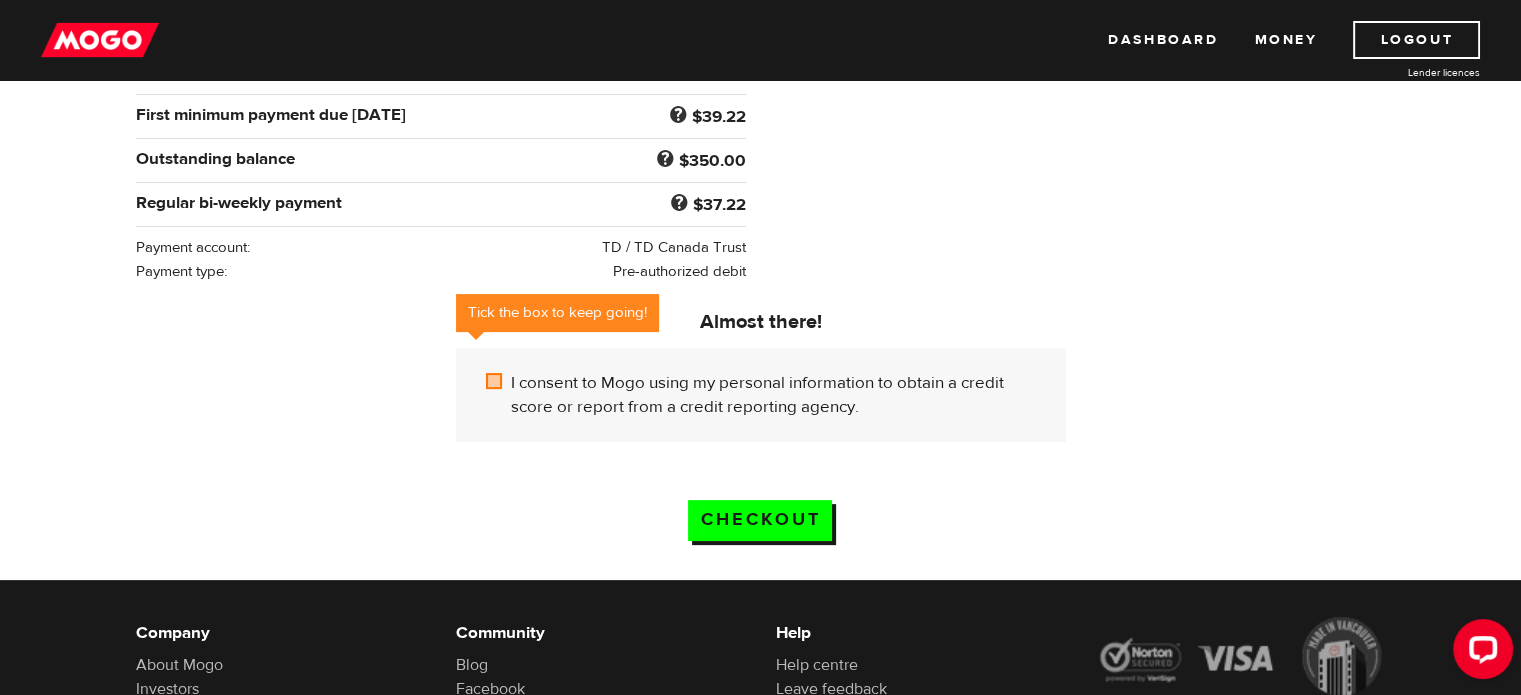 click on "$350 Edit $350 Regular bi-weekly payment $37.22 First minimum payment due Aug 01 $39.22 Interest (34.37%) $5.93 MogoMini Service Bundle $19.99 Optional Loan Protection Premium $13.30 Outstanding balance $350.00 Minimum payments do not reduce the principal amount owing. You have the flexibility to  pay Mini Money back whenever you like as set out in your loan agreement.  Just contact us when you’re ready to make a payment. Regular bi-weekly payment $37.22 Interest (34.37%) $4.61 MogoMini Service Bundle $19.99 Optional Loan Protection Premium $12.62 Payment account: TD / TD Canada Trust Payment type: Pre-authorized debit Almost there! Tick the box to keep going! I consent to Mogo using my personal information to obtain a credit score or report from a credit reporting agency. Checkout" at bounding box center [760, 290] 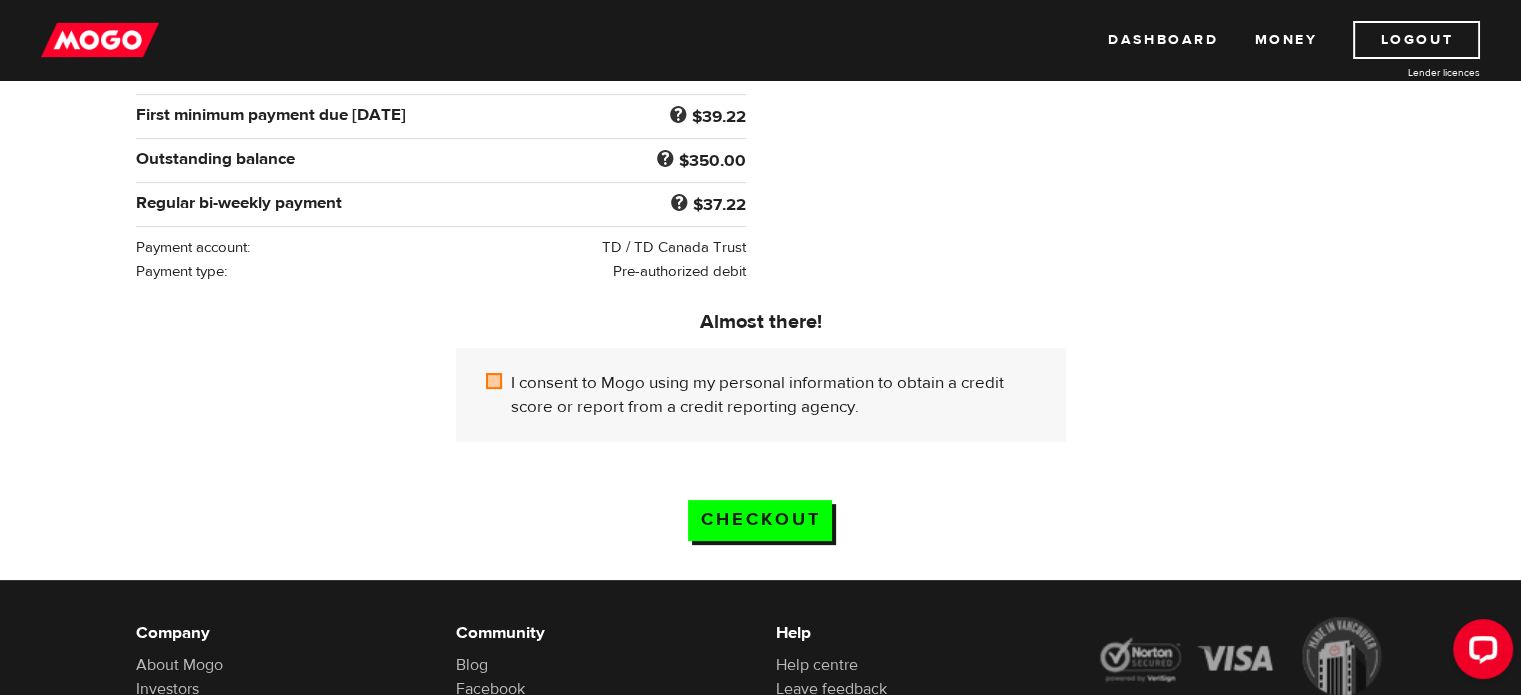 click on "I consent to Mogo using my personal information to obtain a credit score or report from a credit reporting agency." at bounding box center (773, 395) 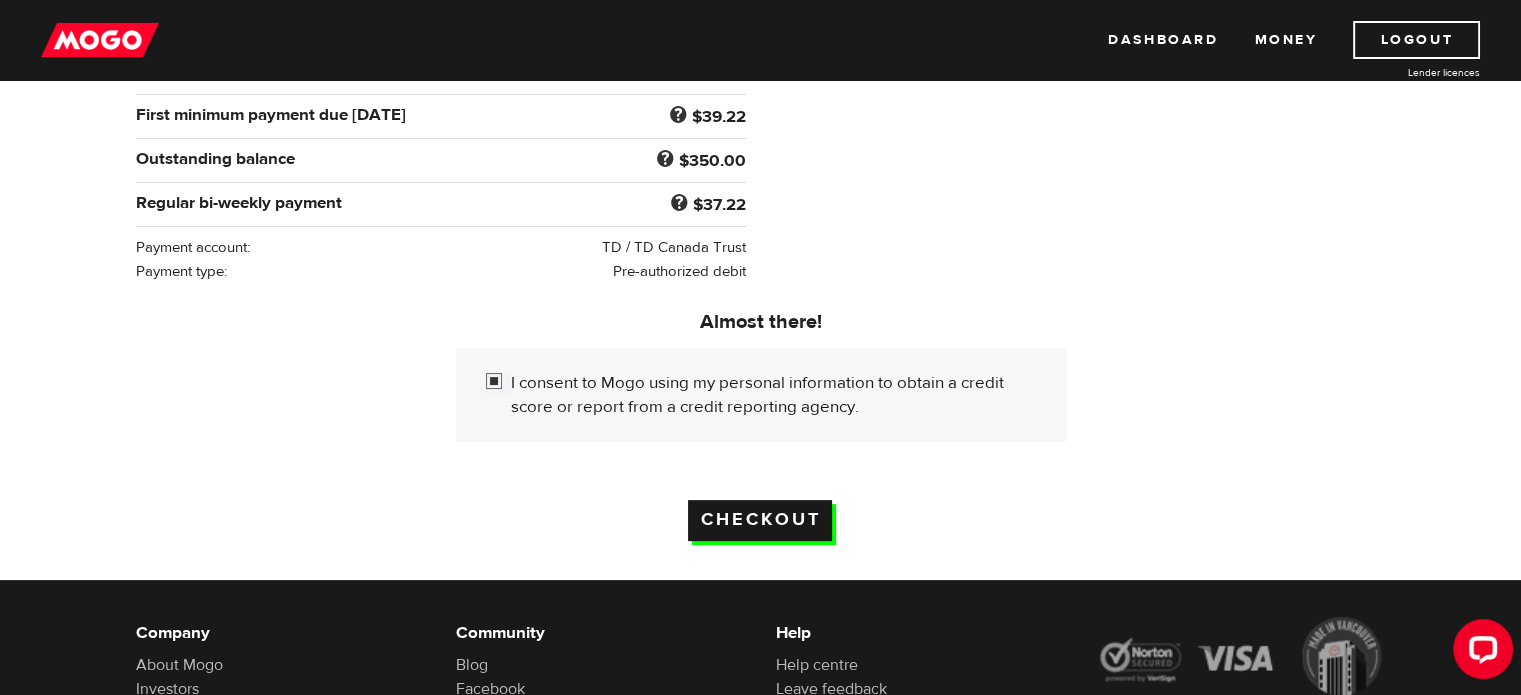click on "Checkout" at bounding box center [760, 520] 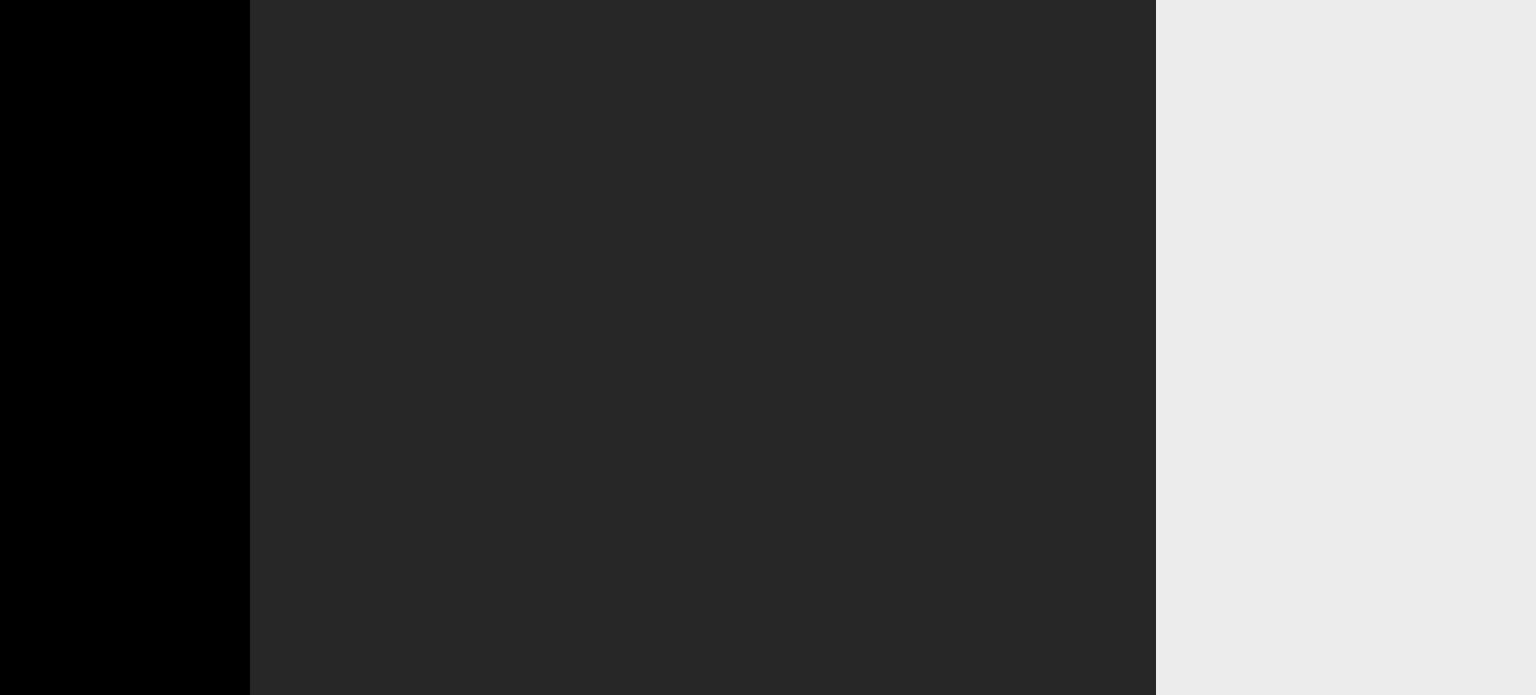 scroll, scrollTop: 0, scrollLeft: 0, axis: both 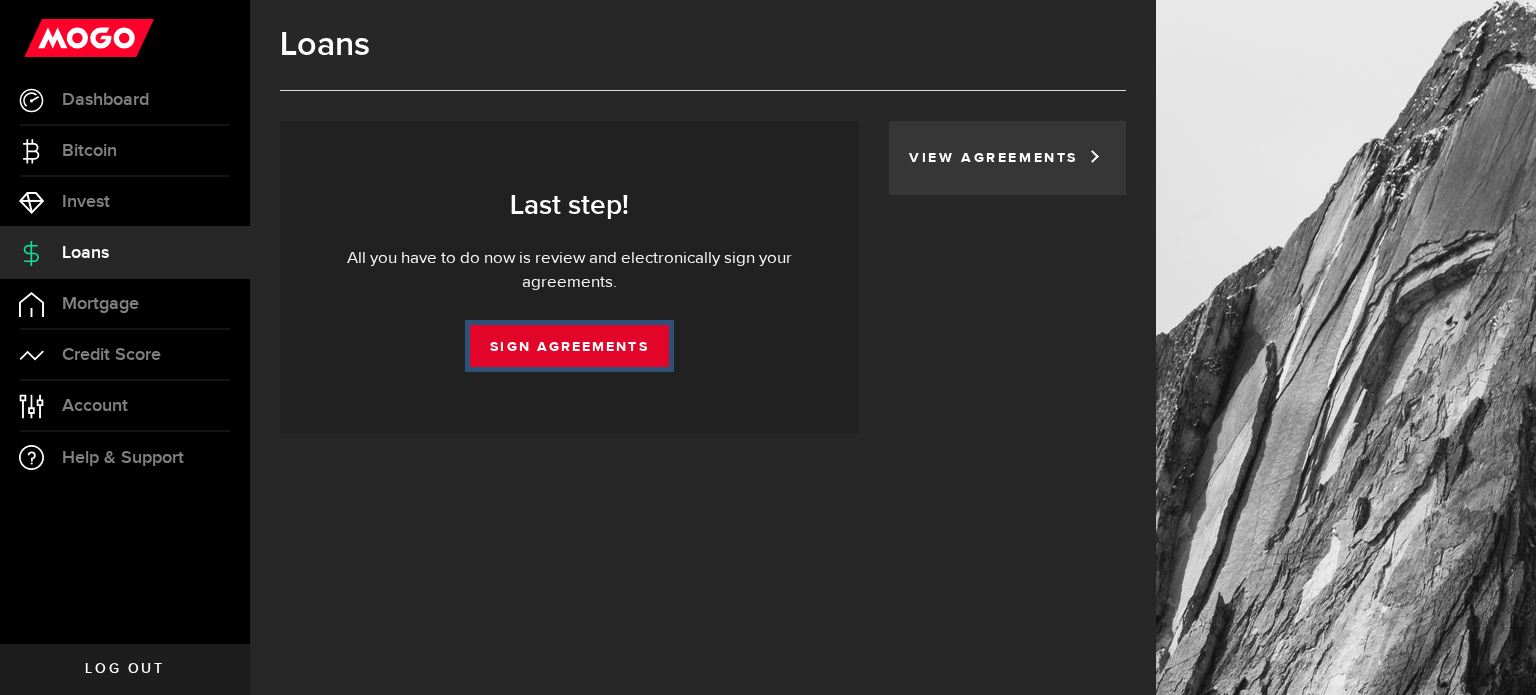 click on "Sign Agreements" at bounding box center (569, 346) 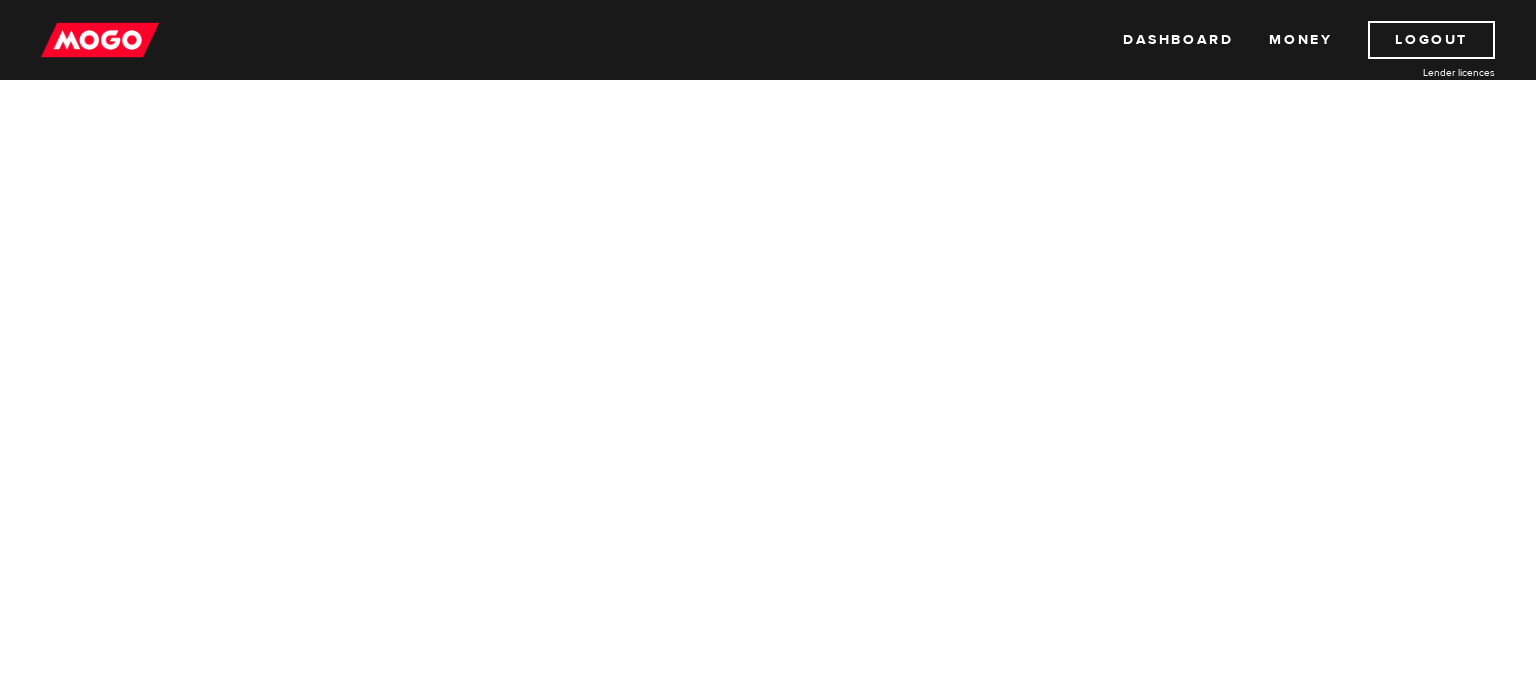 scroll, scrollTop: 0, scrollLeft: 0, axis: both 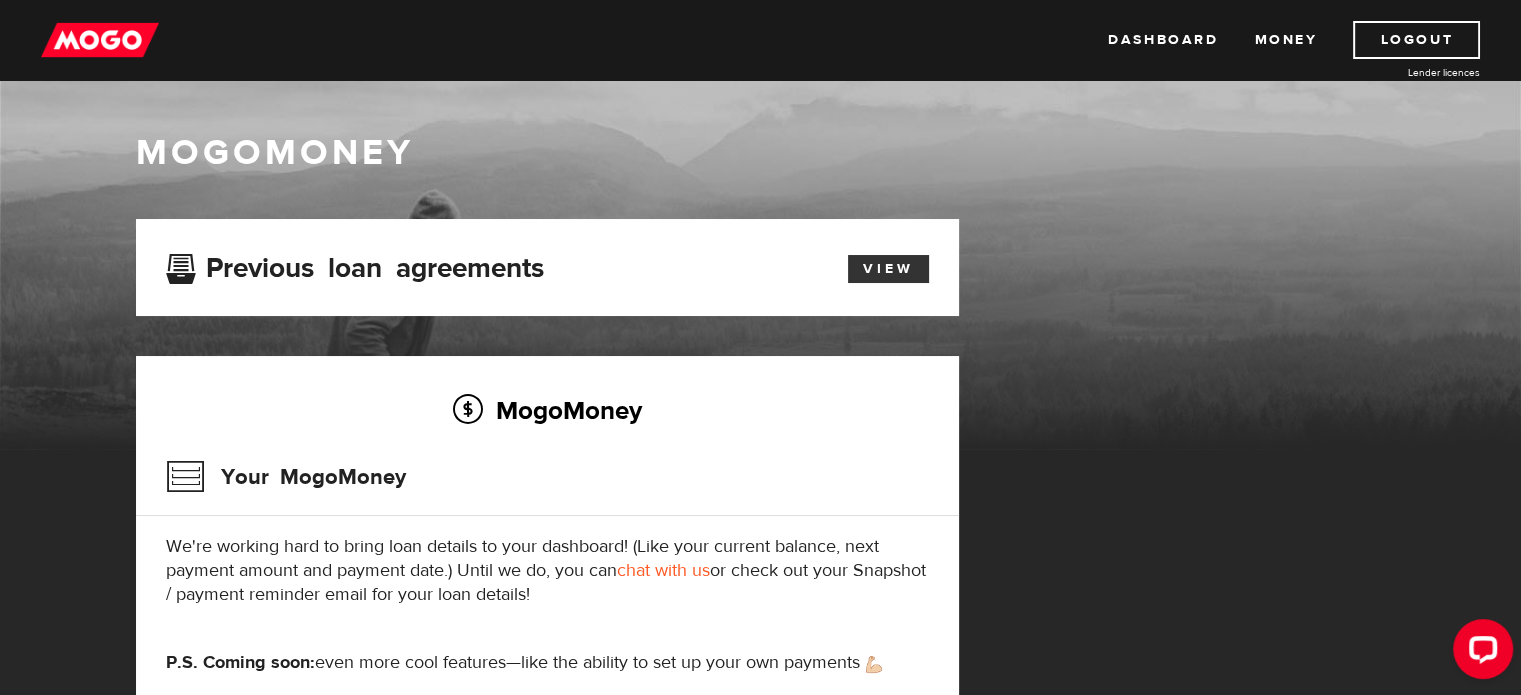 click on "View" at bounding box center [888, 269] 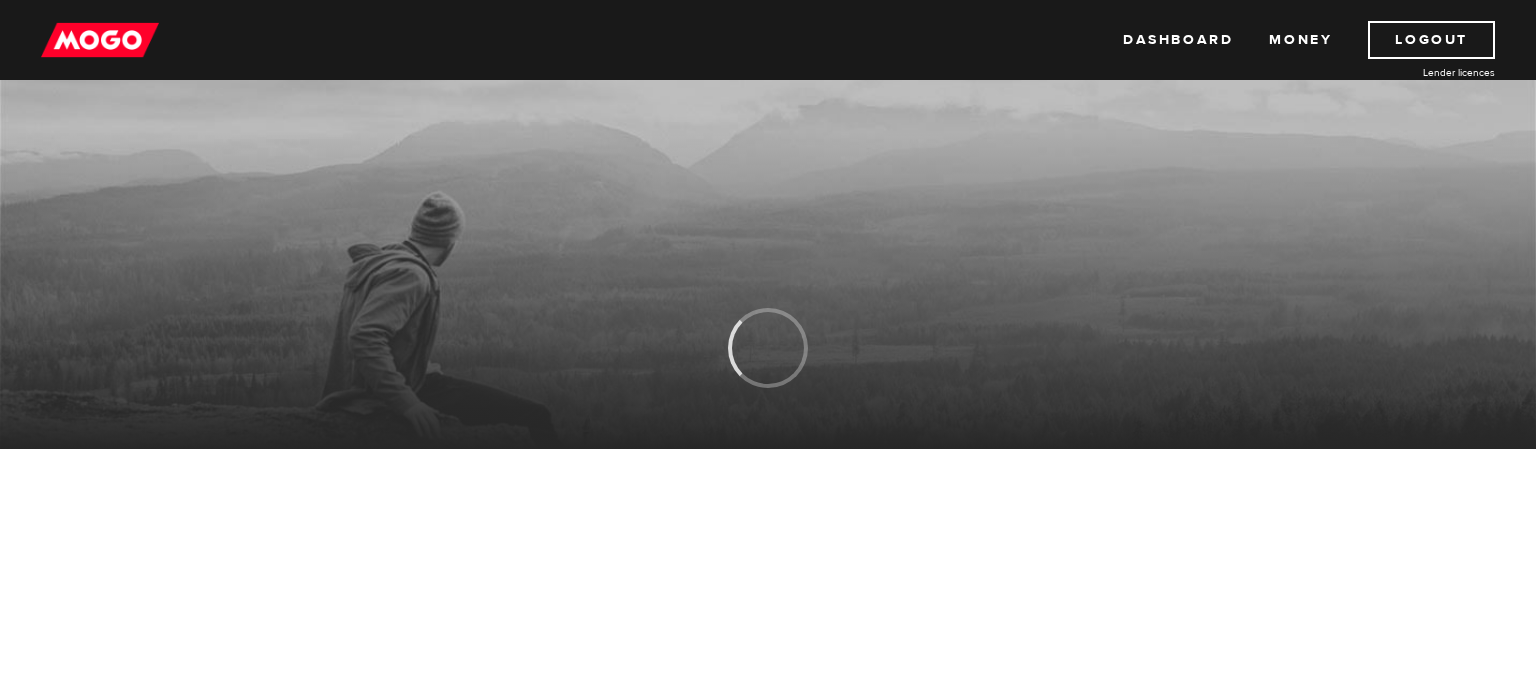 scroll, scrollTop: 0, scrollLeft: 0, axis: both 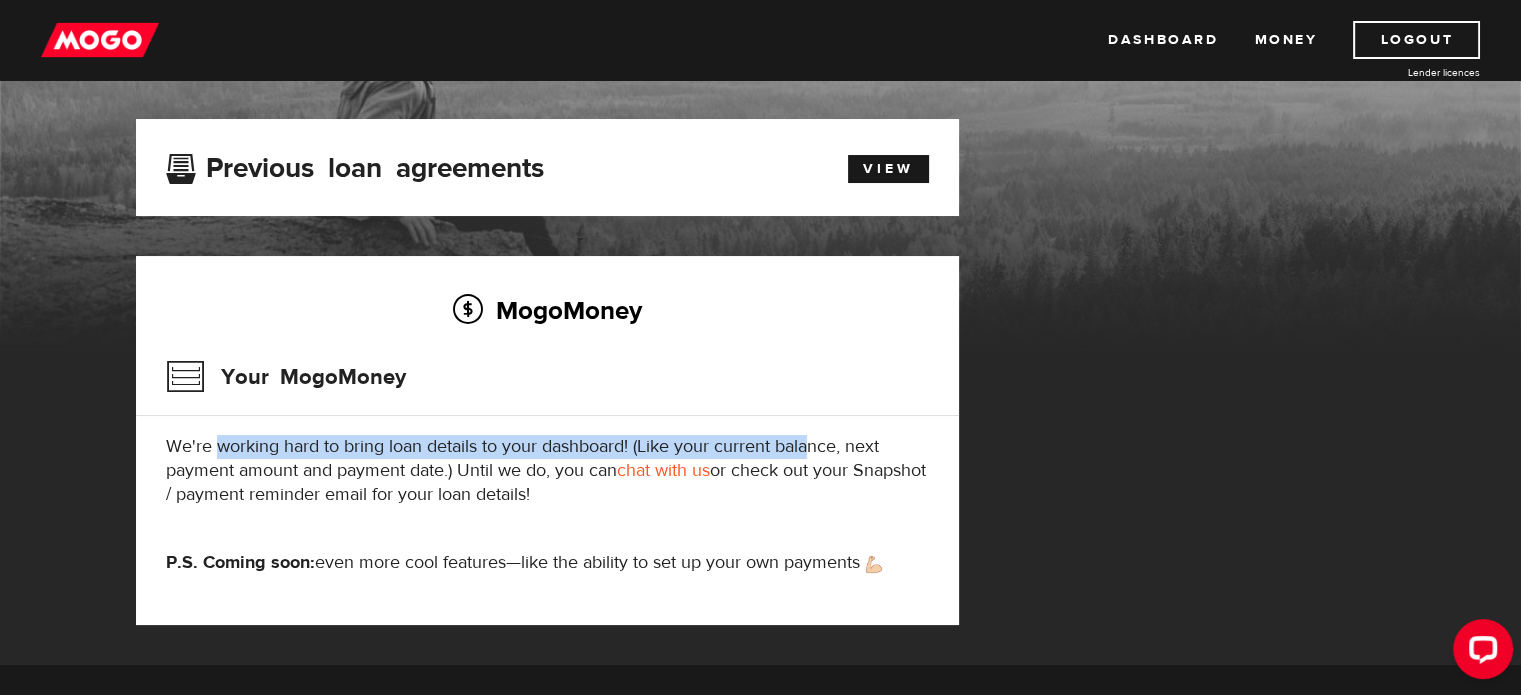 drag, startPoint x: 402, startPoint y: 423, endPoint x: 808, endPoint y: 447, distance: 406.70874 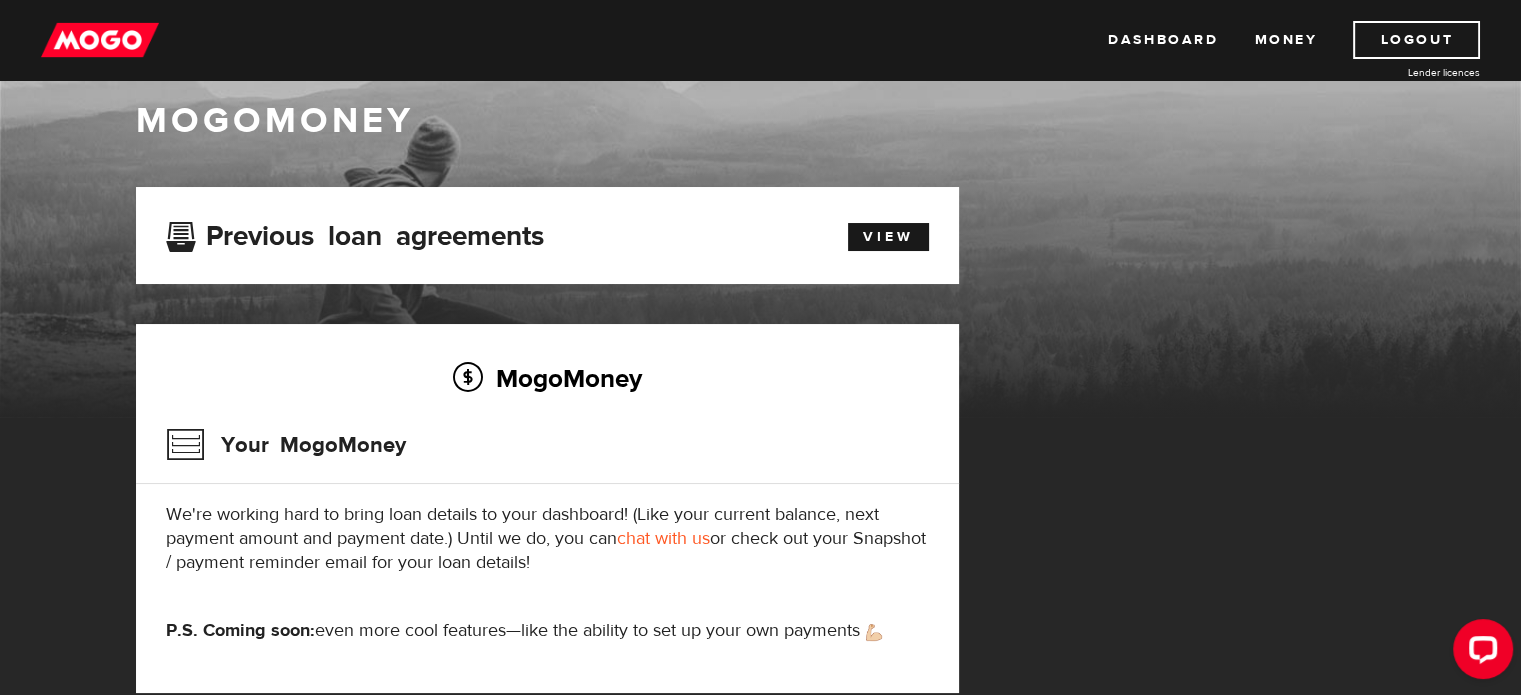 scroll, scrollTop: 0, scrollLeft: 0, axis: both 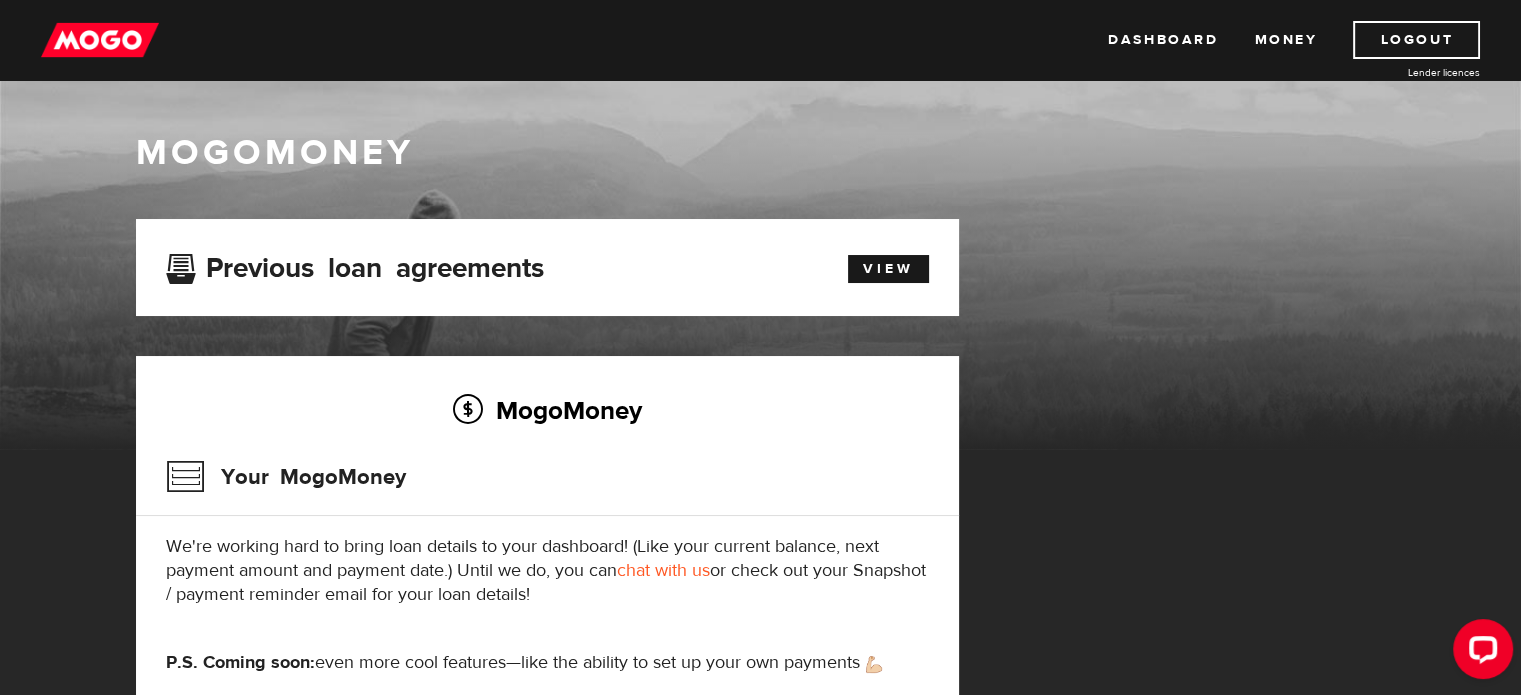 click at bounding box center (100, 40) 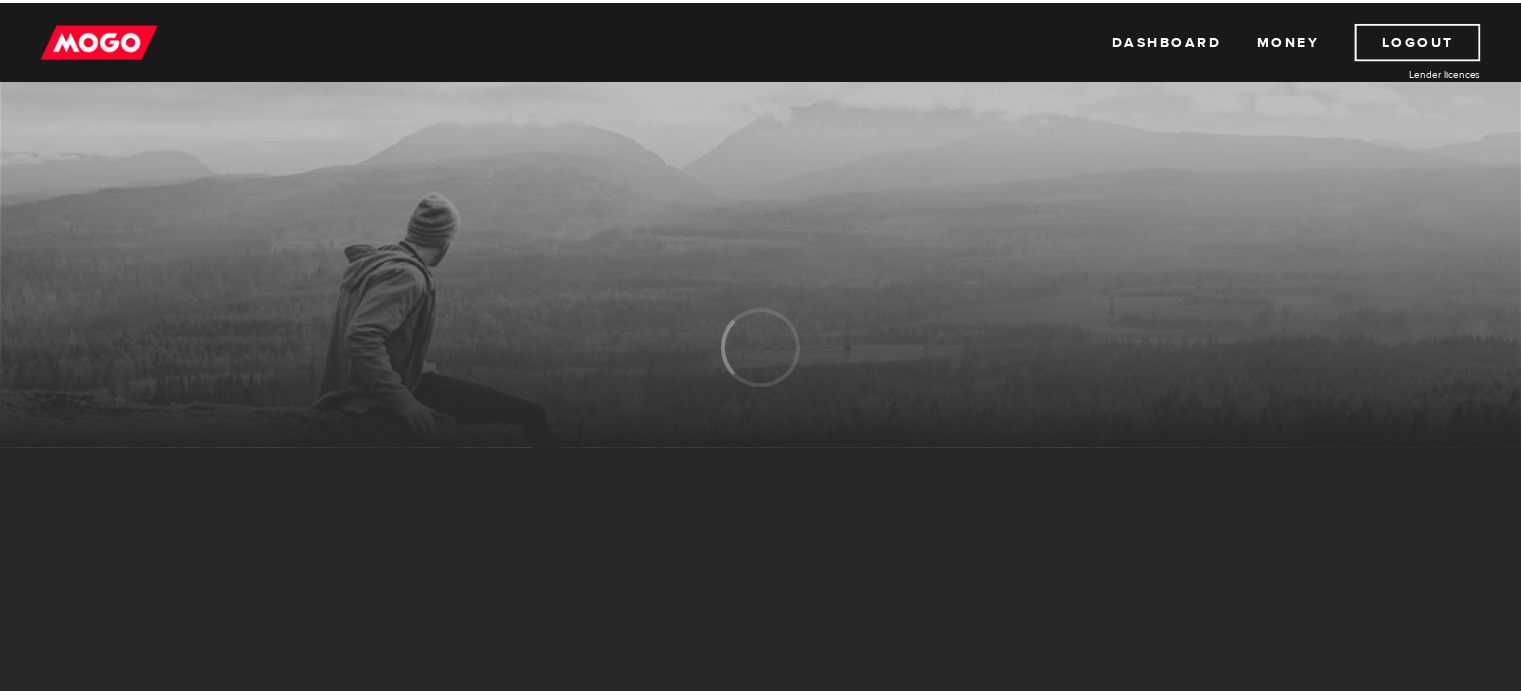 scroll, scrollTop: 0, scrollLeft: 0, axis: both 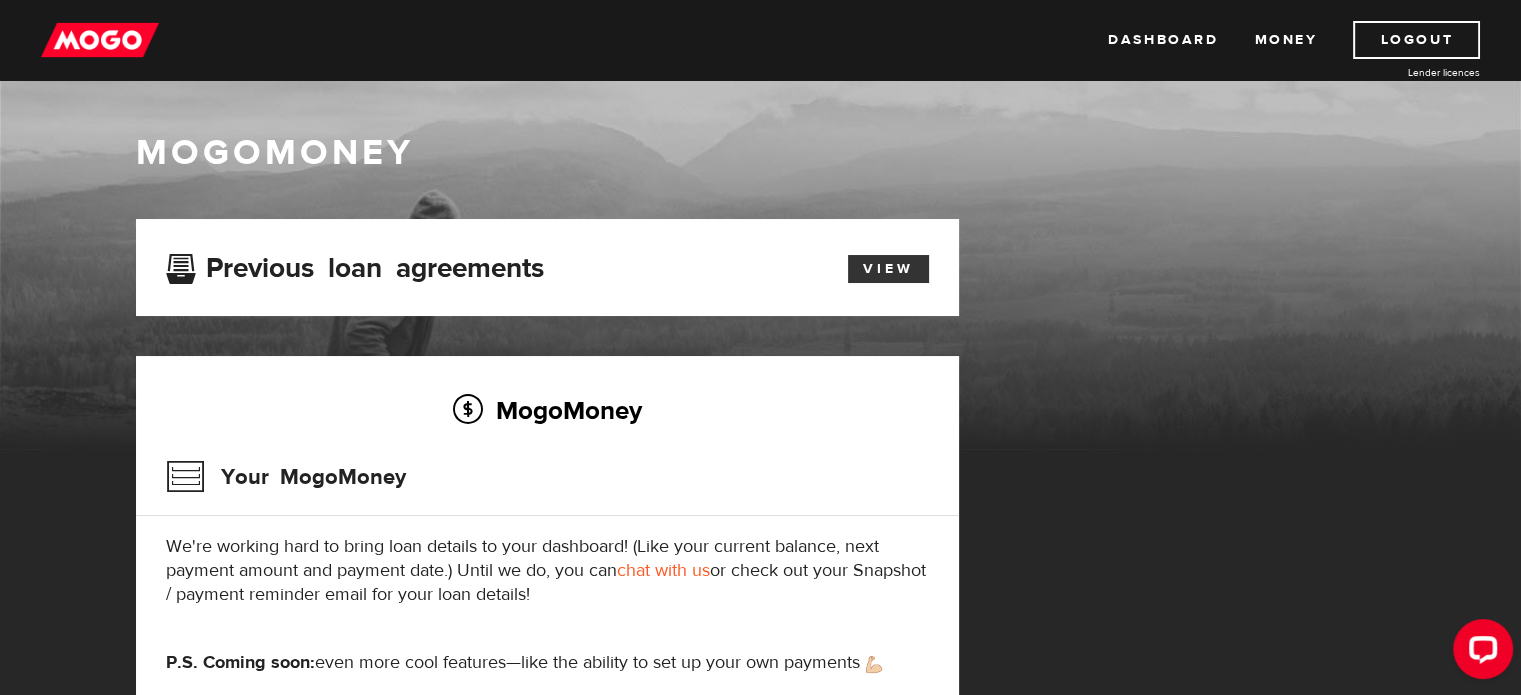 click on "View" at bounding box center [888, 269] 